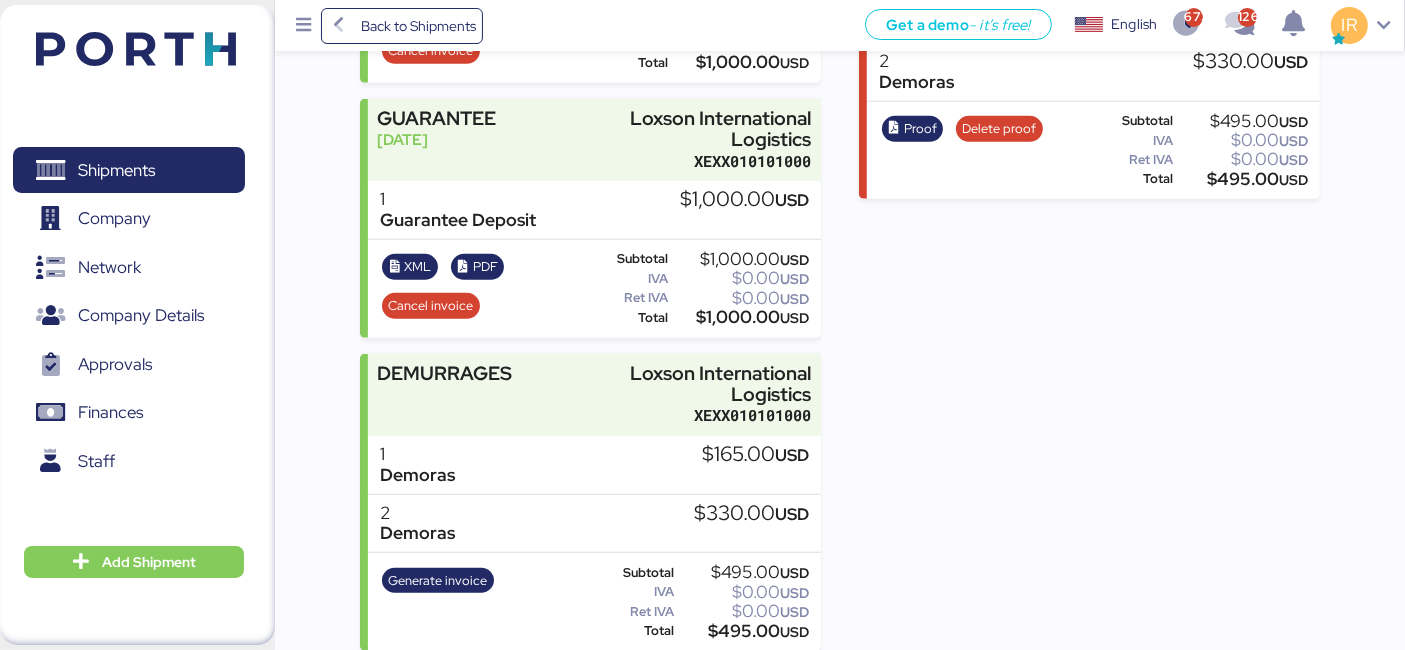 scroll, scrollTop: 0, scrollLeft: 0, axis: both 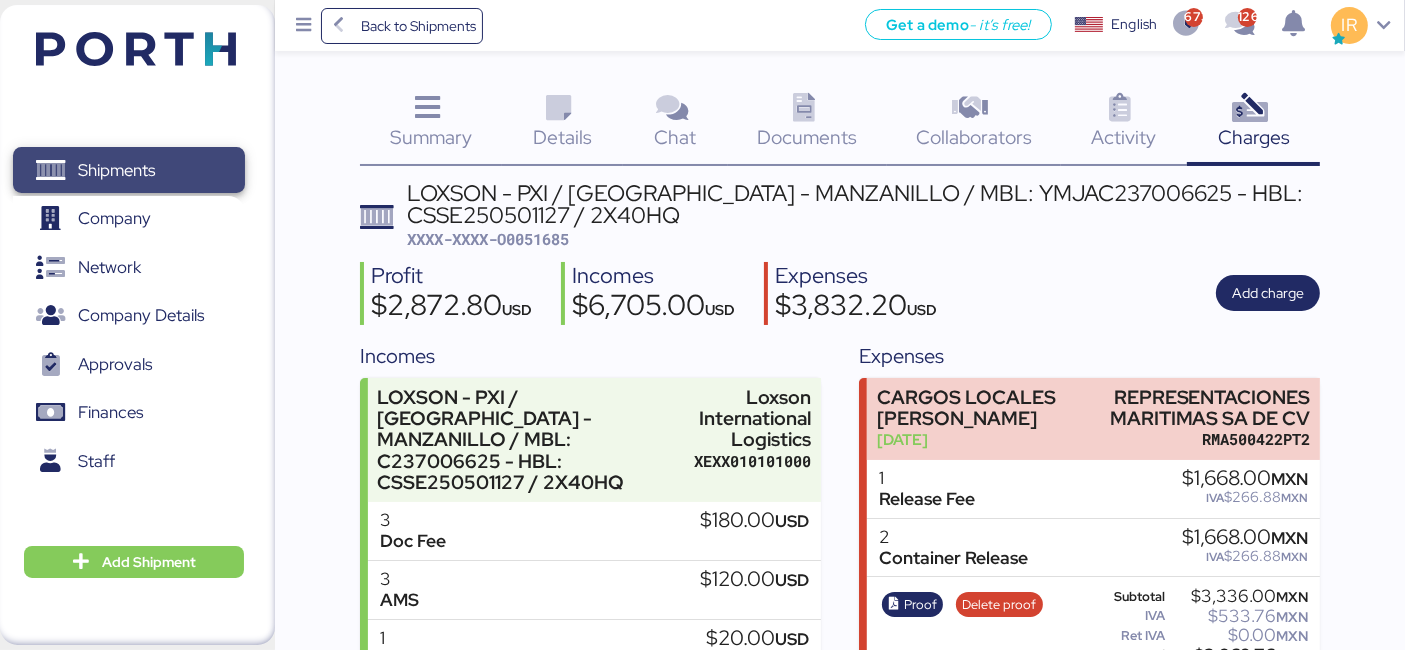click on "Shipments" at bounding box center [128, 170] 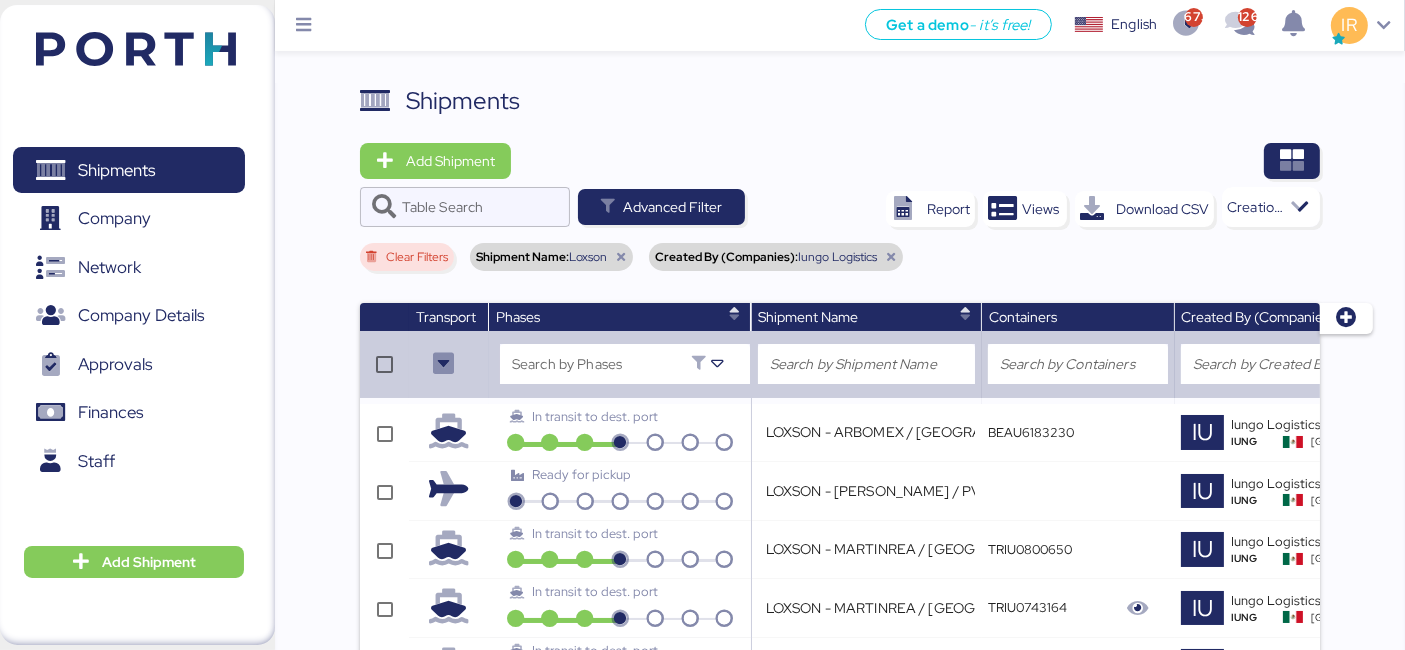 scroll, scrollTop: 398, scrollLeft: 0, axis: vertical 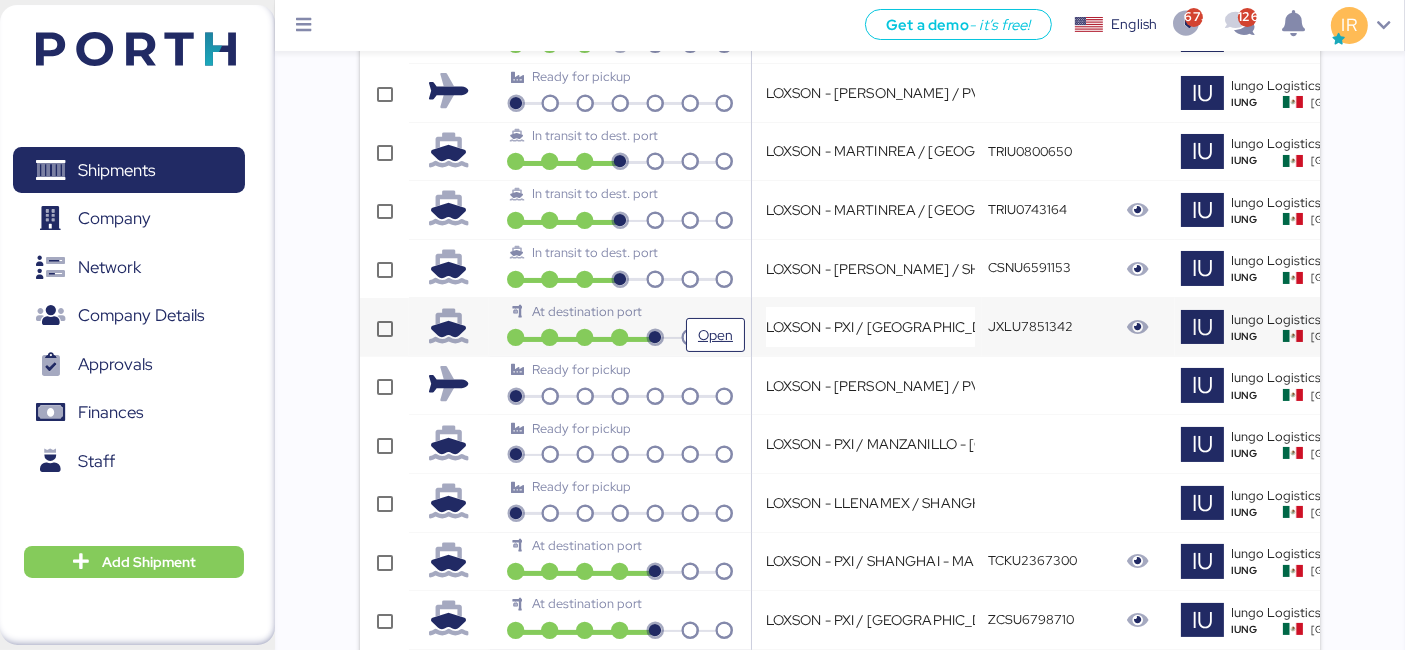 click on "At destination port" at bounding box center [587, 311] 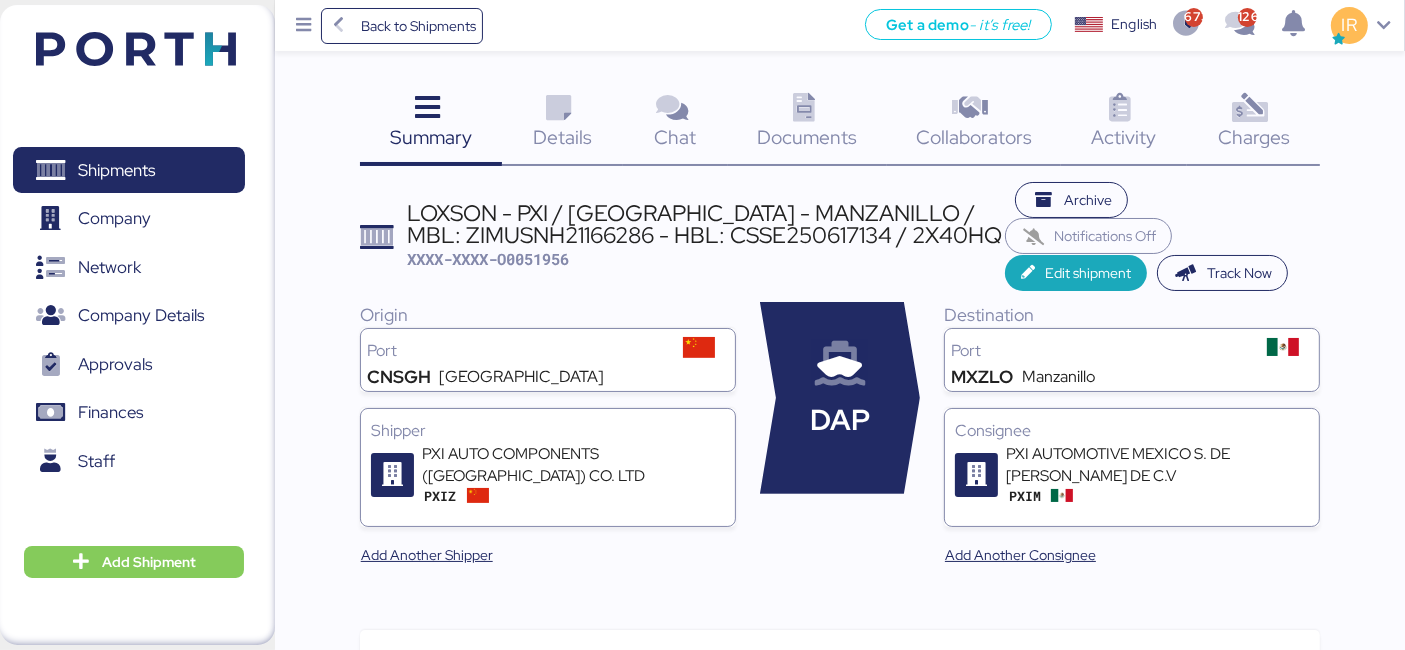 click at bounding box center [1250, 108] 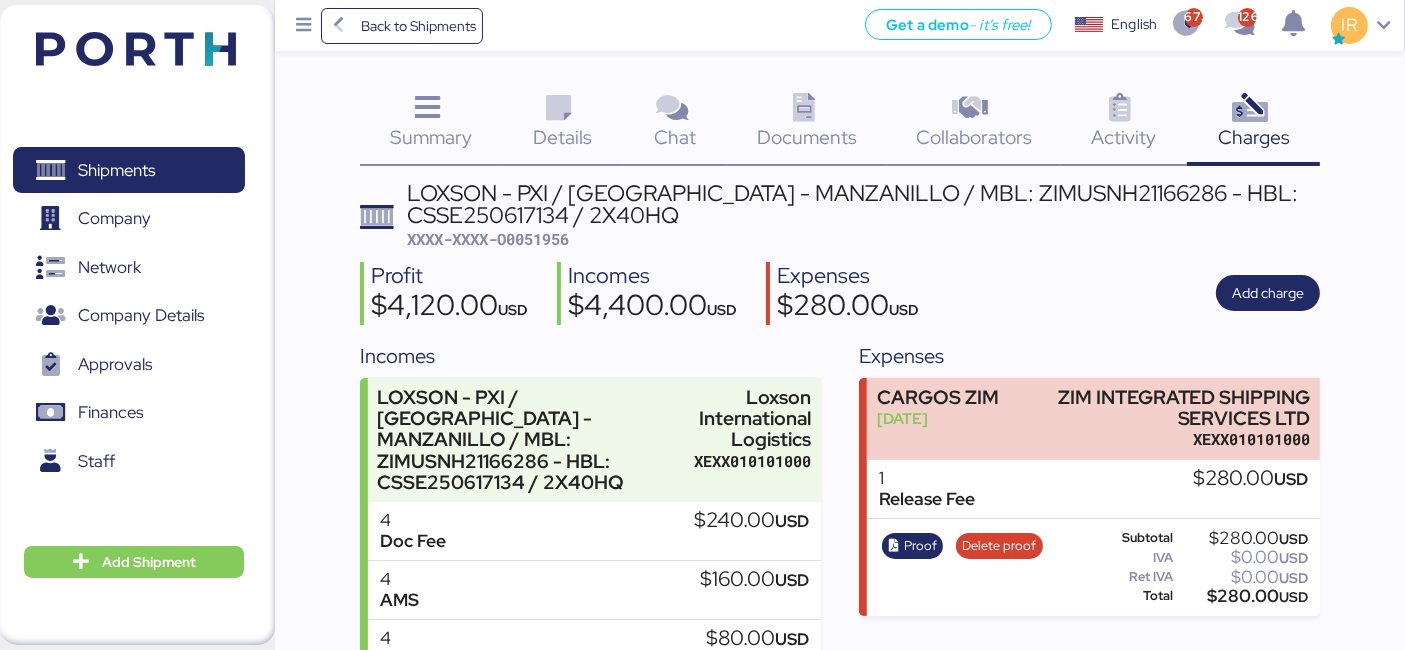 click on "LOXSON - PXI / [GEOGRAPHIC_DATA] - MANZANILLO / MBL: ZIMUSNH21166286 - HBL: CSSE250617134 / 2X40HQ" at bounding box center [863, 204] 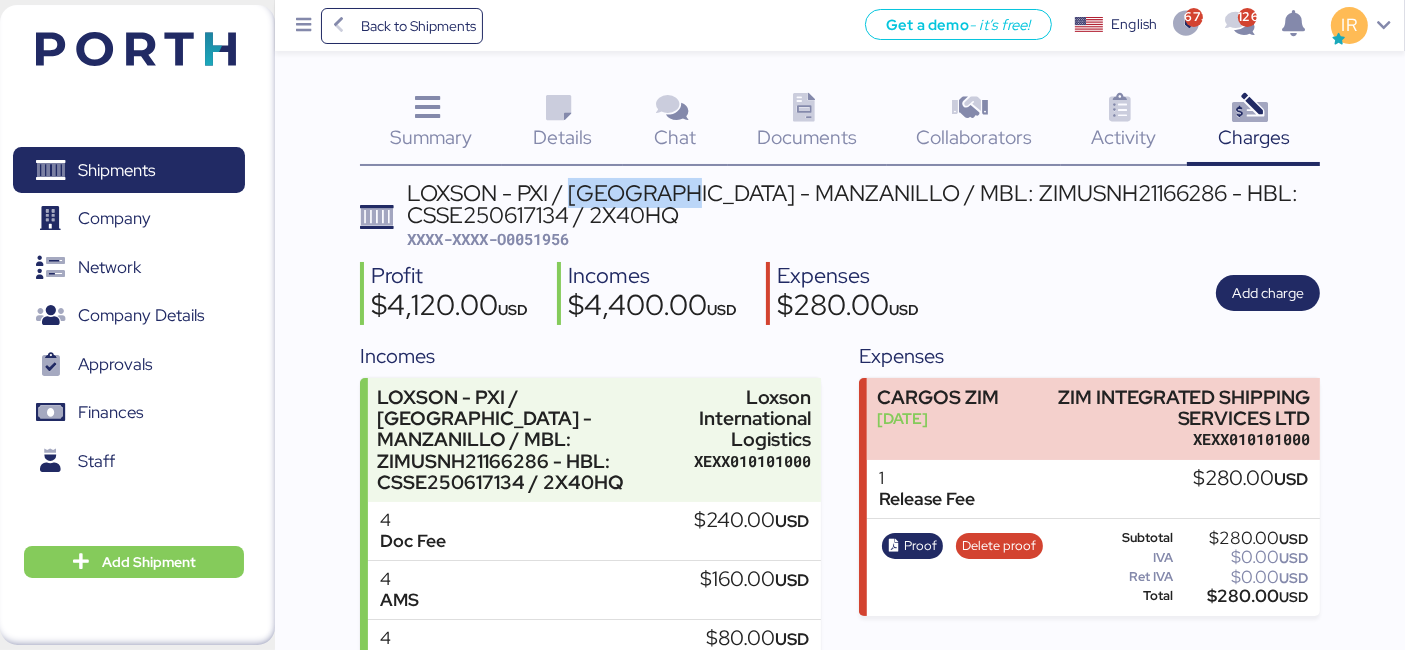 click on "LOXSON - PXI / [GEOGRAPHIC_DATA] - MANZANILLO / MBL: ZIMUSNH21166286 - HBL: CSSE250617134 / 2X40HQ" at bounding box center [863, 204] 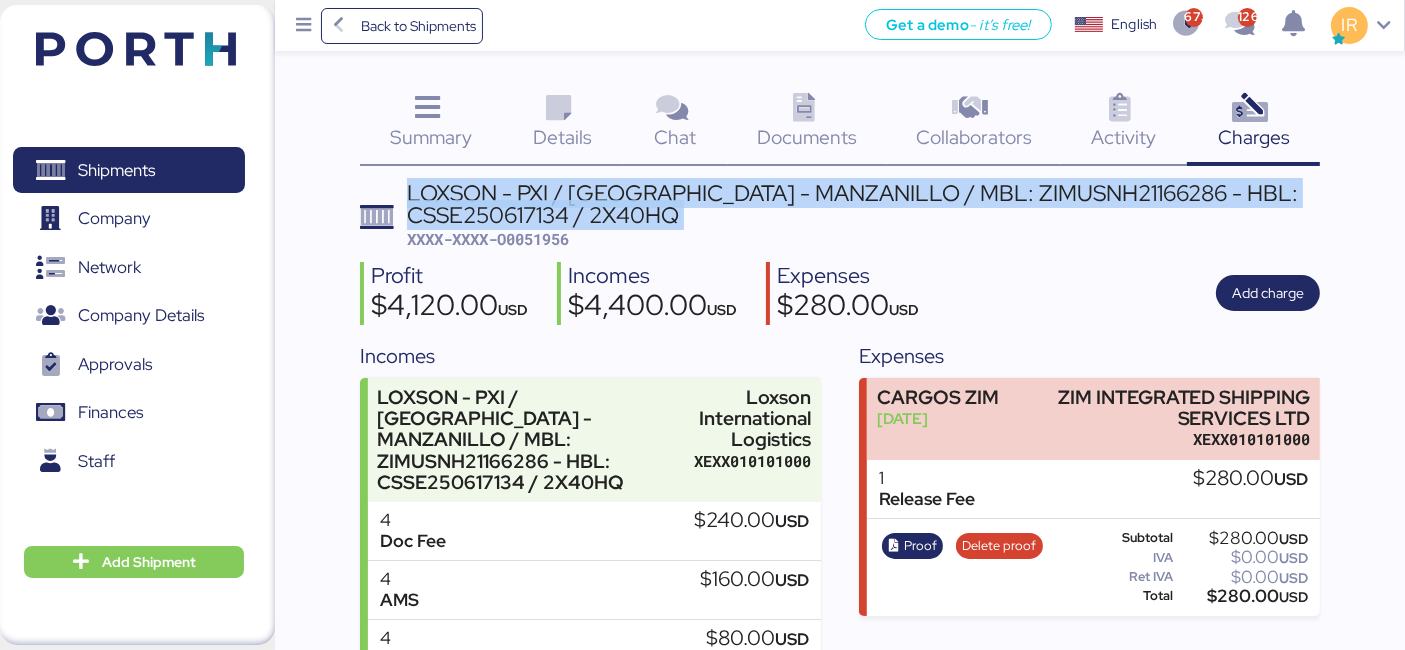 click on "LOXSON - PXI / [GEOGRAPHIC_DATA] - MANZANILLO / MBL: ZIMUSNH21166286 - HBL: CSSE250617134 / 2X40HQ" at bounding box center [863, 204] 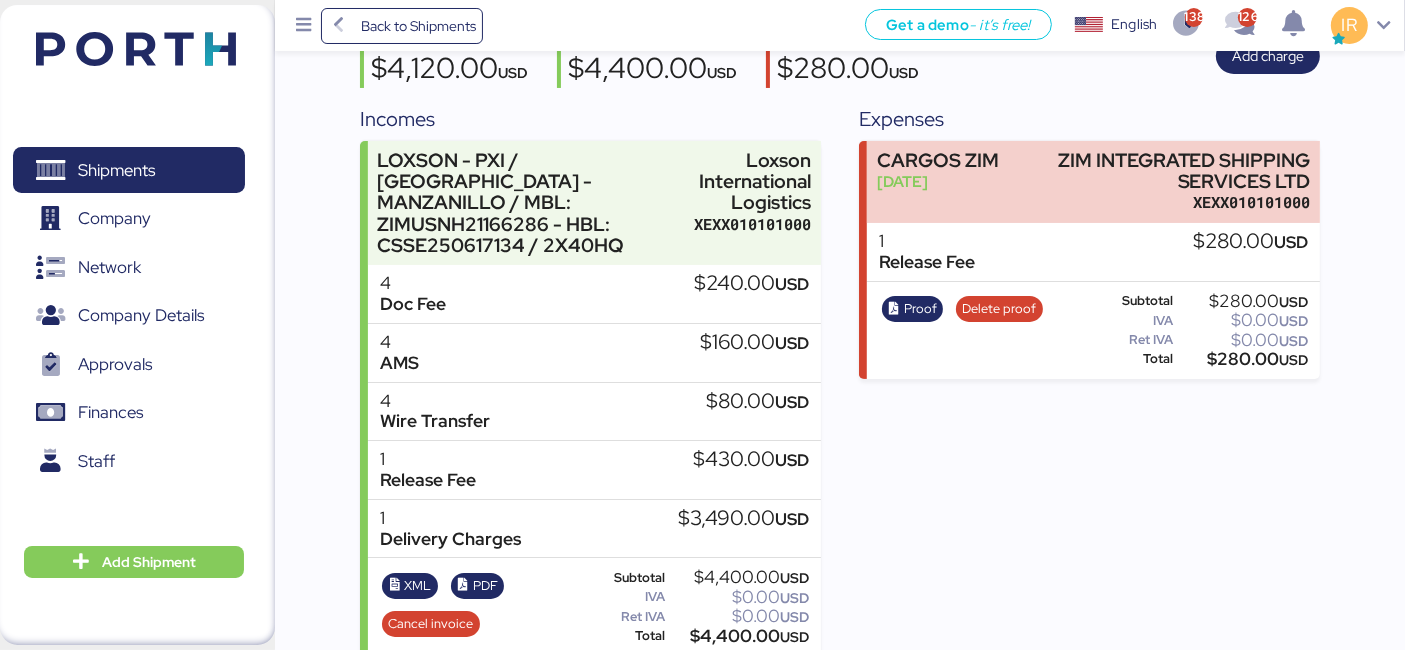 scroll, scrollTop: 0, scrollLeft: 0, axis: both 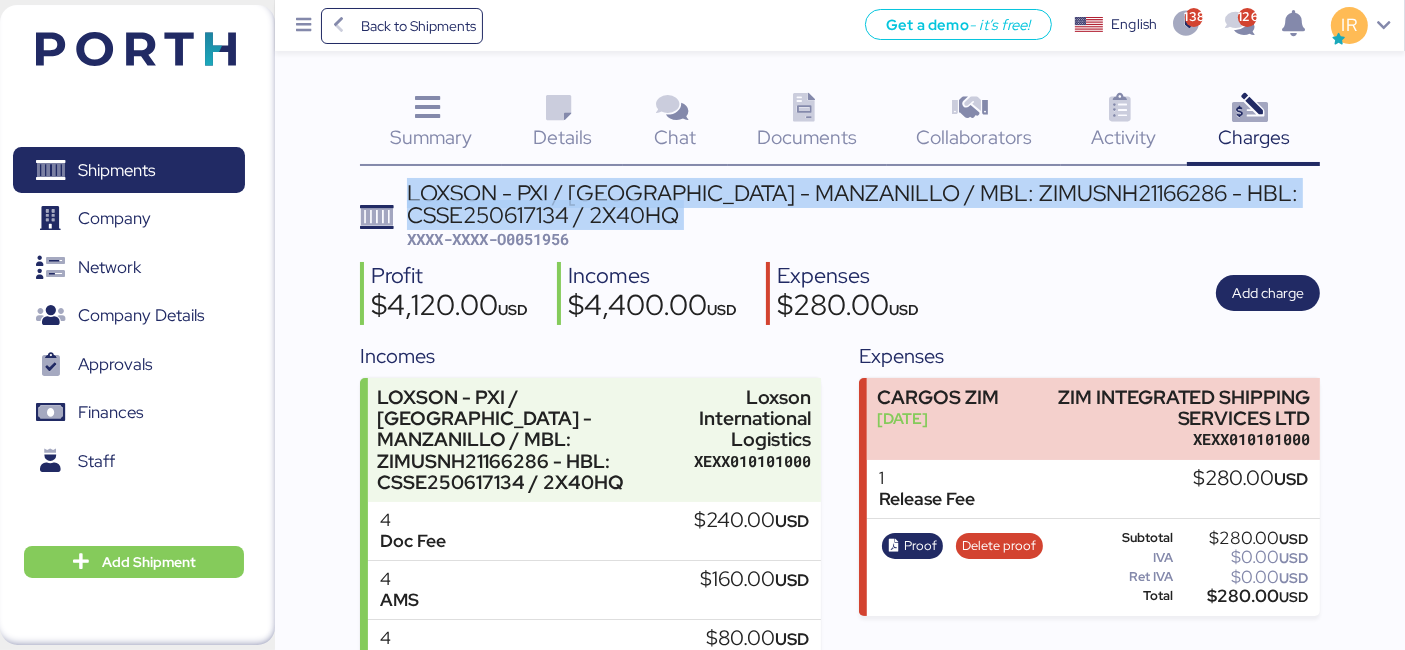 click at bounding box center (558, 108) 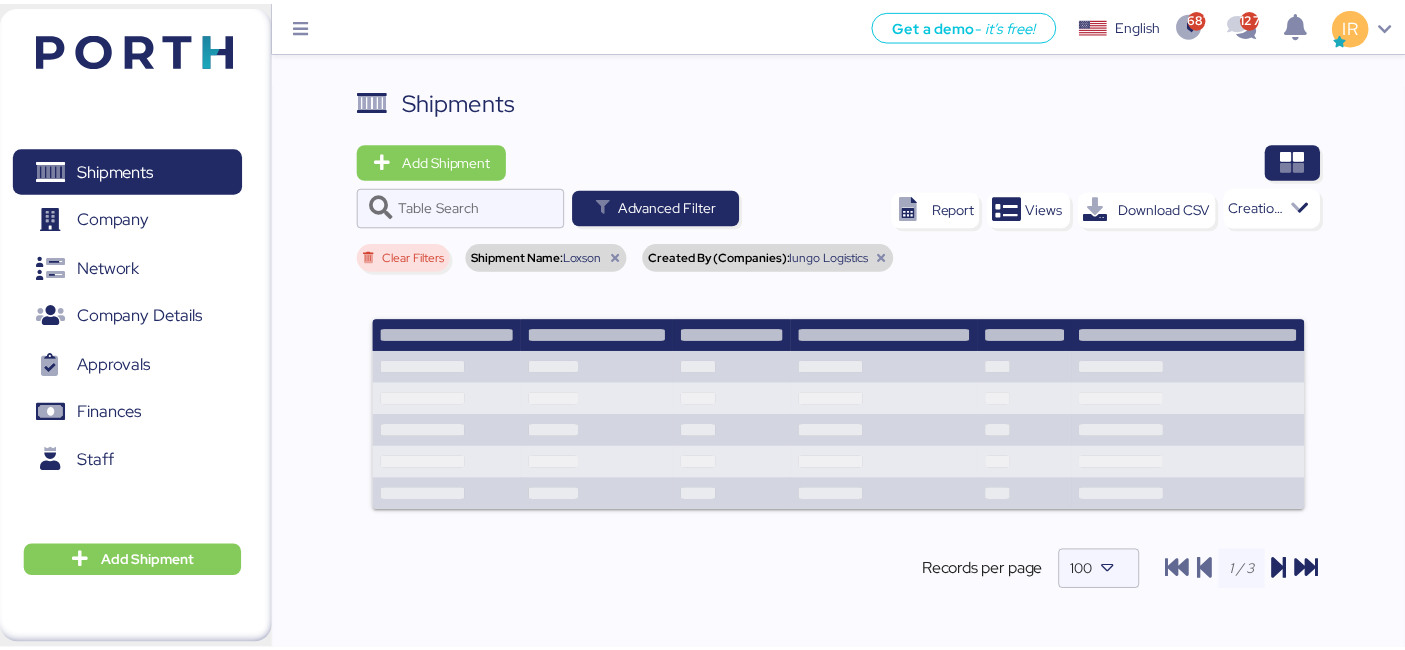 scroll, scrollTop: 0, scrollLeft: 0, axis: both 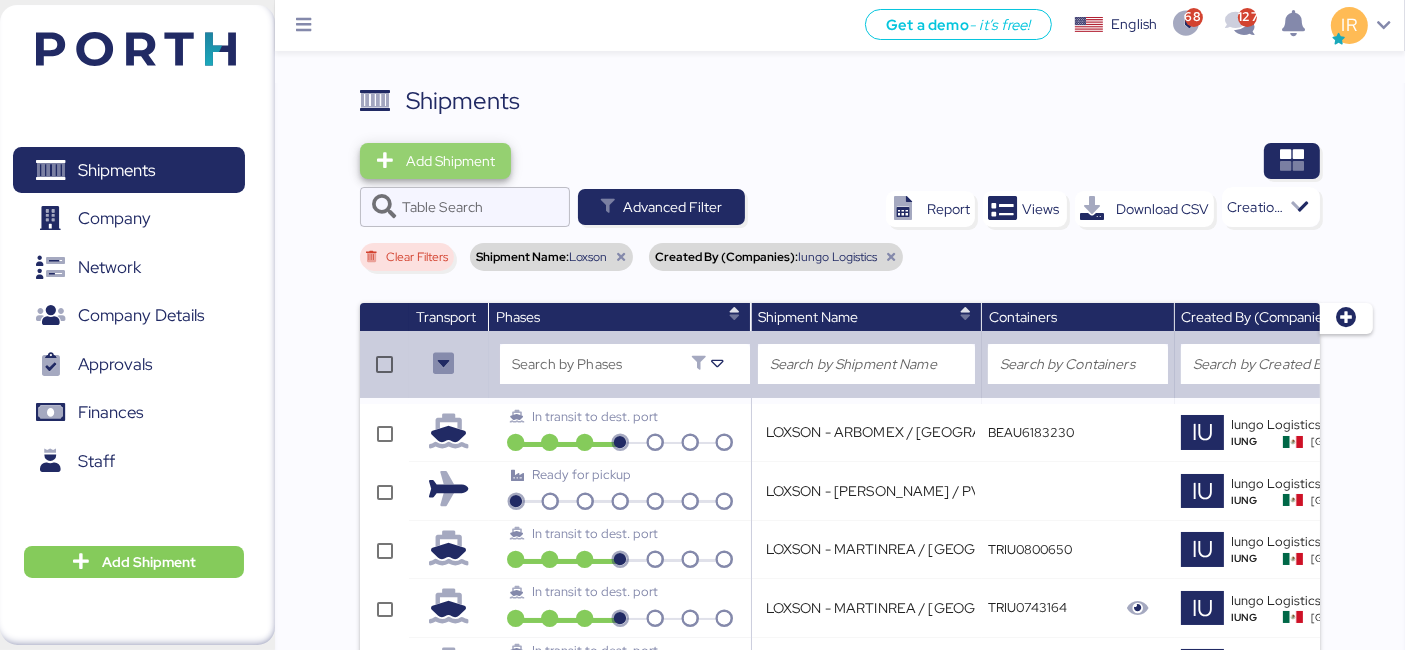 click on "Add Shipment" at bounding box center (435, 161) 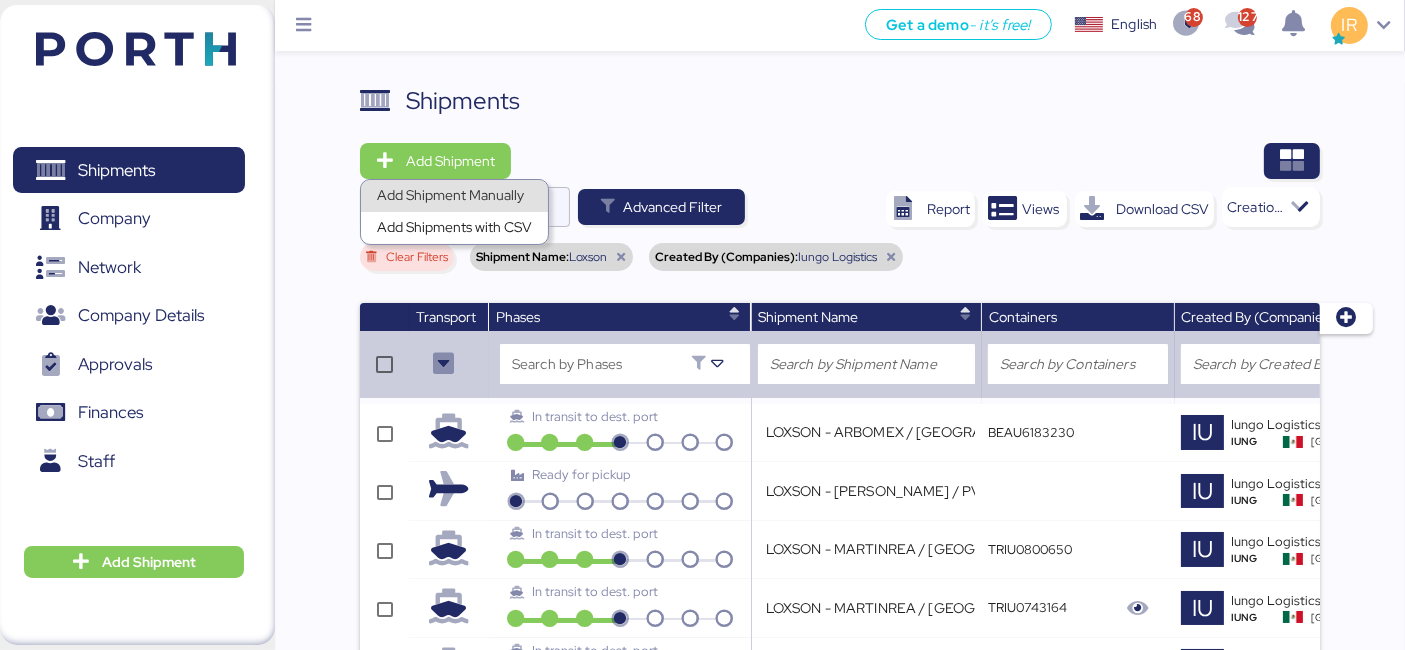 click on "Add Shipment Manually" at bounding box center [454, 196] 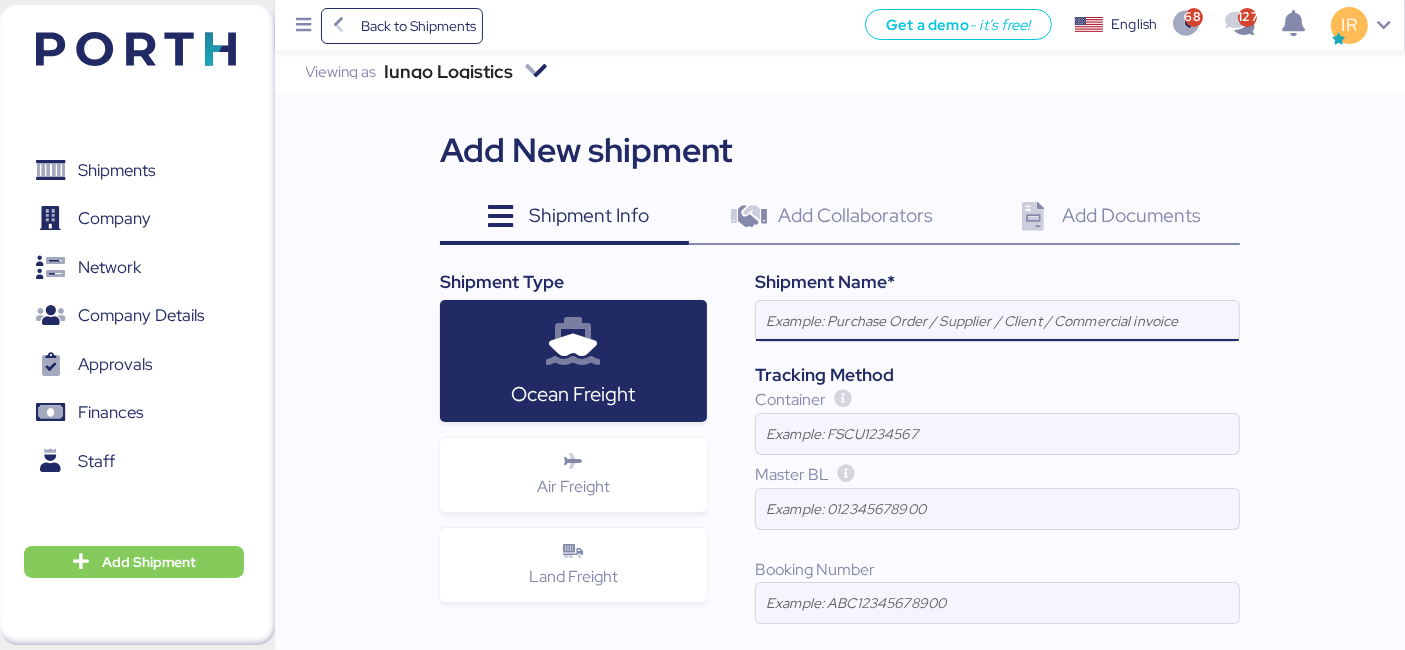 paste on "LOXSON - PXI / [GEOGRAPHIC_DATA] - MANZANILLO / MBL: ZIMUSNH21166286 - HBL: CSSE250617134 / 2X40HQ" 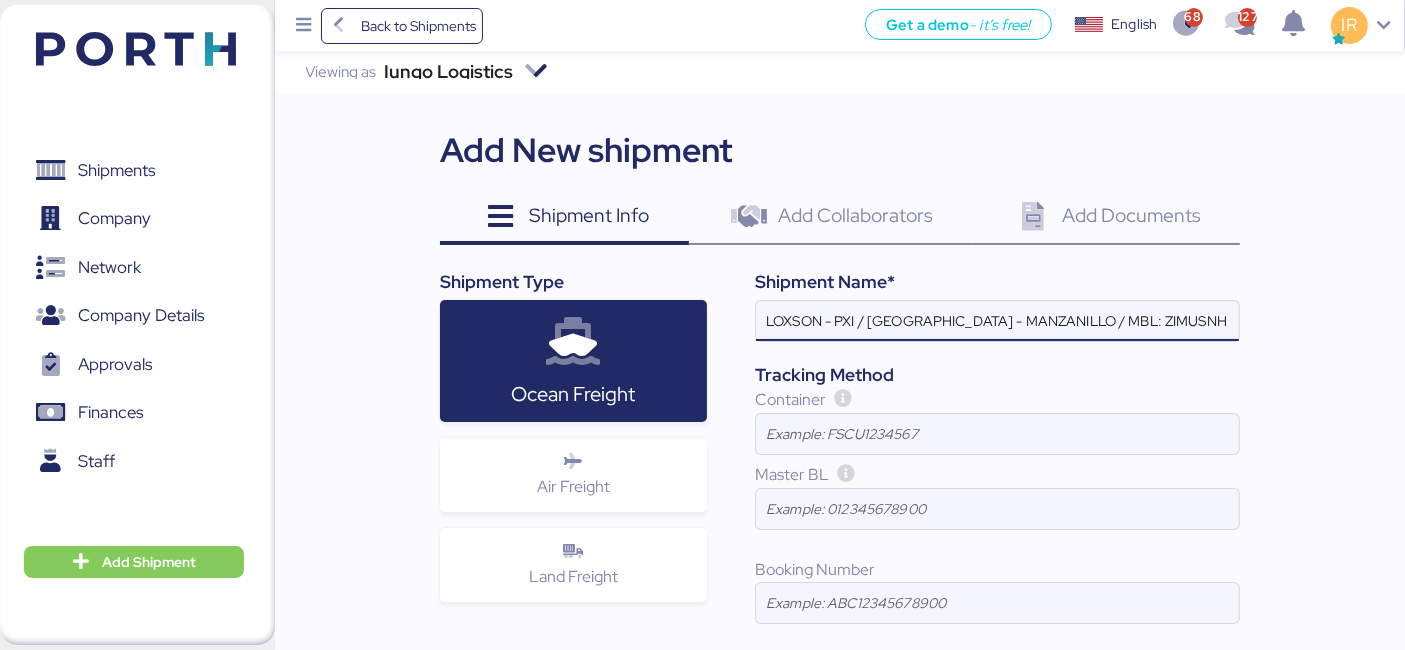 scroll, scrollTop: 0, scrollLeft: 211, axis: horizontal 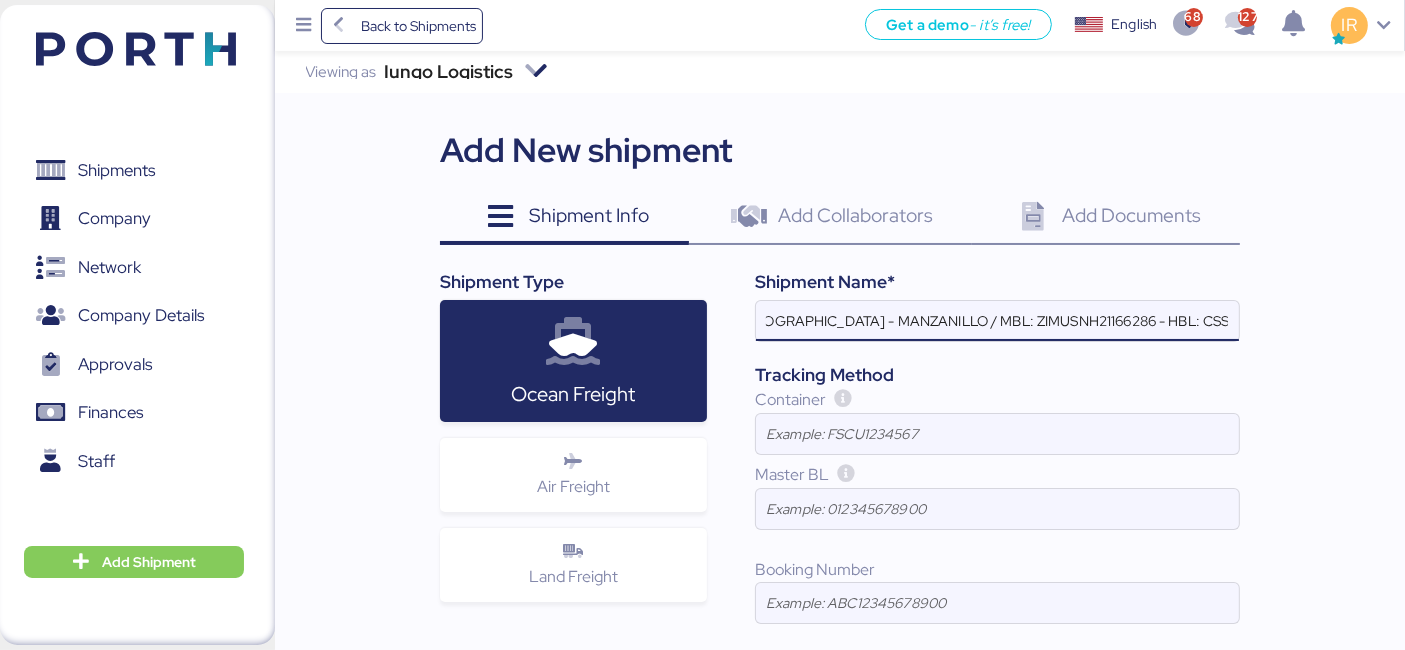 click on "LOXSON - PXI / [GEOGRAPHIC_DATA] - MANZANILLO / MBL: ZIMUSNH21166286 - HBL: CSSE250617134 / 2X40HQ" at bounding box center [997, 321] 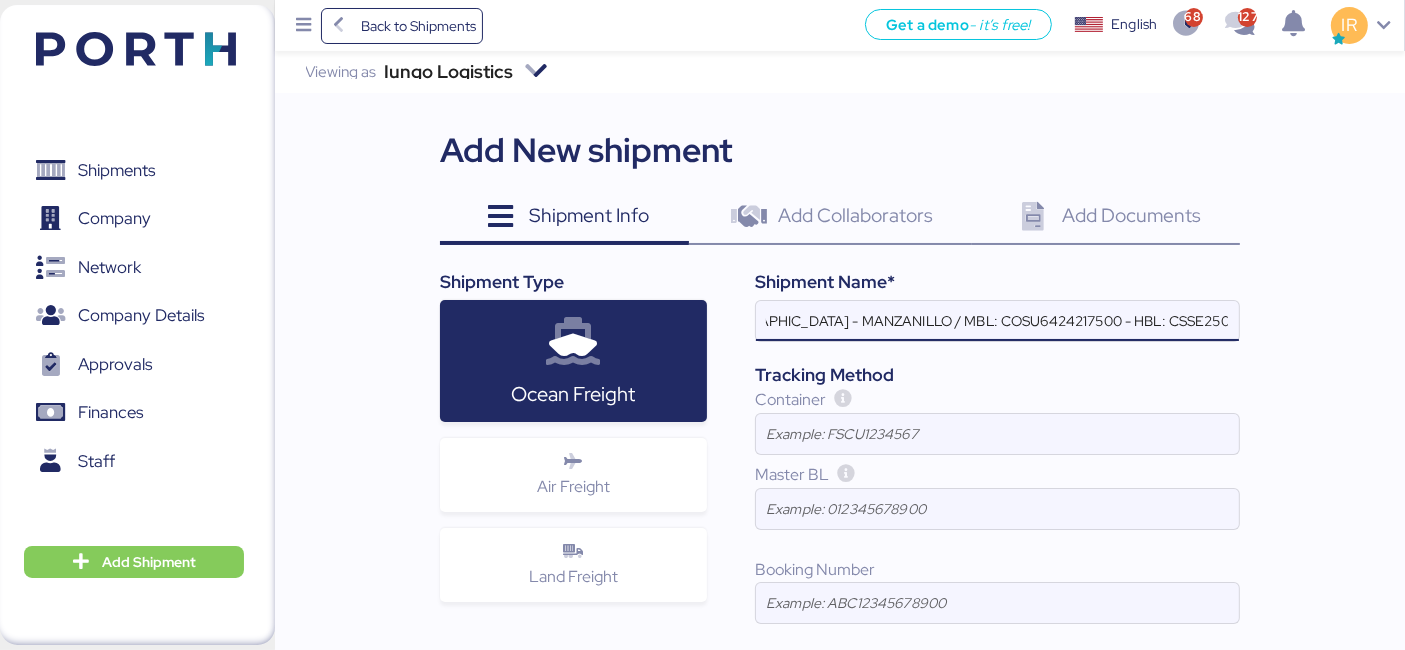 scroll, scrollTop: 0, scrollLeft: 212, axis: horizontal 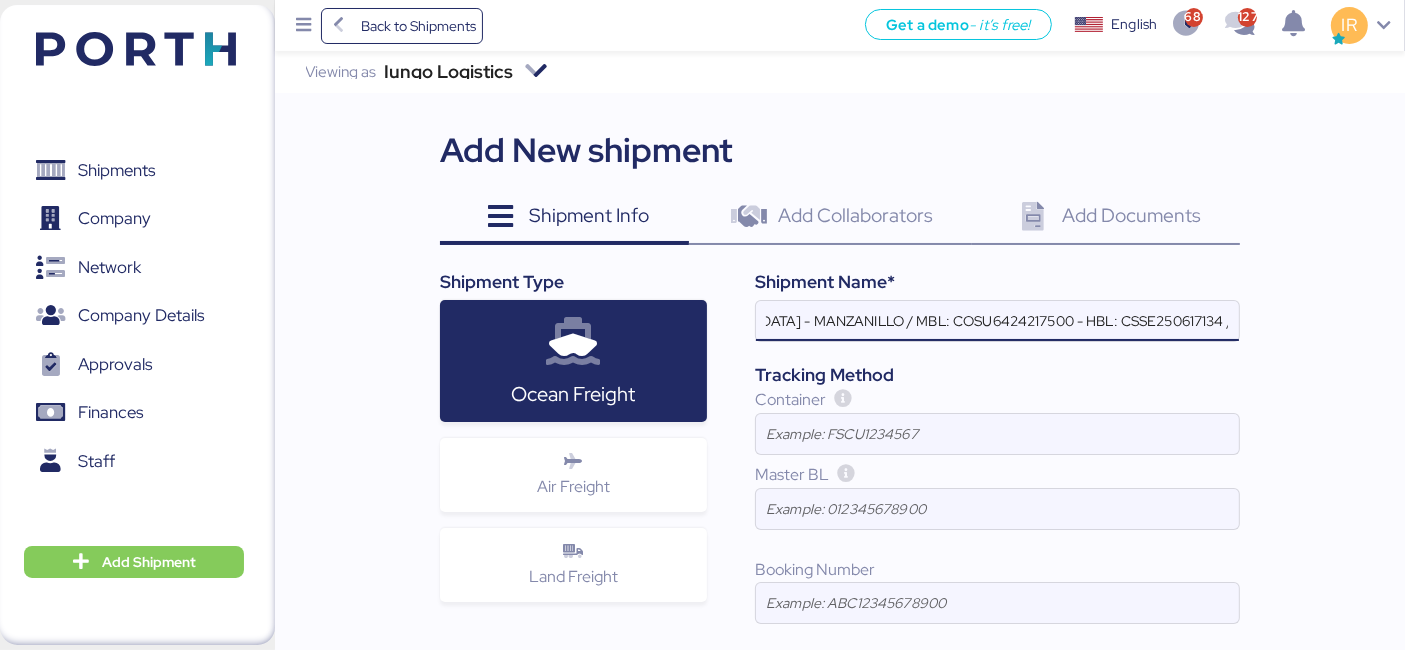 click on "LOXSON - PXI / [GEOGRAPHIC_DATA] - MANZANILLO / MBL: COSU6424217500 - HBL: CSSE250617134 / 2X40HQ" at bounding box center (997, 321) 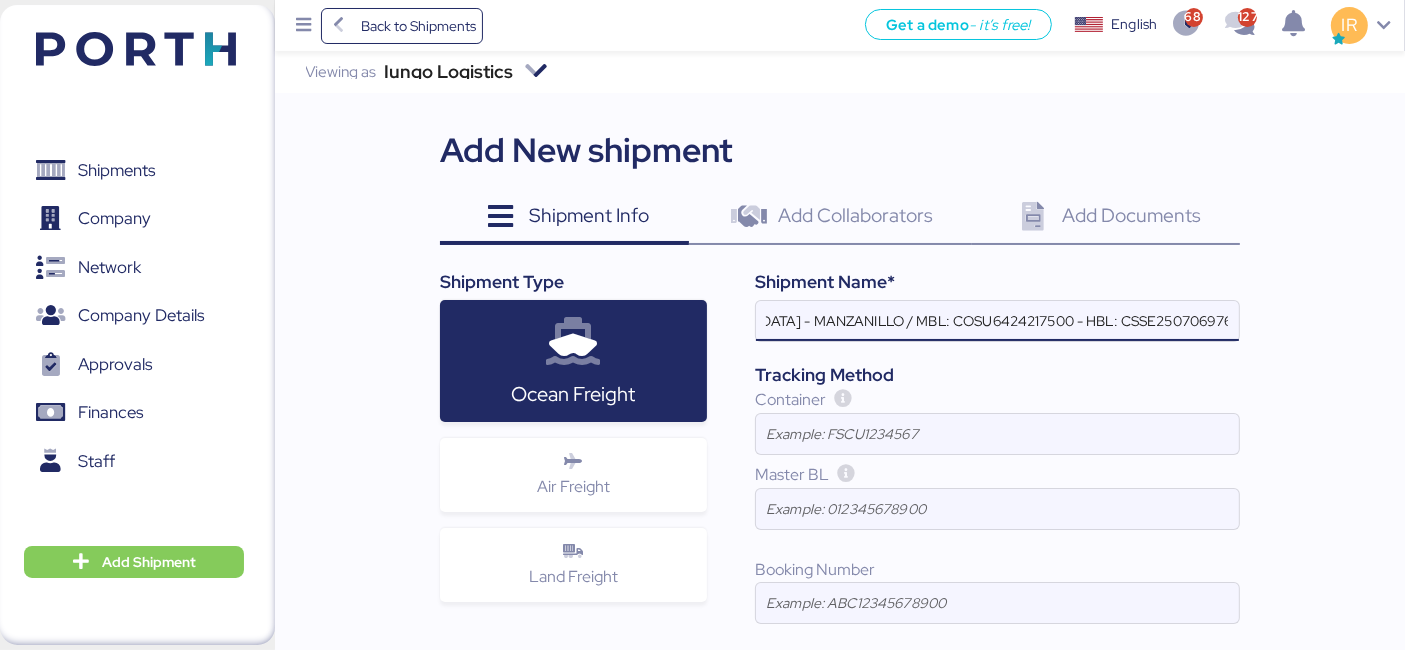 type on "LOXSON - PXI / [GEOGRAPHIC_DATA] - MANZANILLO / MBL: COSU6424217500 - HBL: CSSE250706976 / 2X40HQ" 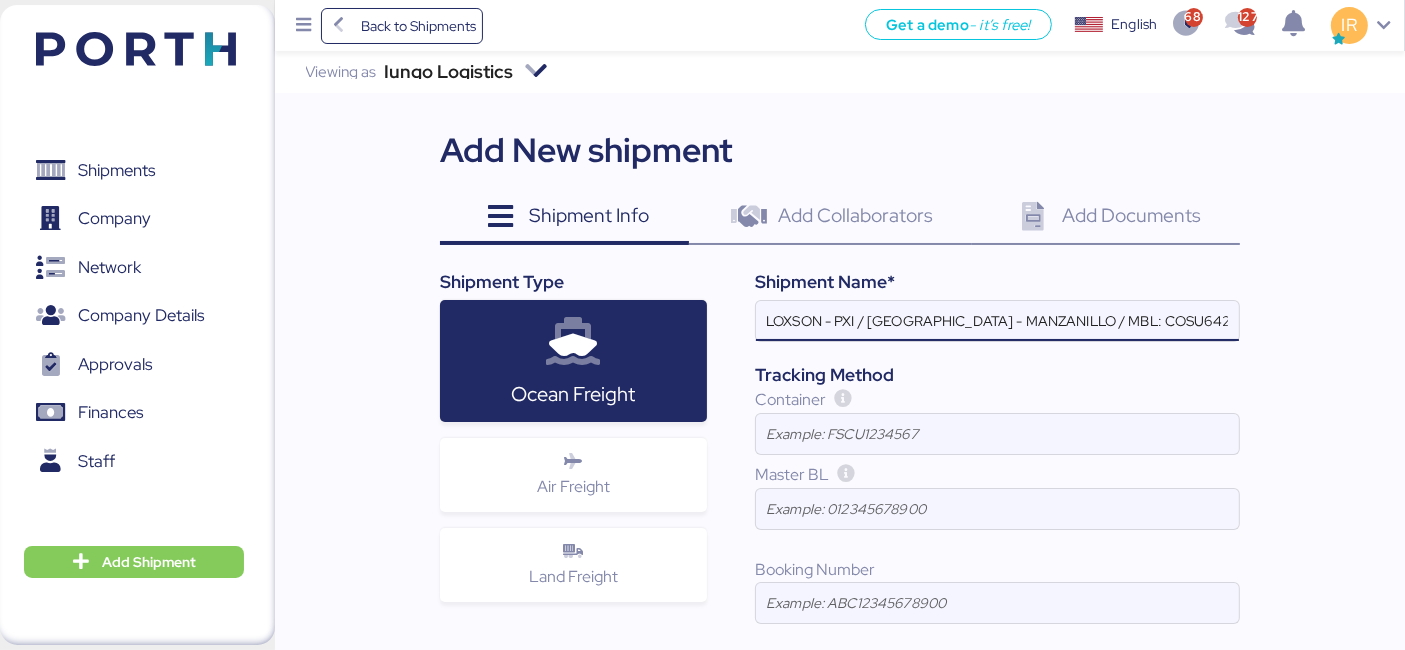 scroll, scrollTop: 0, scrollLeft: 220, axis: horizontal 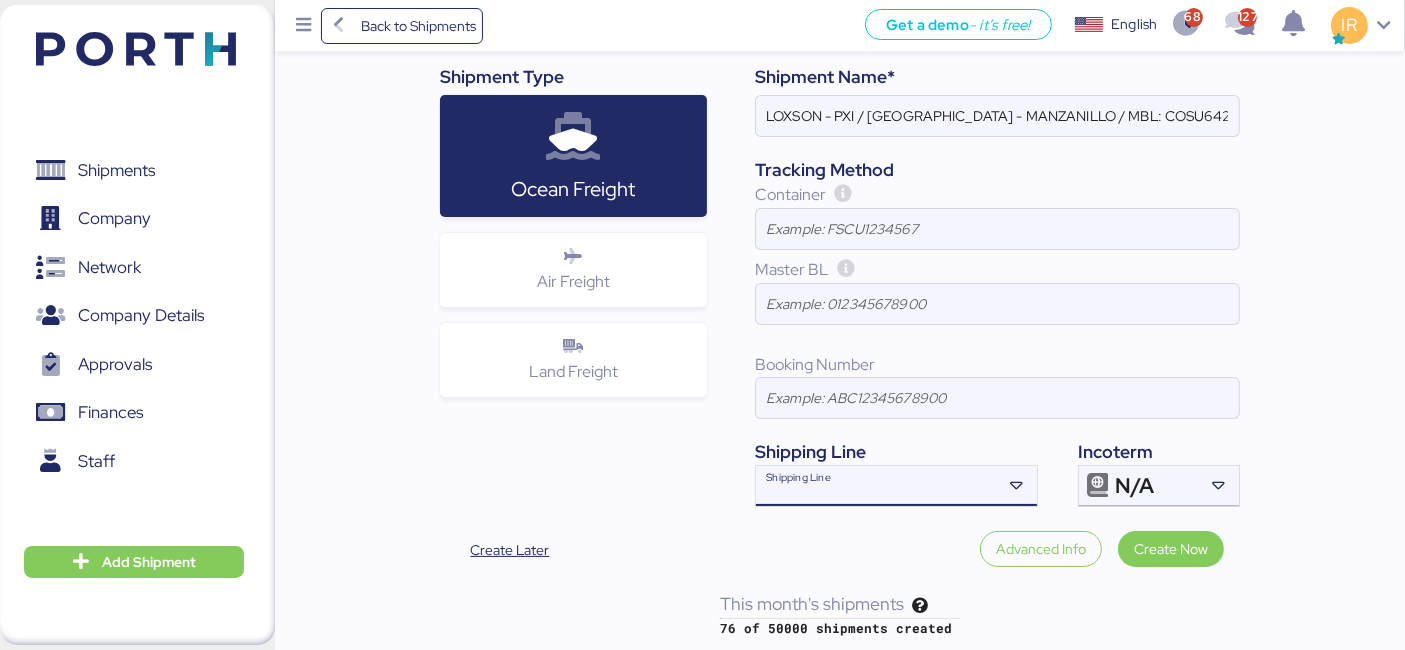 click on "Shipping Line" at bounding box center [878, 492] 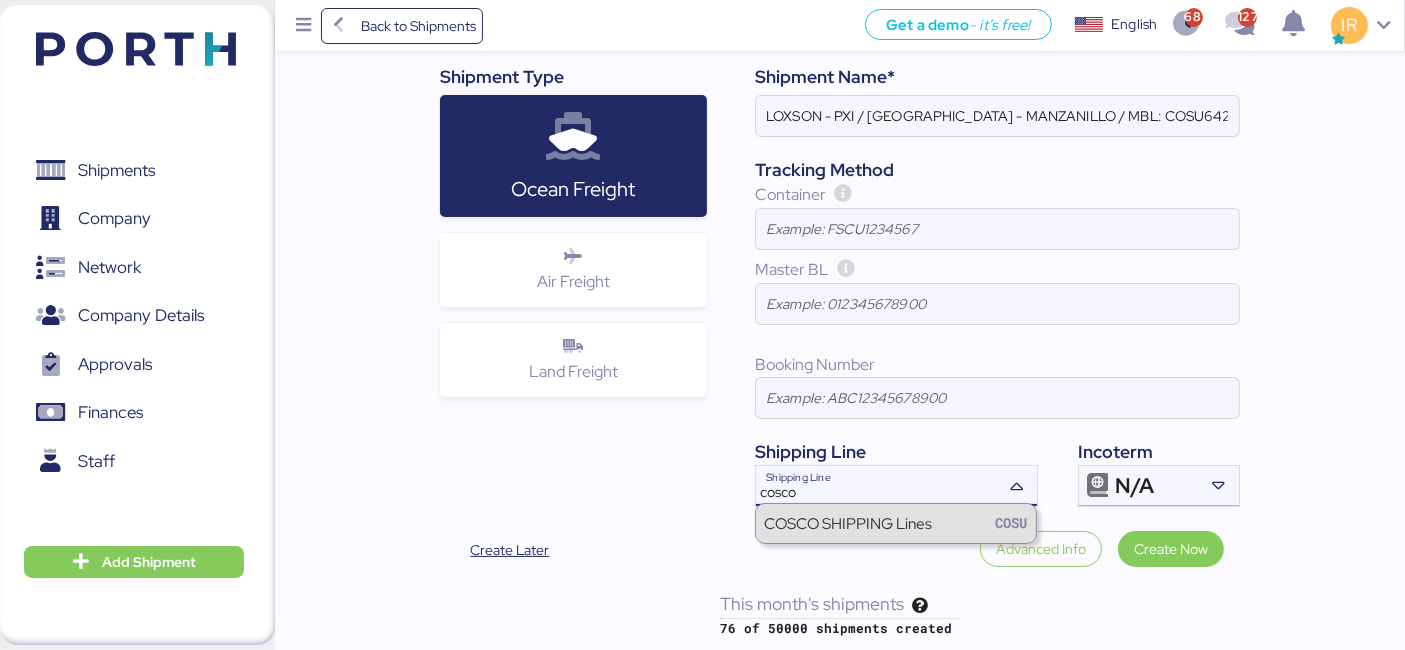 type on "cosco" 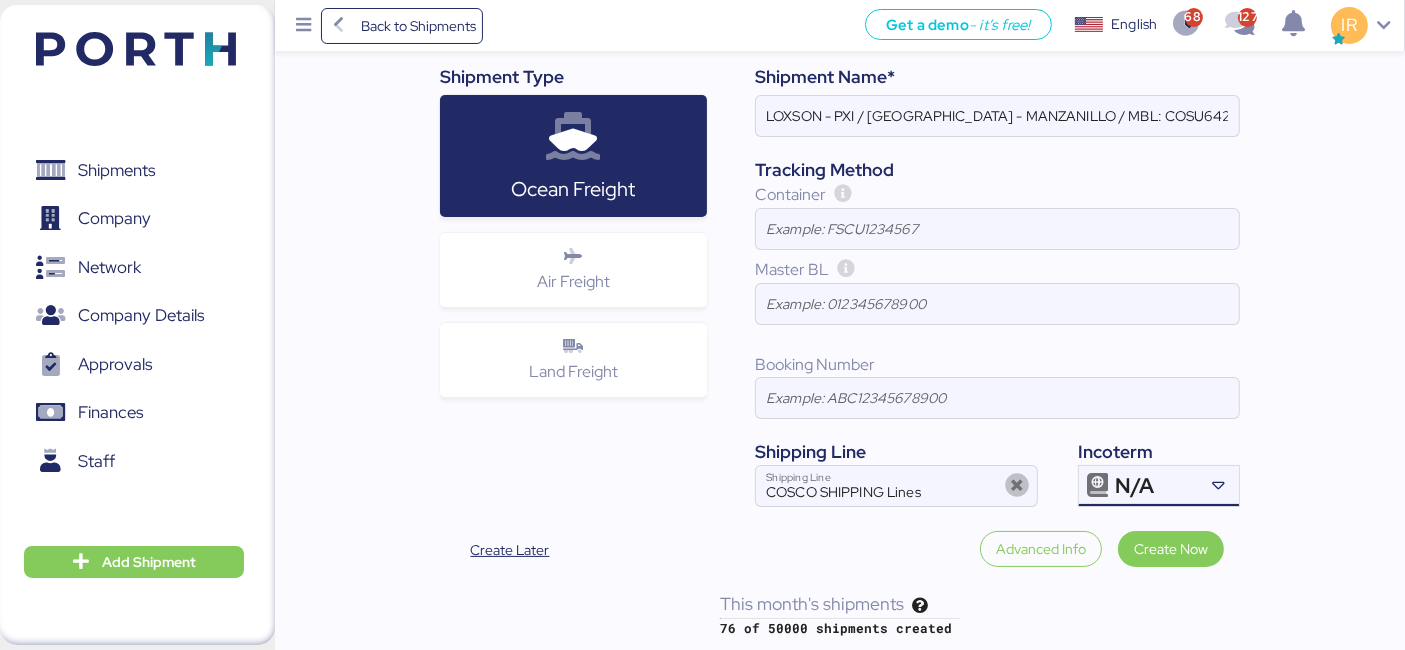 click on "N/A" at bounding box center [1134, 486] 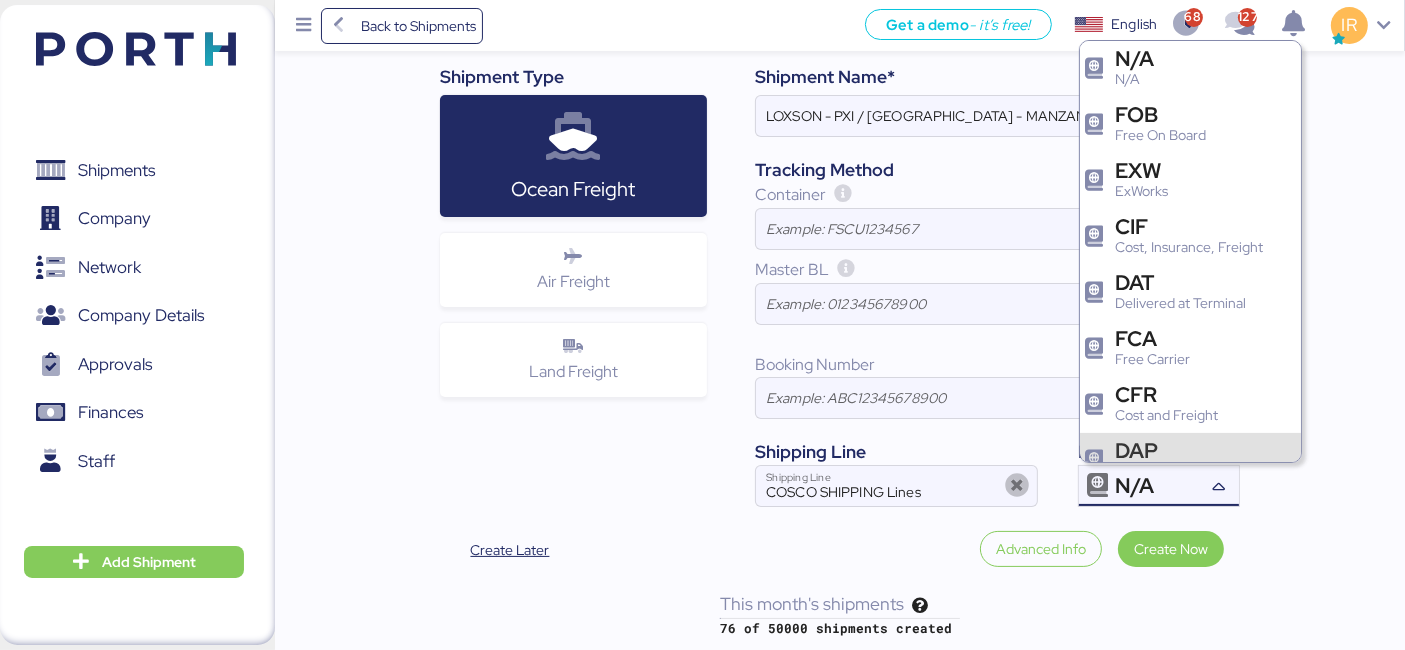 click on "DAP" at bounding box center [1172, 450] 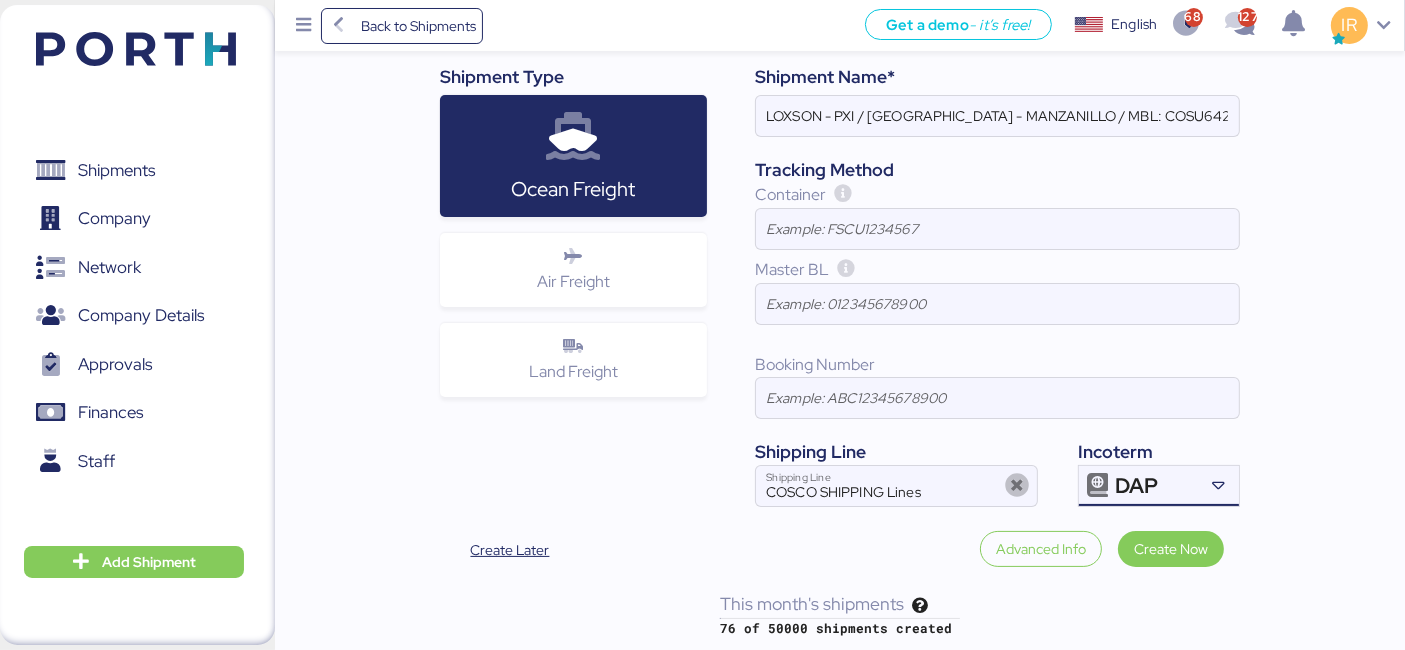 scroll, scrollTop: 25, scrollLeft: 0, axis: vertical 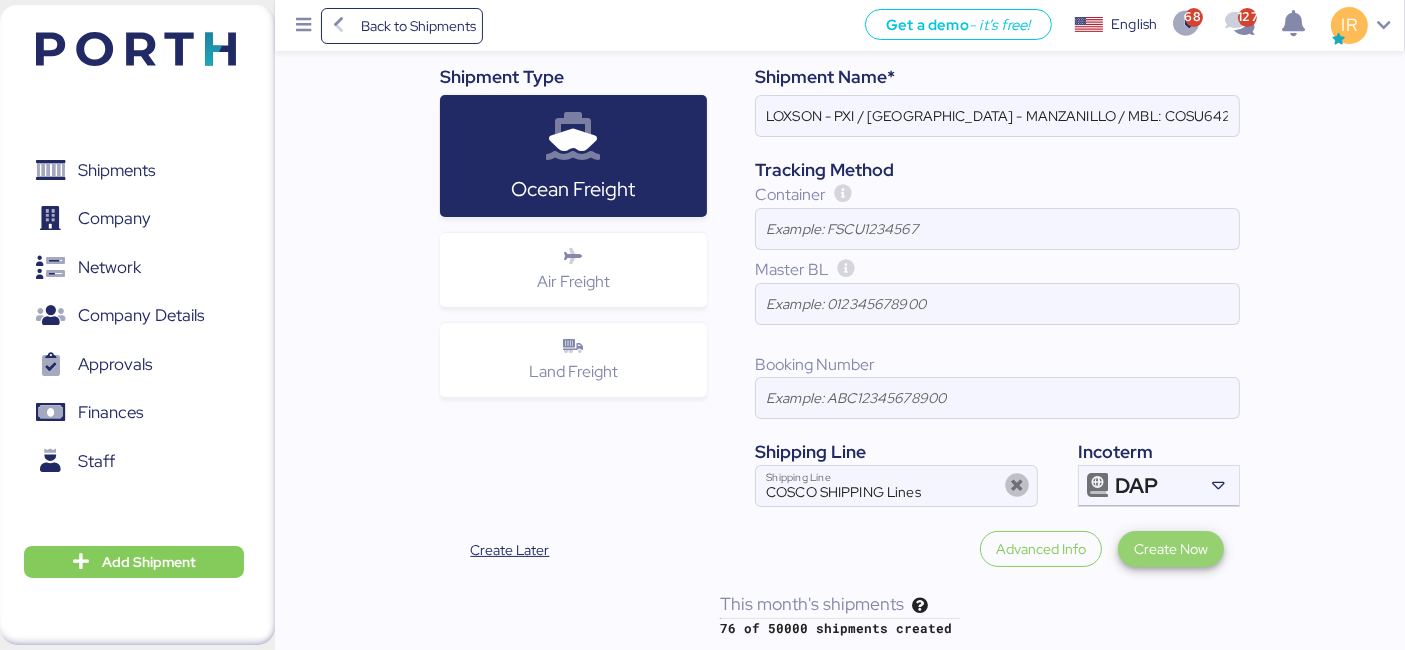 click on "Create Now" at bounding box center [1171, 549] 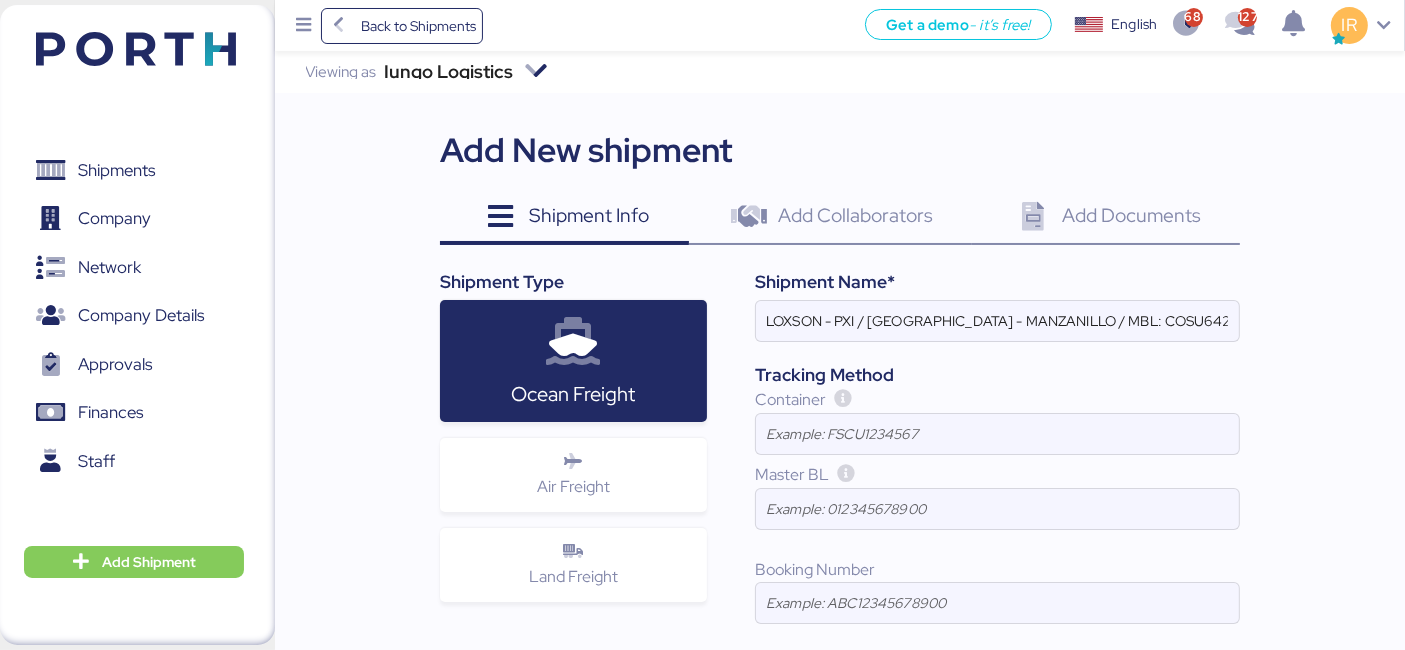 scroll, scrollTop: 205, scrollLeft: 0, axis: vertical 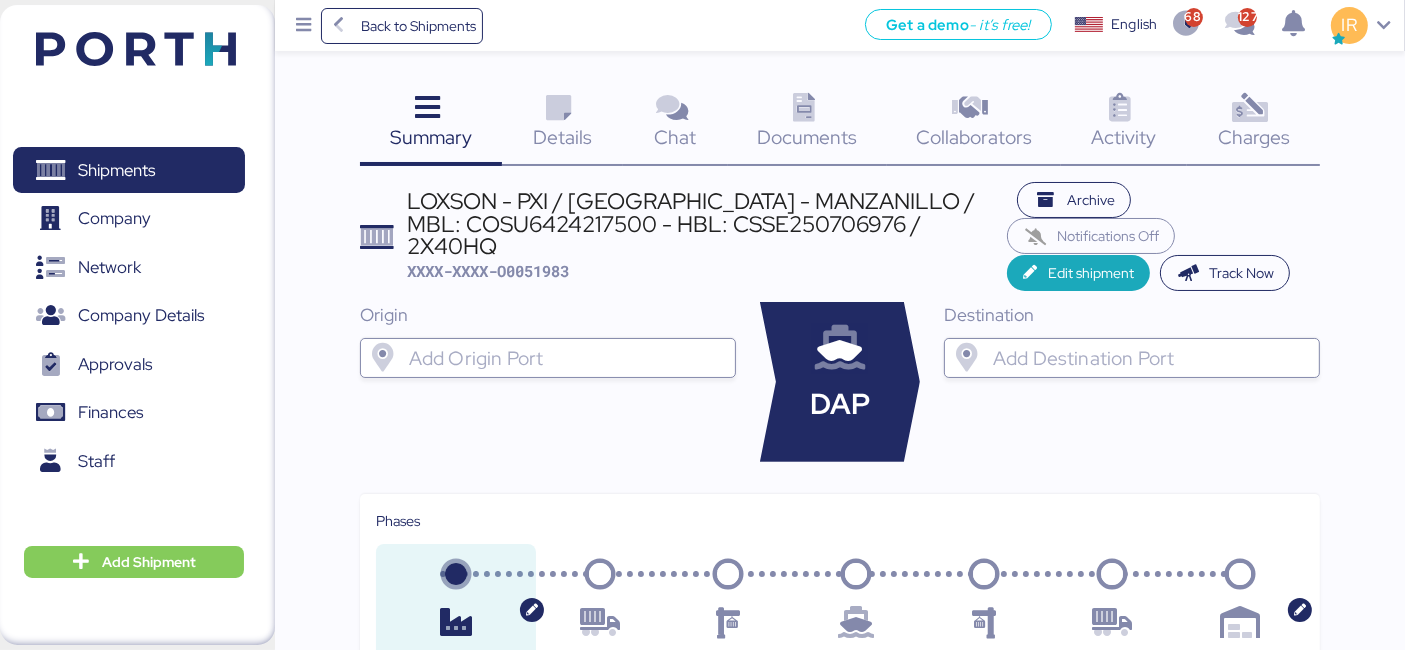 click on "LOXSON - PXI / [GEOGRAPHIC_DATA] - MANZANILLO / MBL: COSU6424217500 - HBL: CSSE250706976 / 2X40HQ" at bounding box center [707, 223] 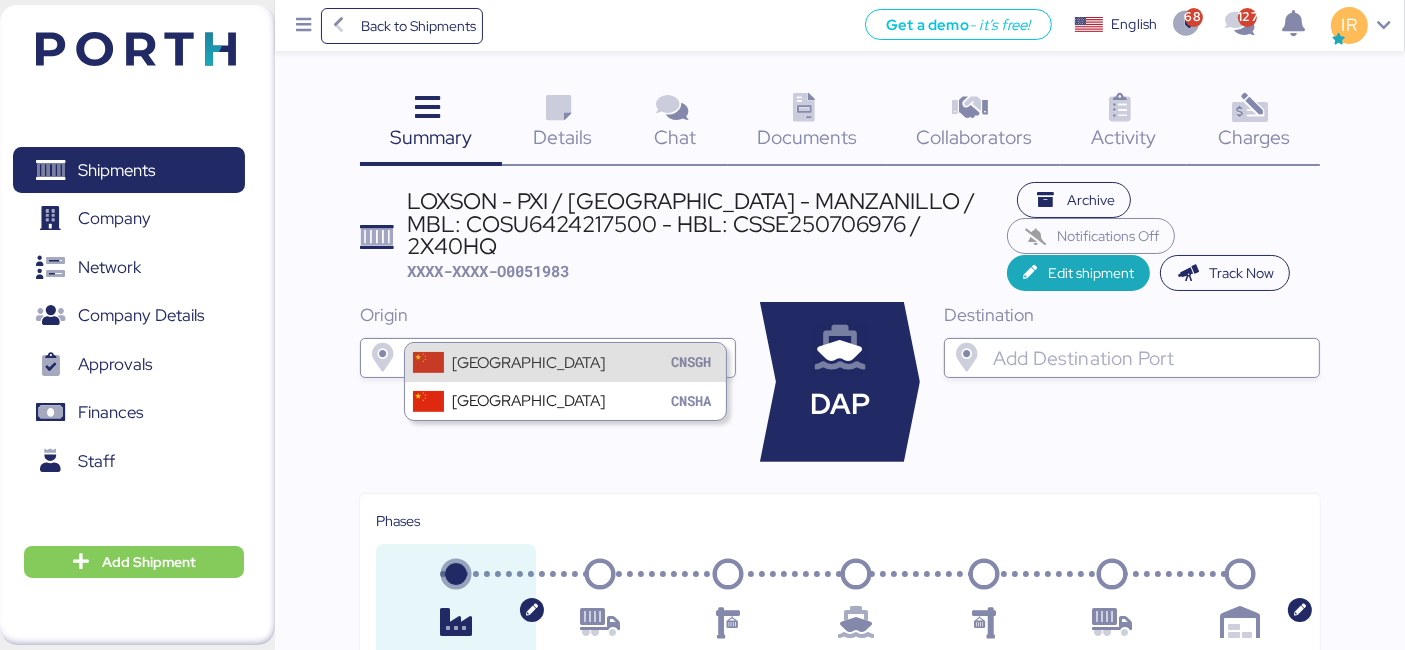 type on "[GEOGRAPHIC_DATA]" 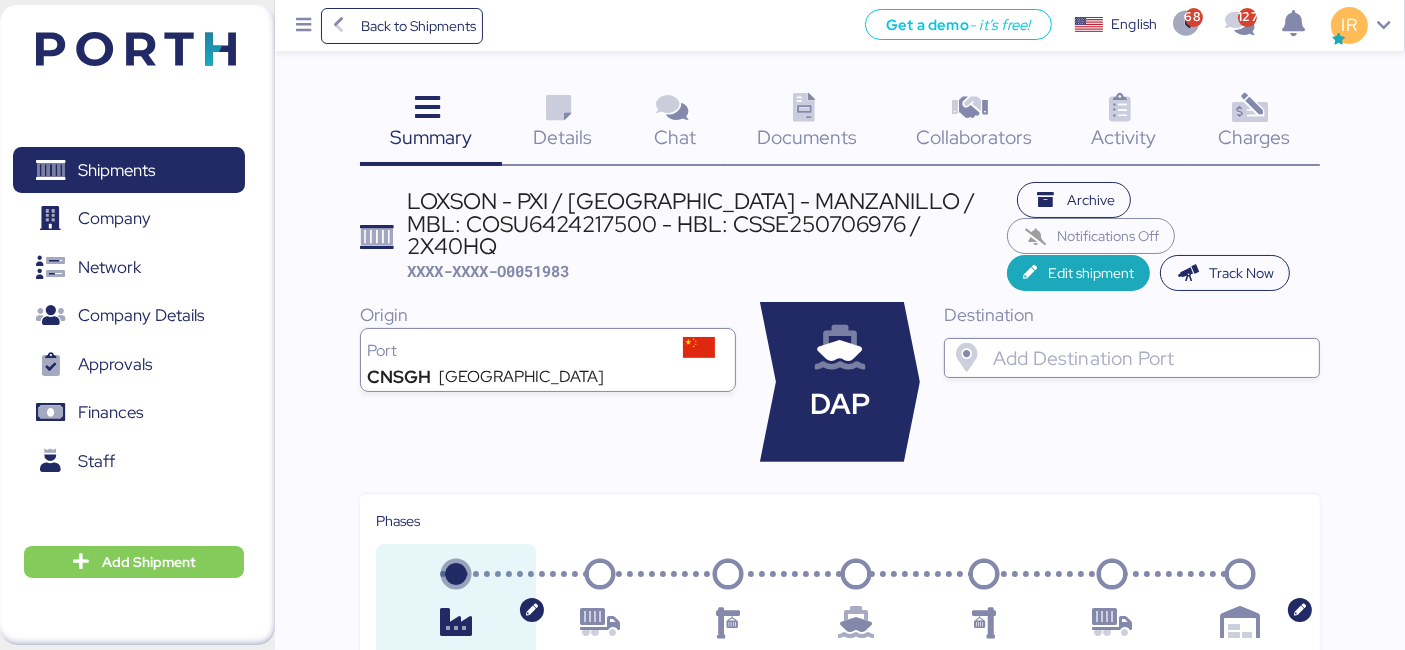 click at bounding box center [1150, 358] 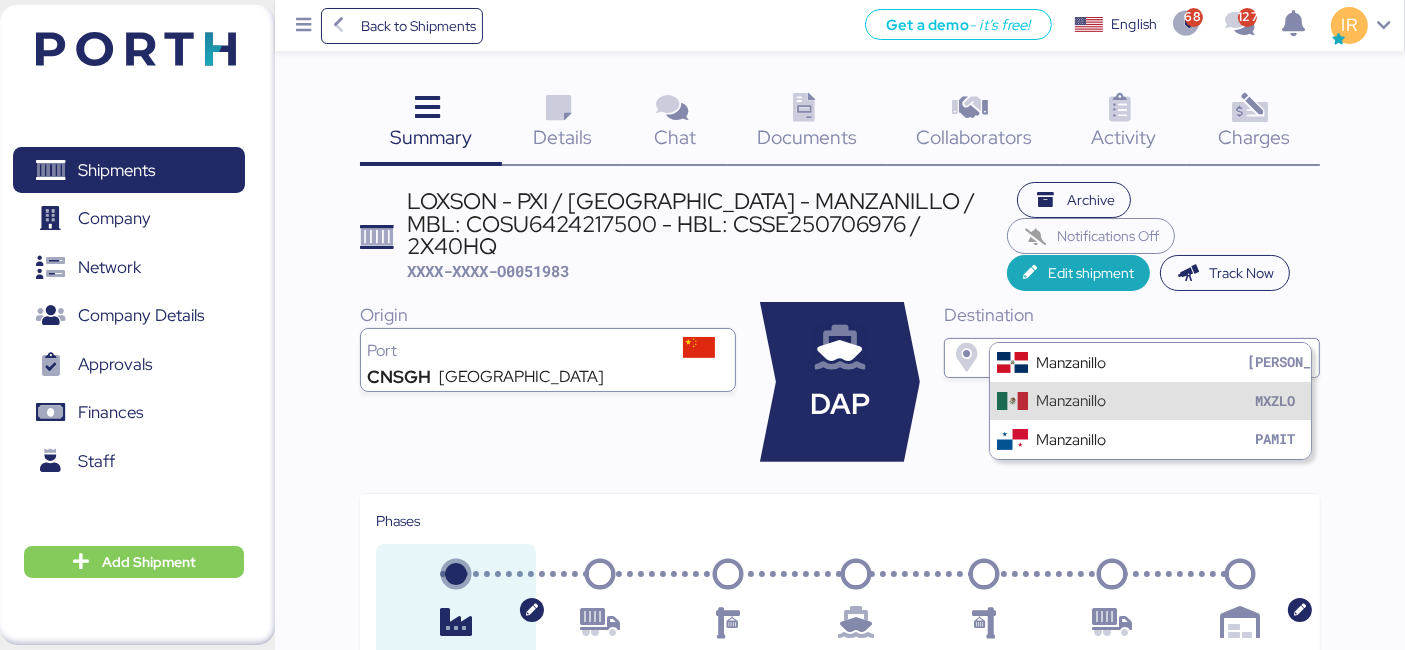 type on "manzanill" 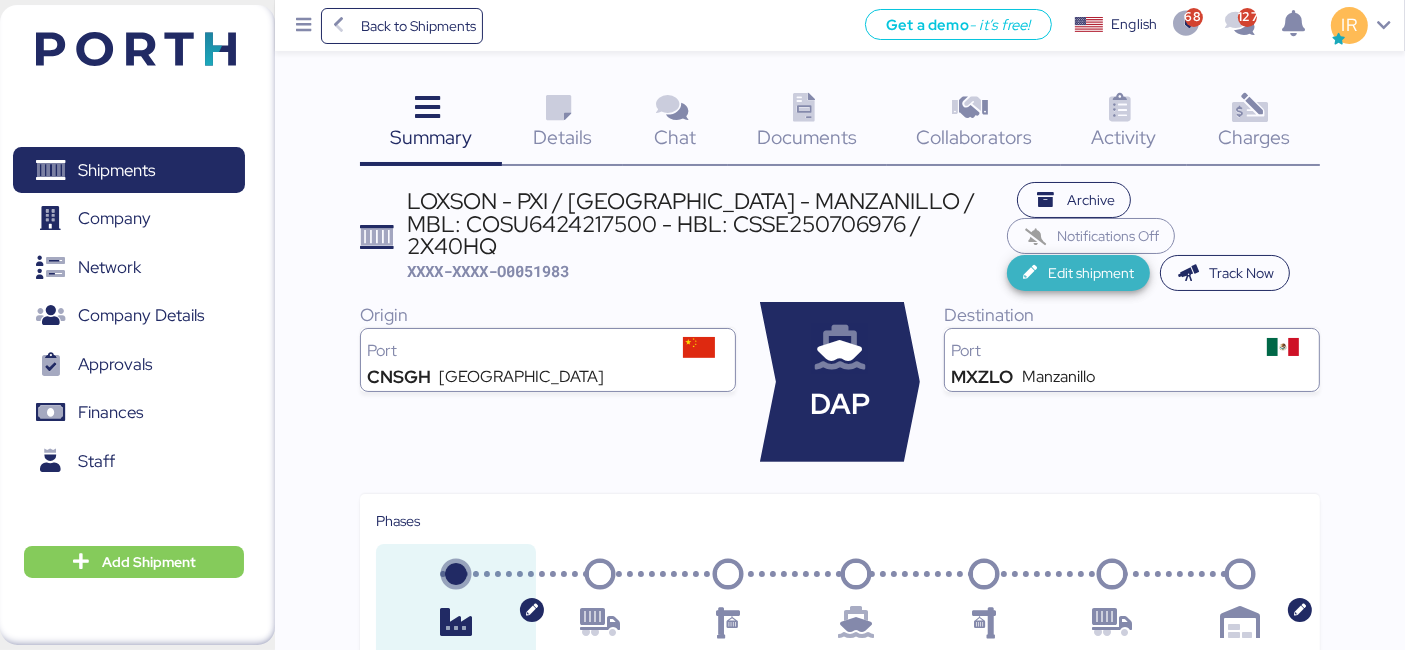 click on "Edit shipment" at bounding box center [1091, 273] 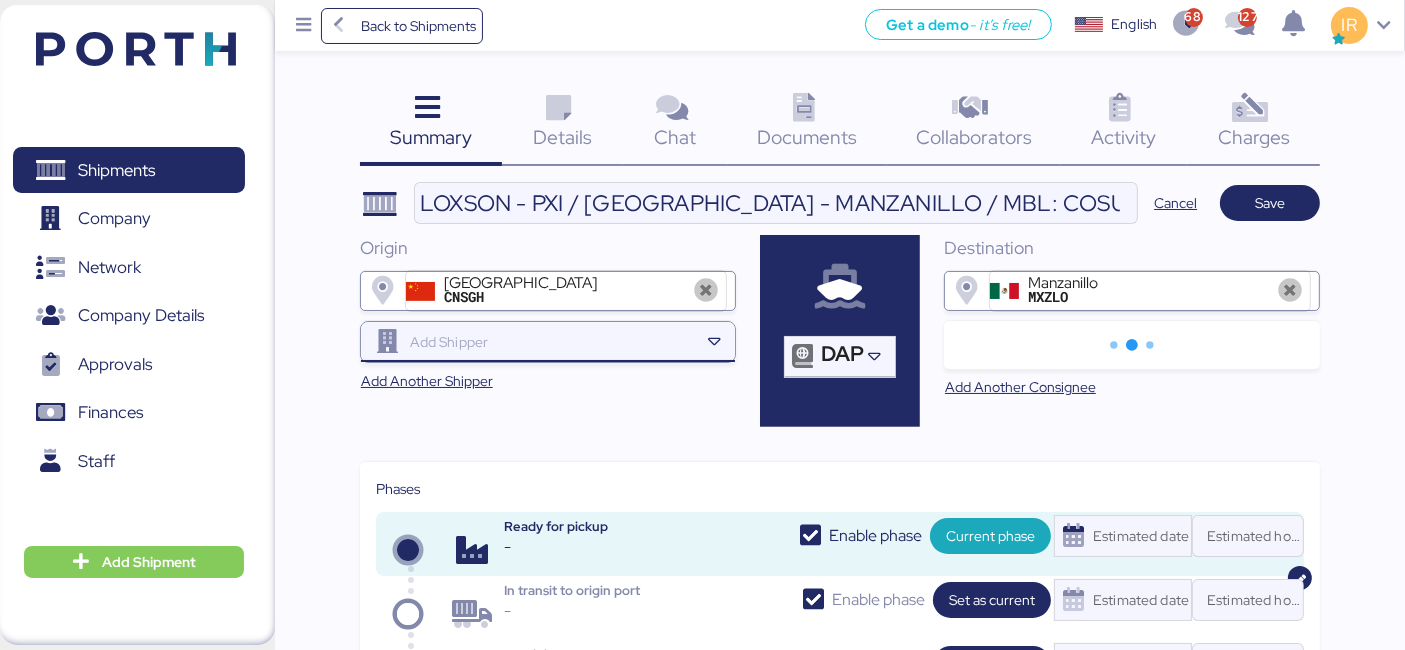 click at bounding box center [552, 342] 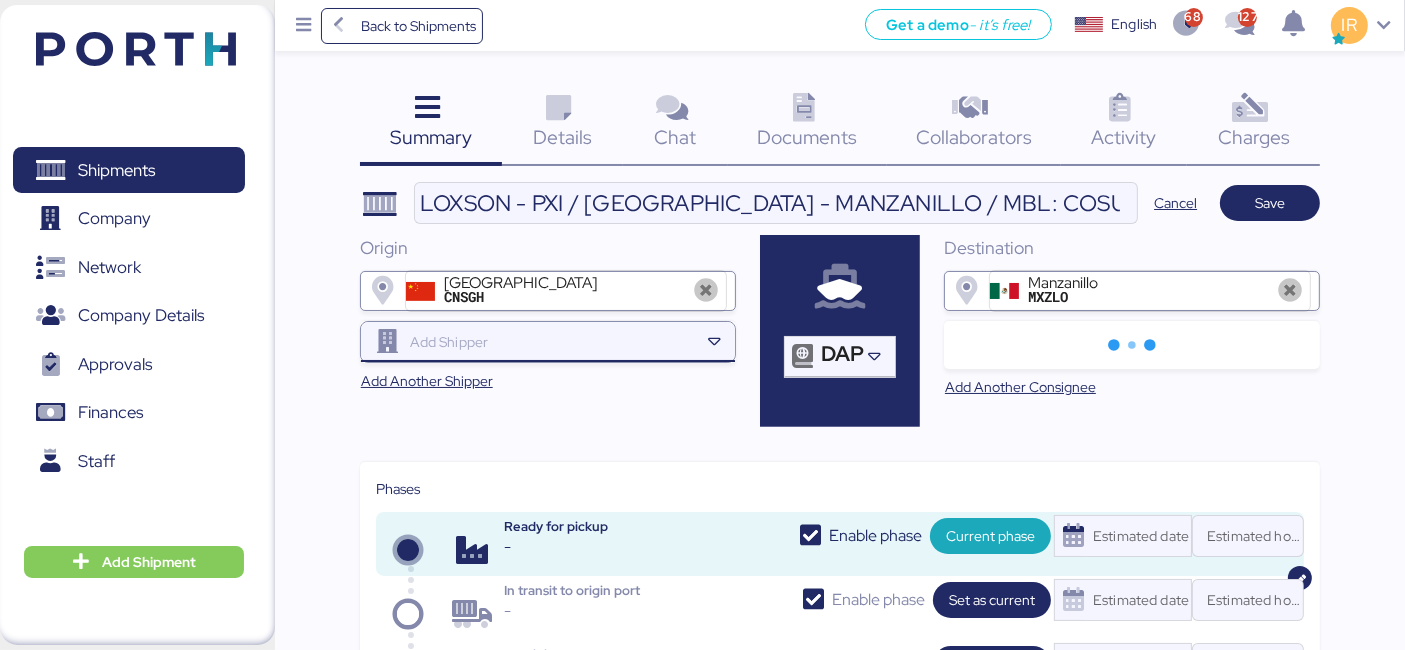 paste on "PXI AUTO COMPONENTS" 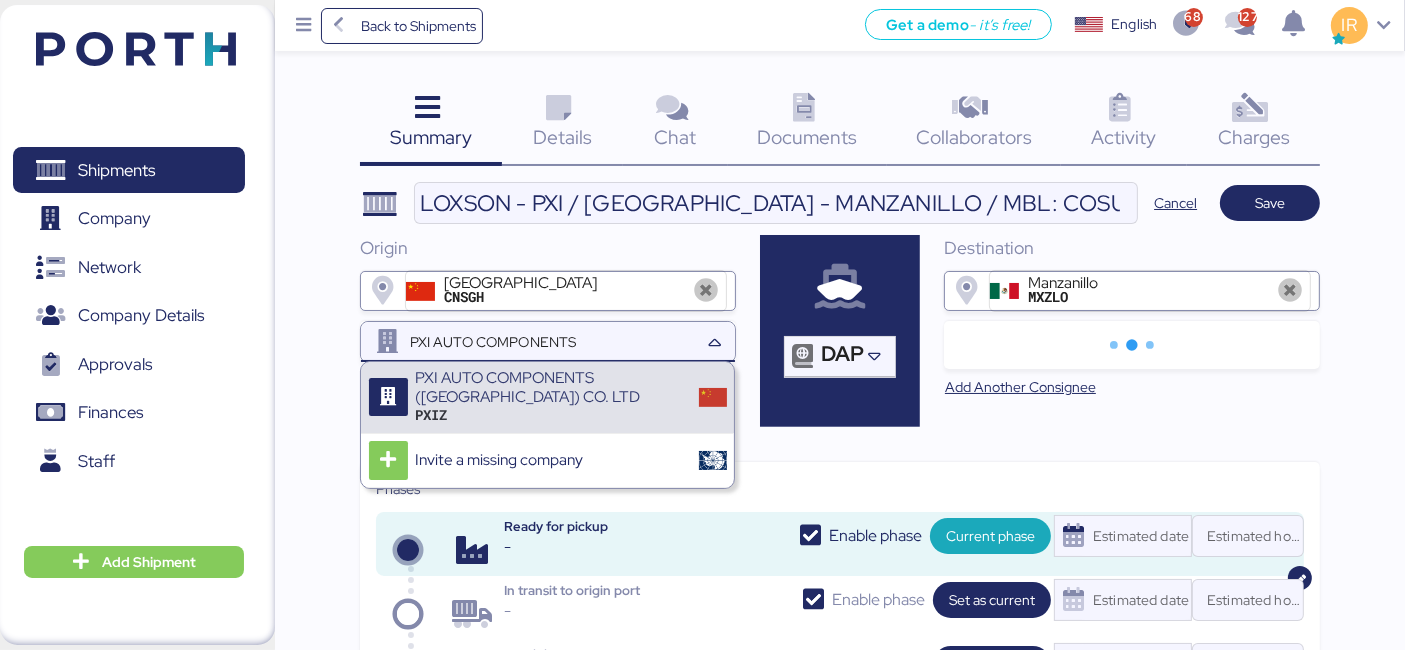 type on "PXI AUTO COMPONENTS" 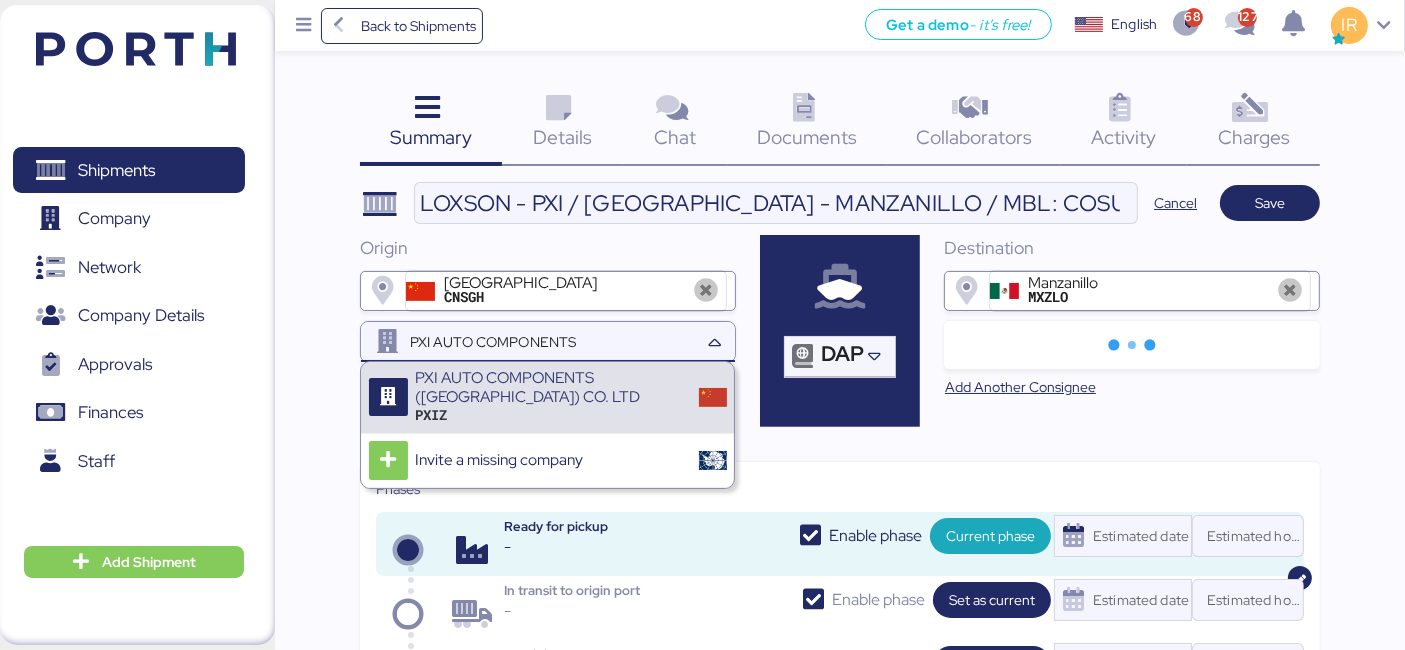 click on "PXI AUTO COMPONENTS ([GEOGRAPHIC_DATA]) CO. LTD" at bounding box center (550, 387) 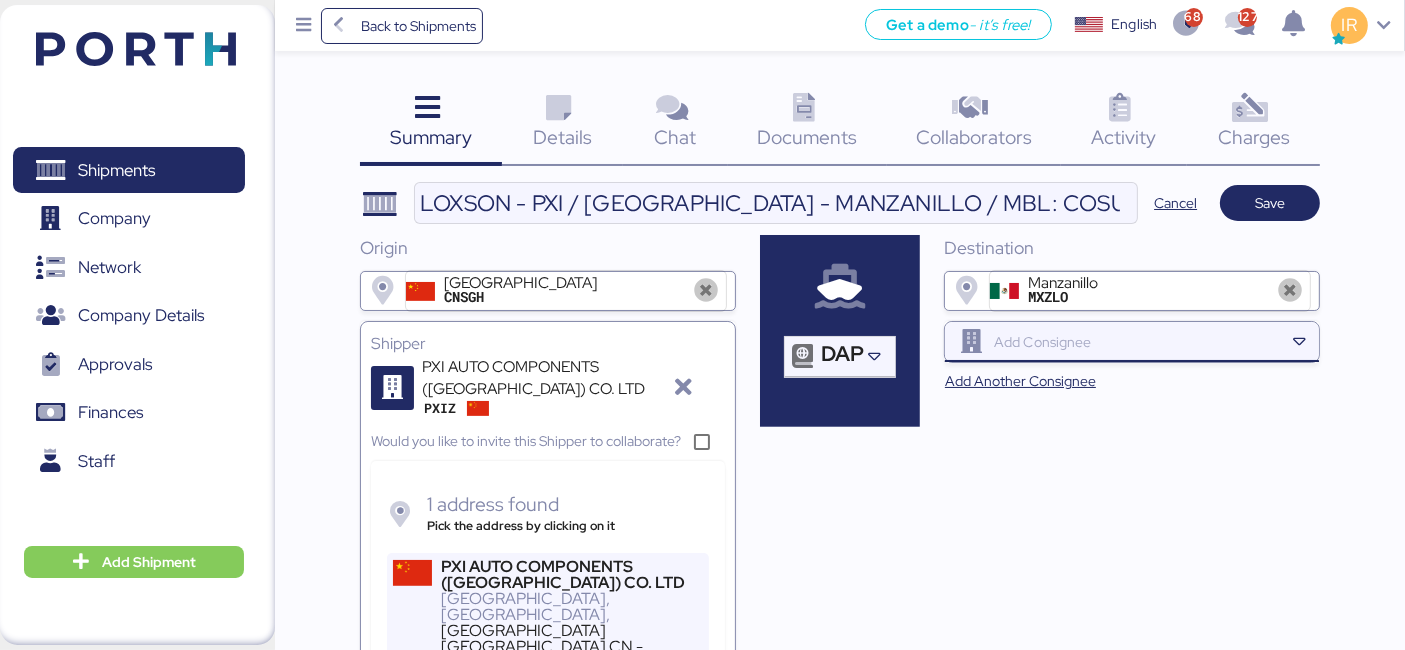 click at bounding box center (1136, 342) 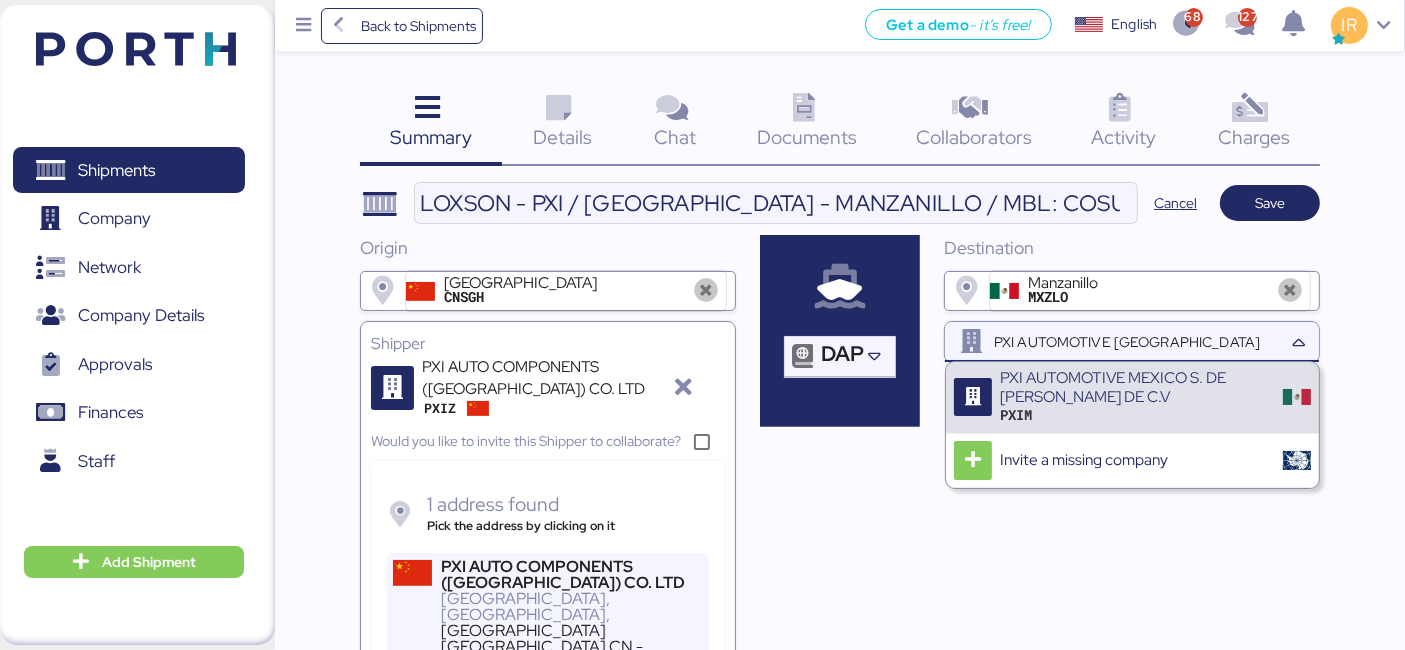 type on "PXI AUTOMOTIVE [GEOGRAPHIC_DATA]" 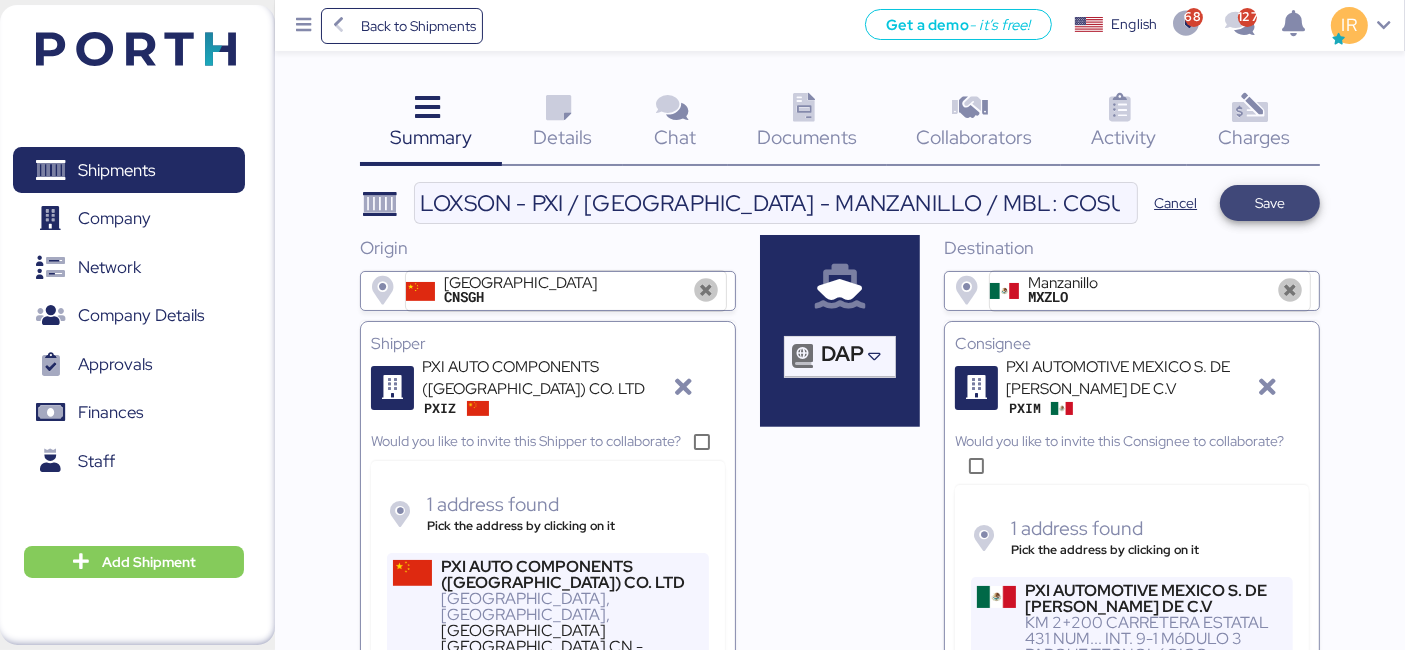 click on "Save" at bounding box center (1270, 203) 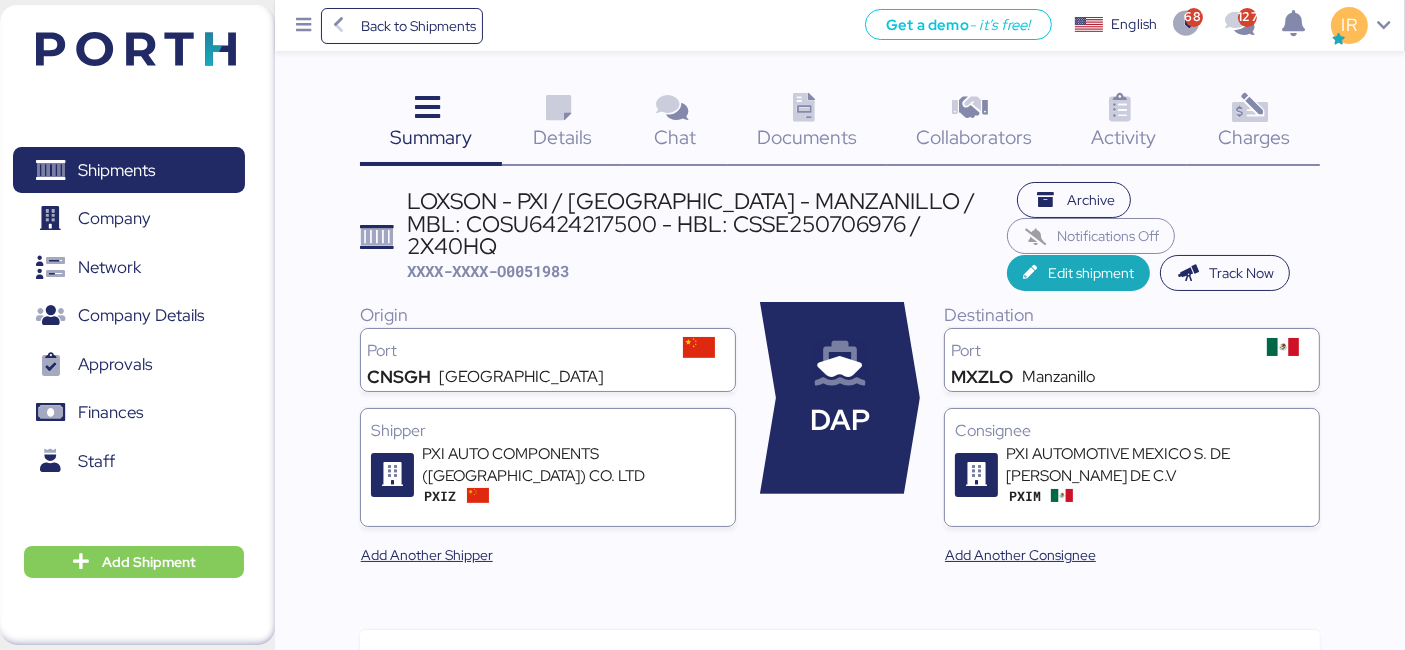 click at bounding box center (558, 108) 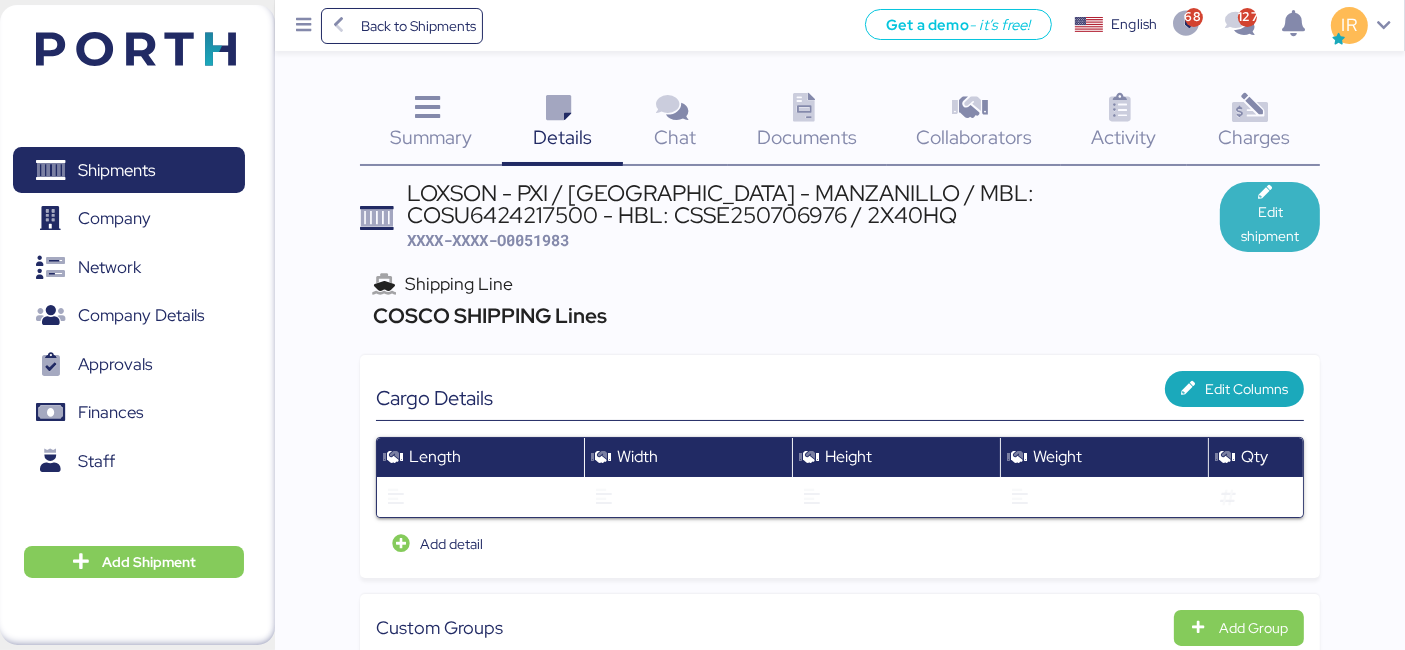 click on "Summary 0   Details 0   Chat 0   Documents 0   Collaborators 0   Activity 0   Charges 0   LOXSON - PXI / [GEOGRAPHIC_DATA] - MANZANILLO / MBL: COSU6424217500 - HBL: CSSE250706976 / 2X40HQ XXXX-XXXX-O0051983   Edit shipment   Shipping Line COSCO SHIPPING Lines Cargo Details   Edit Columns   Length   Width   Height   Weight   Qty   Cost   Total           USD($) 0.00   (empty)     Add detail Custom Groups   Add Group   [PERSON_NAME] Generales   Concept Access Settings ⚙️ Liberado   Comment   All Collaborators - View   ⚙️ Carta [PERSON_NAME]   Comment   Only my company   ⚙️ Notificación de Arribo   Comment   All Collaborators - View   💼 Free Hand   Comment   Only my company   💼 Coloader   Comment     Only my company   ⚙️ CAAT   Comment   Only my company   🏦 Confirmación Pago a Proveedores   Comment
Only my company   ⚙️ Egresos en Porth   Comment   Only my company   💼 PO   Comment     All Collaborators - Edit     Comment" at bounding box center [702, 1211] 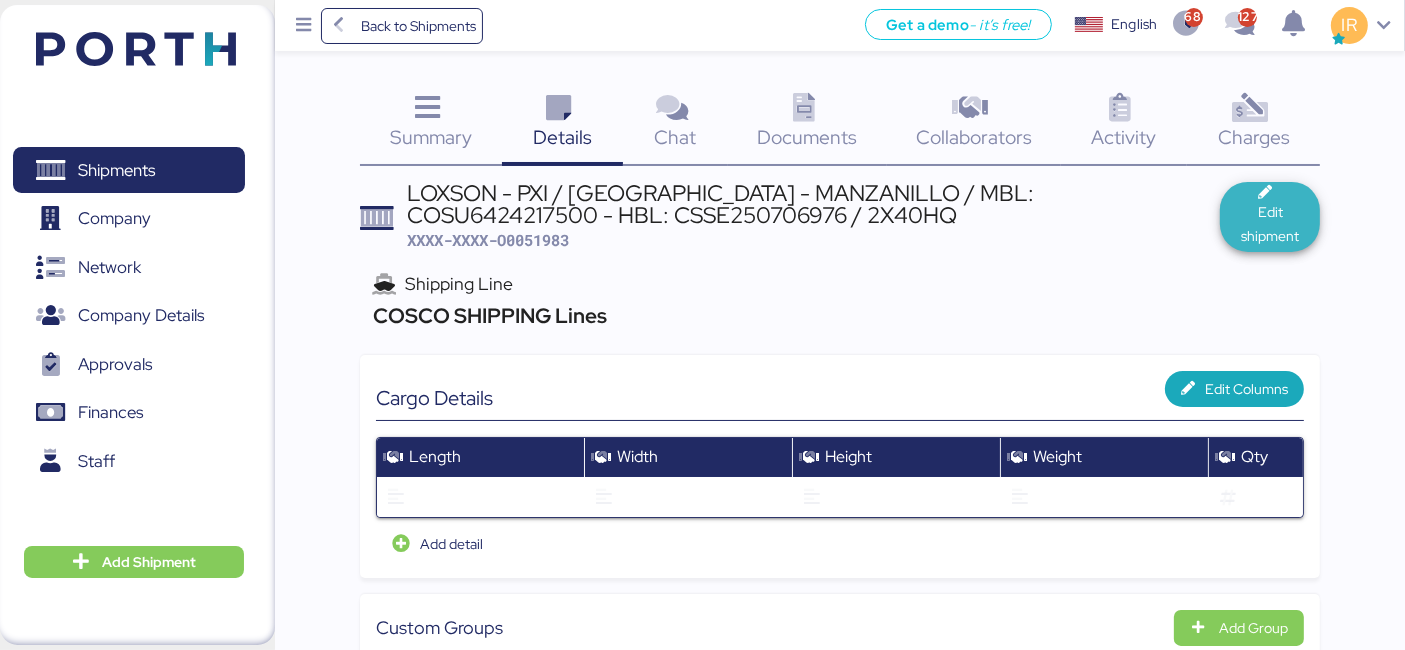 click on "Edit shipment" at bounding box center (1270, 224) 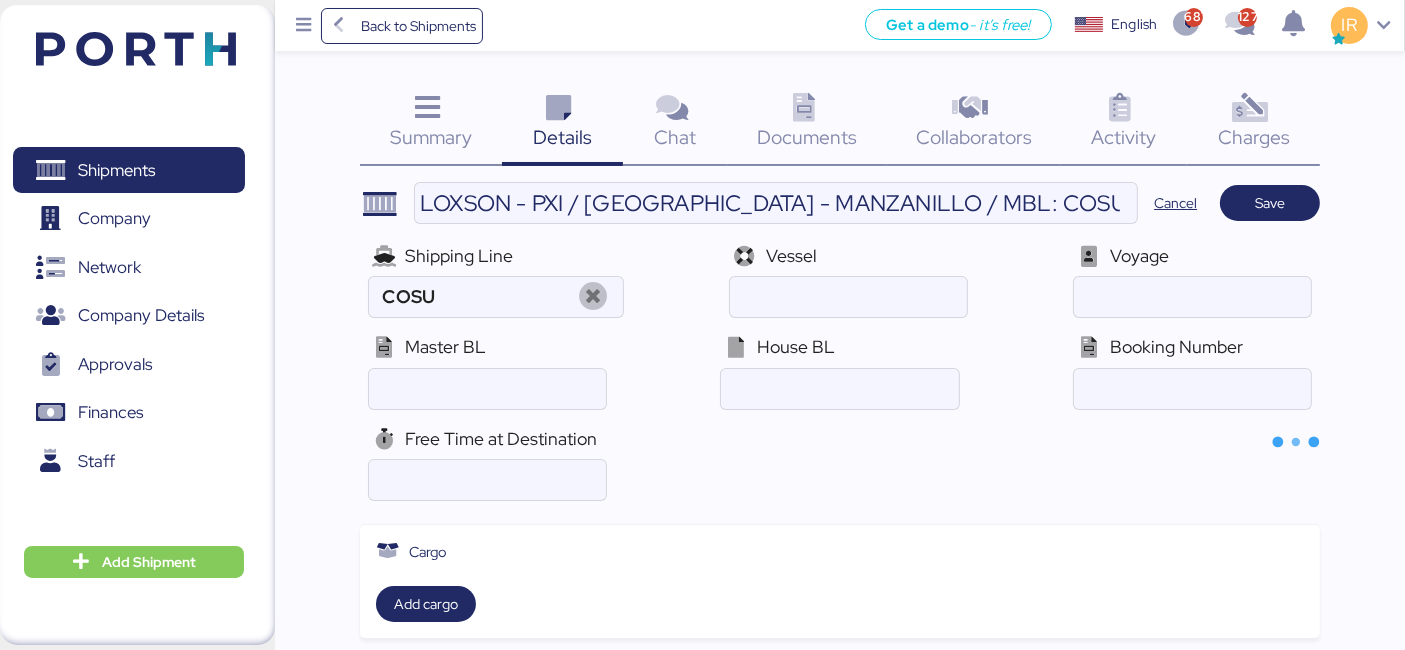 type on "COSCO SHIPPING Lines" 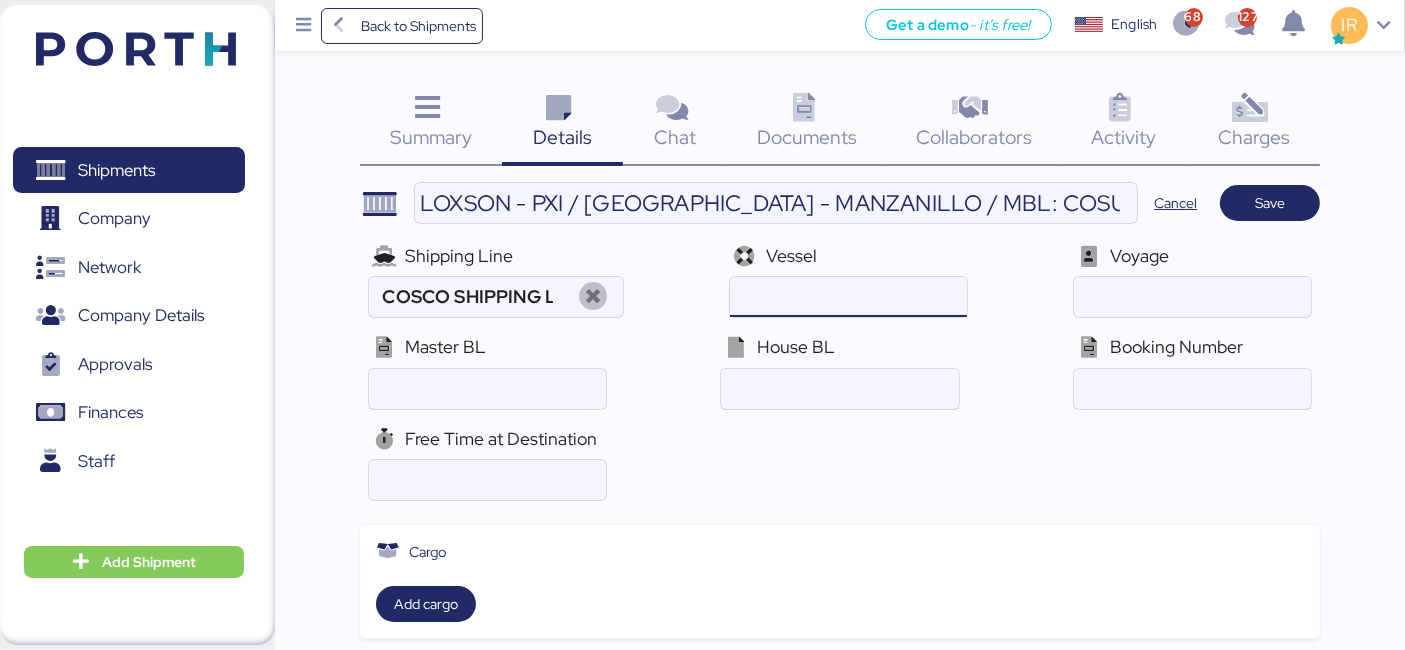 paste on "COSCO AMERICA /094E" 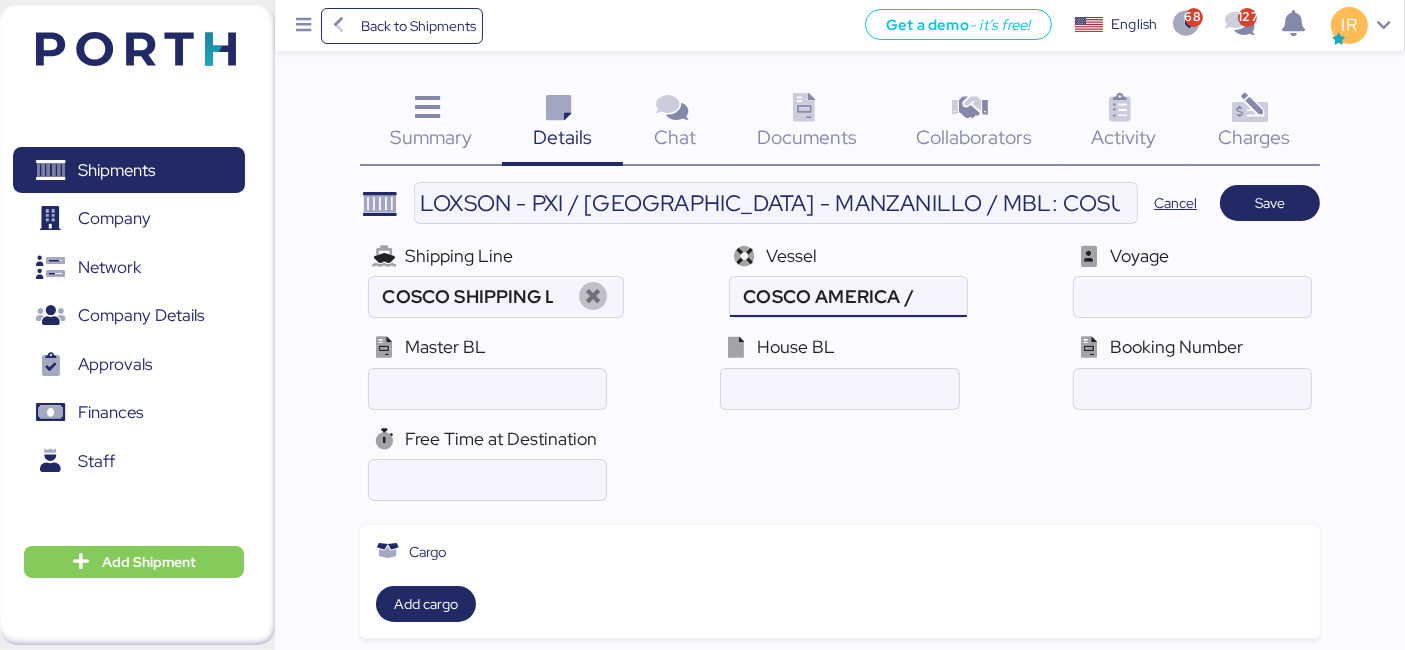 scroll, scrollTop: 0, scrollLeft: 0, axis: both 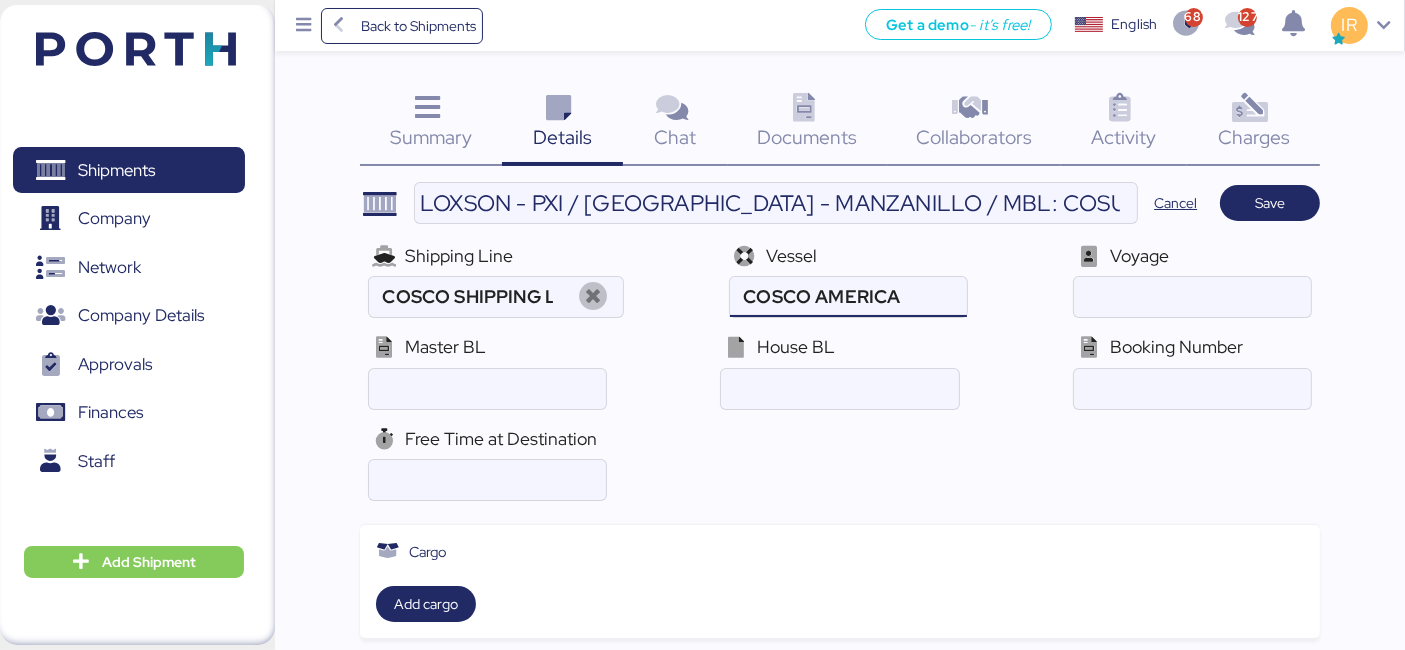 type on "COSCO AMERICA" 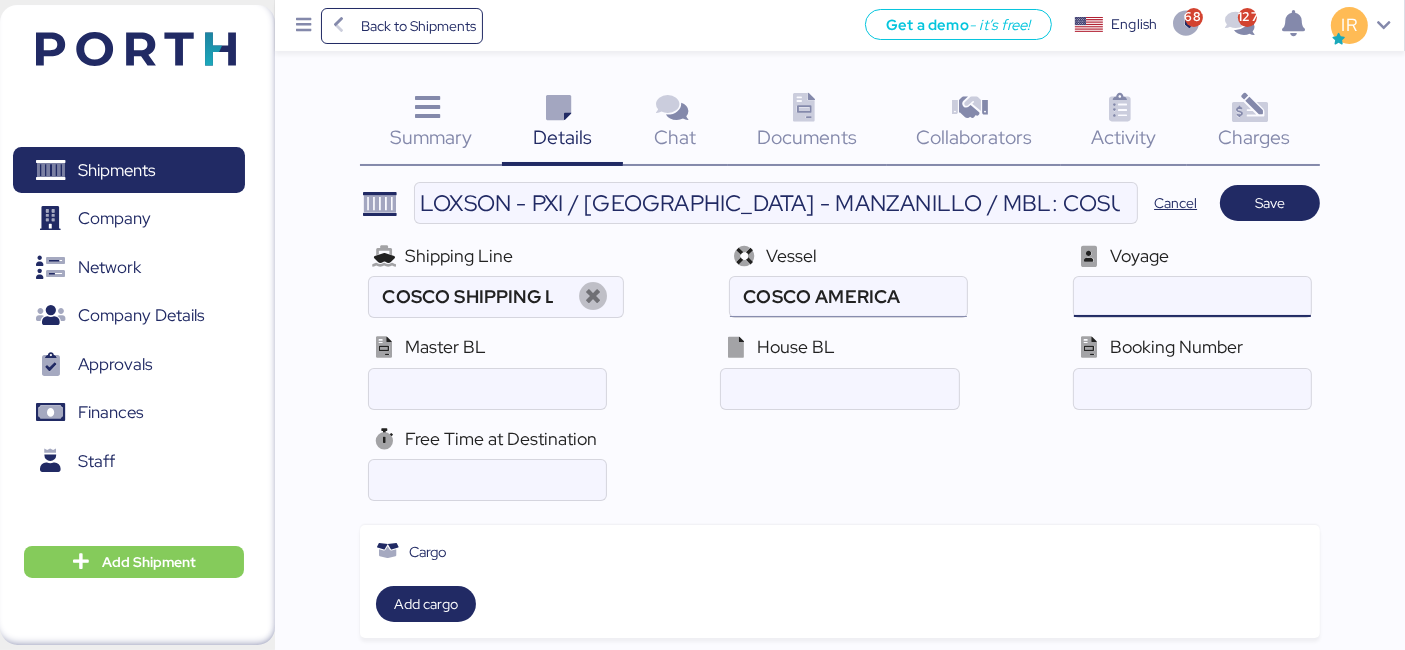 paste on "094E" 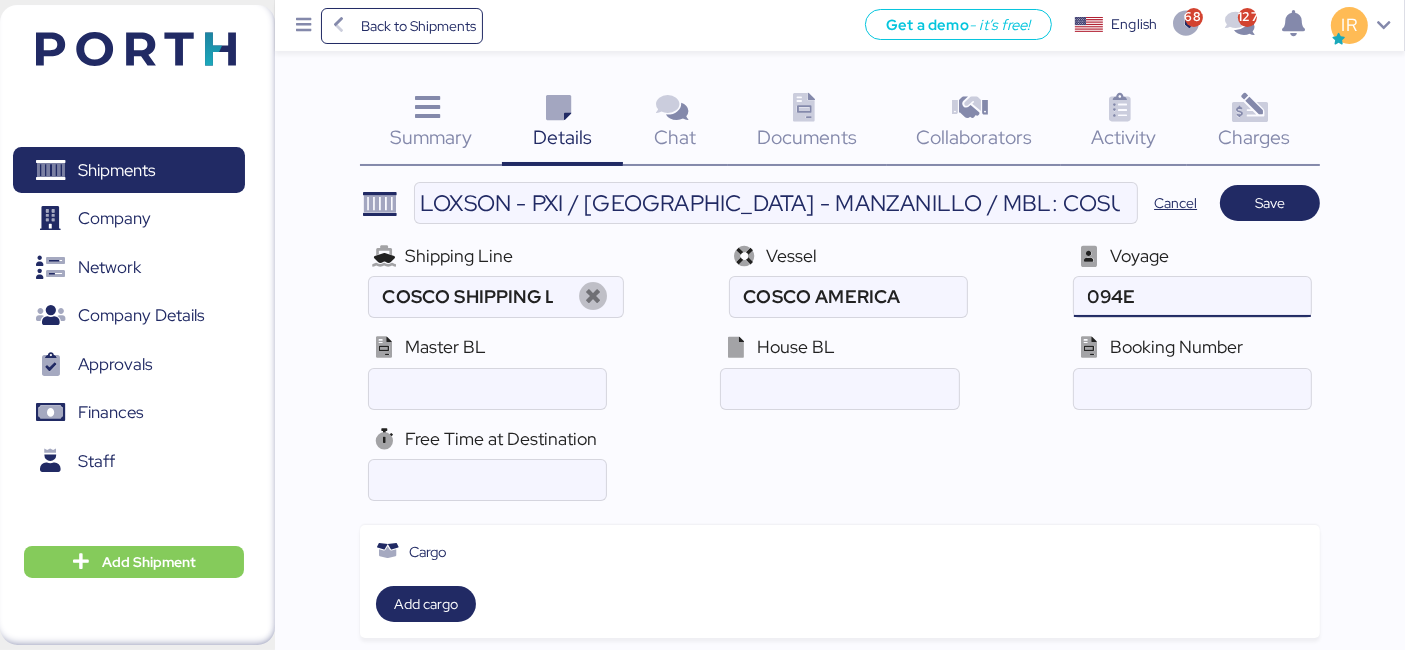 type on "094E" 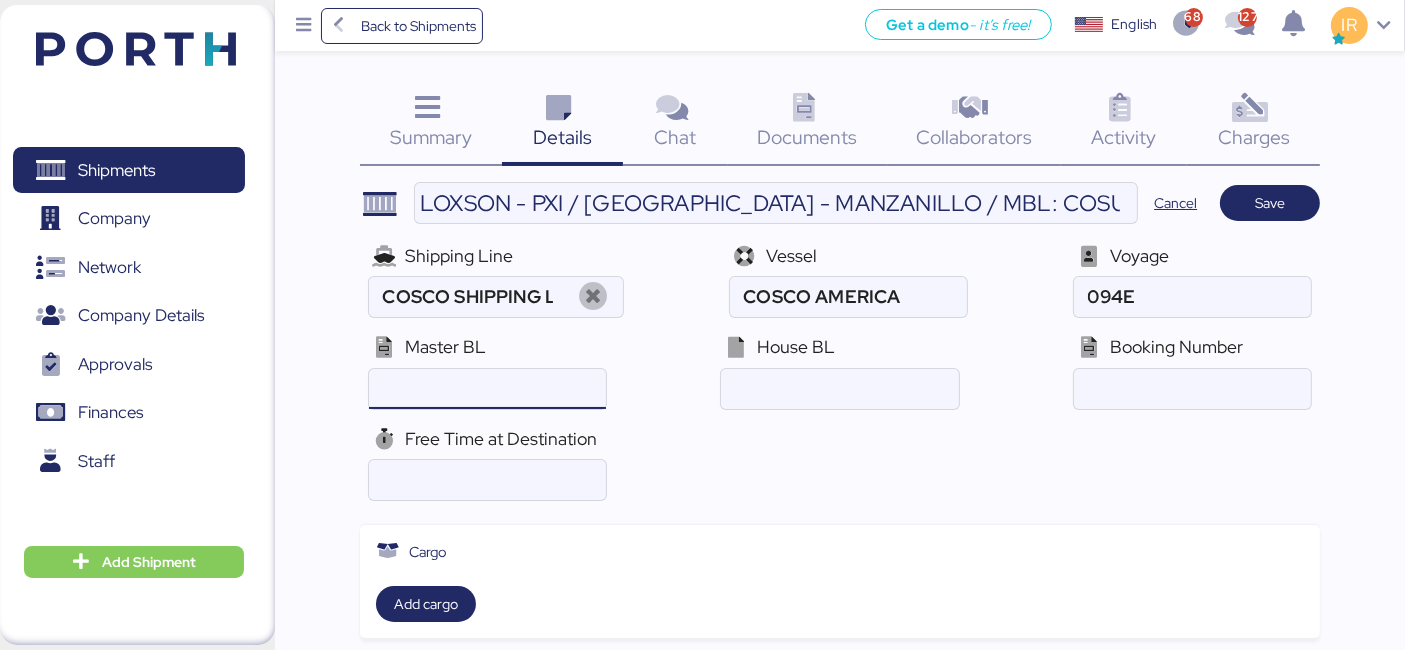 paste on "COSU6424217500" 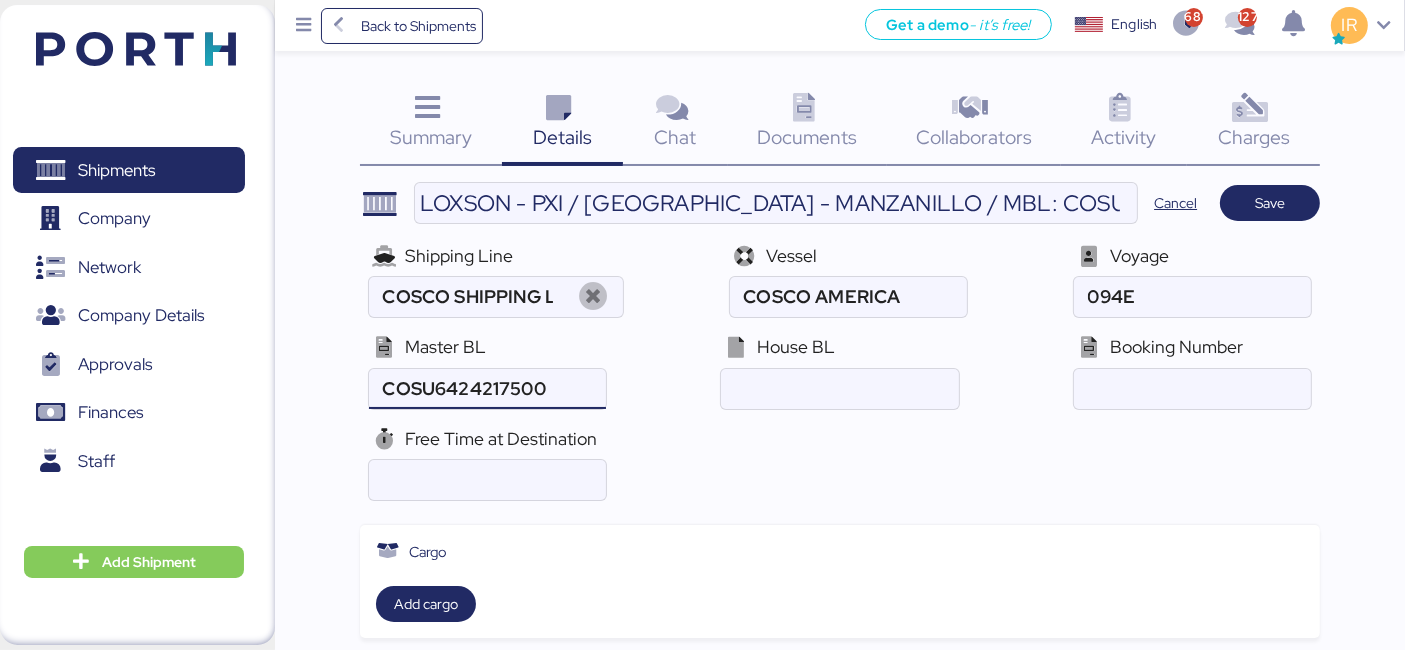 type on "COSU6424217500" 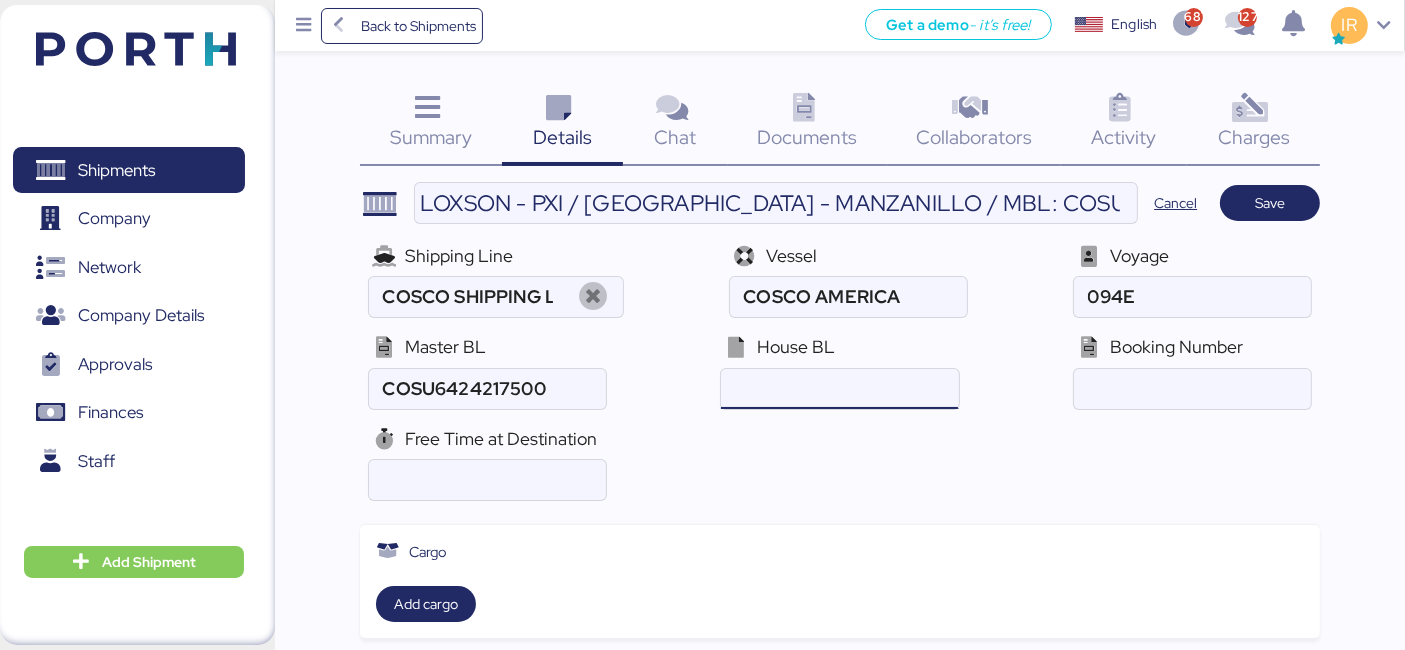 paste on "CSSE250706976" 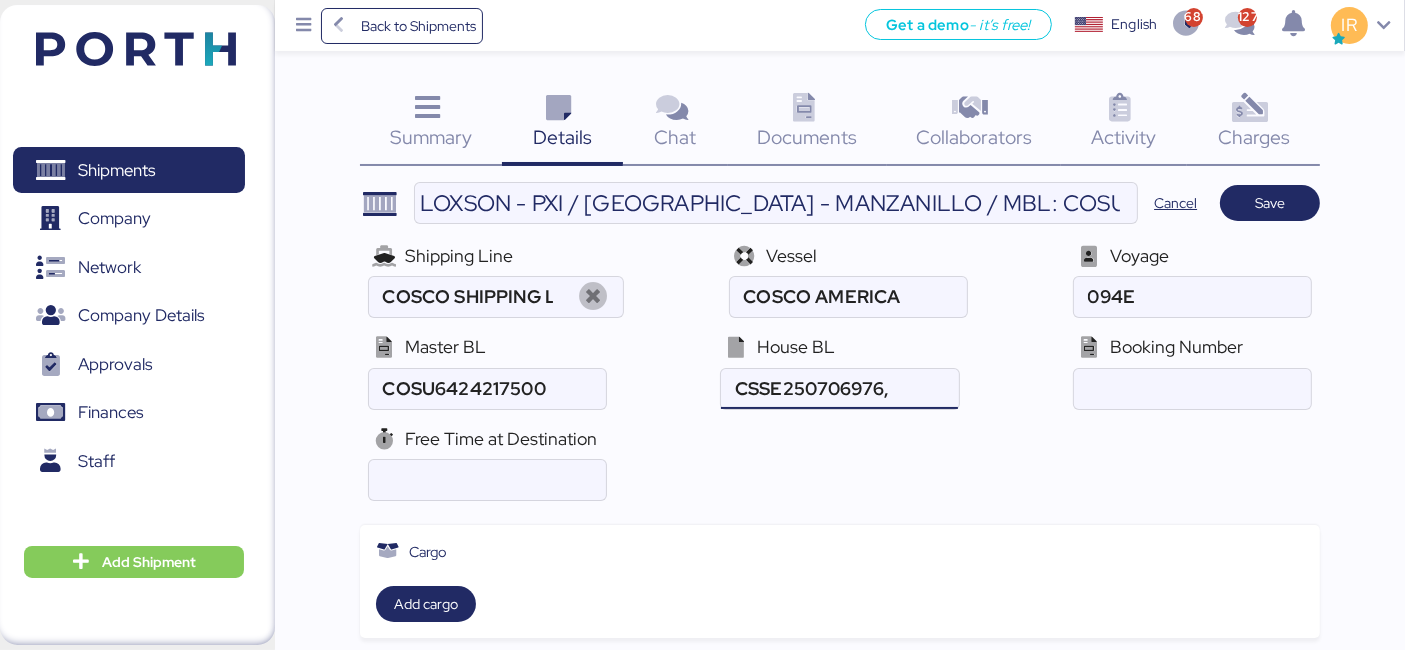 paste on "CSSE250709252" 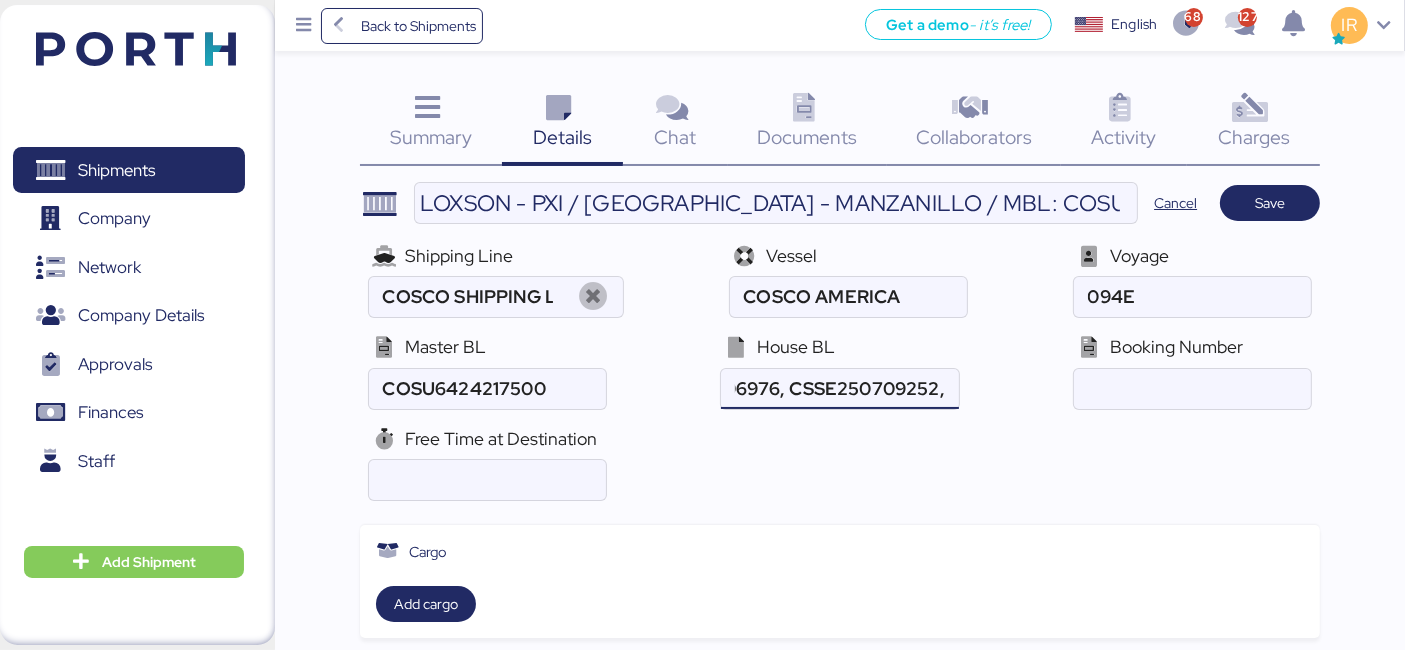 scroll, scrollTop: 0, scrollLeft: 110, axis: horizontal 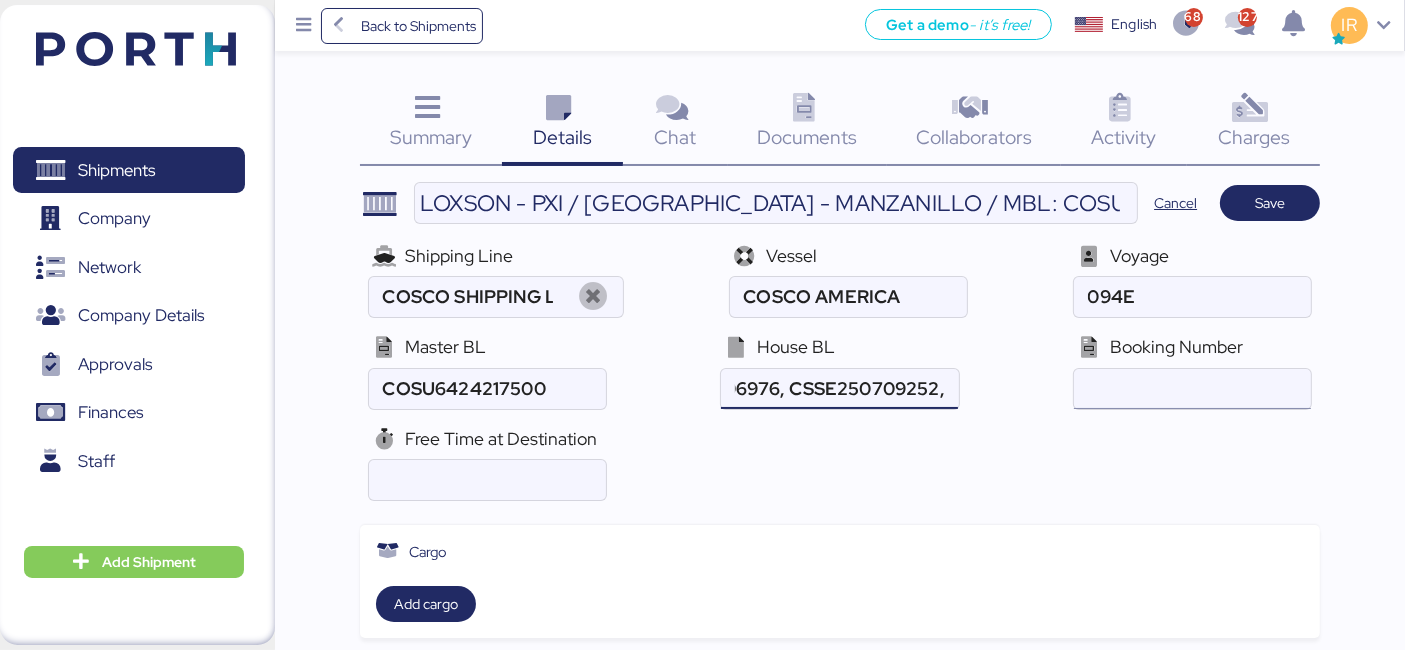 drag, startPoint x: 916, startPoint y: 383, endPoint x: 1106, endPoint y: 388, distance: 190.06578 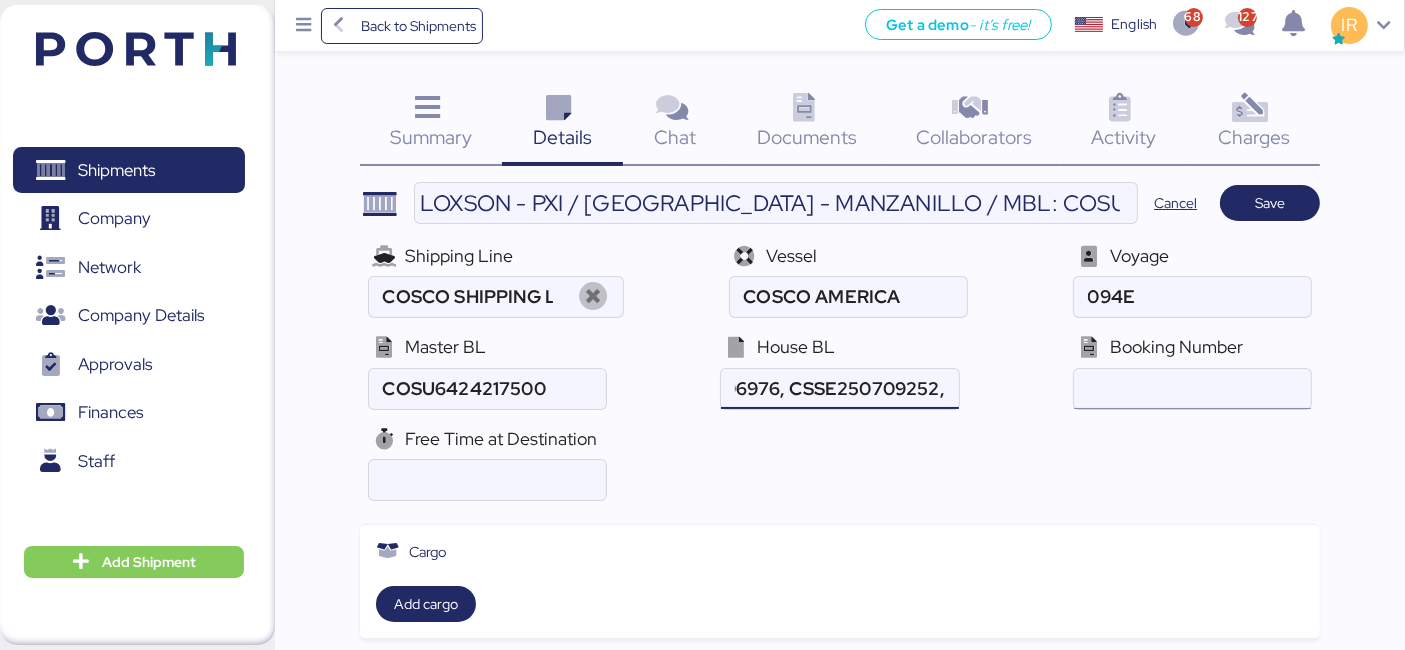paste on "CSSE250706976, CSSE250709252, CSSE250710474" 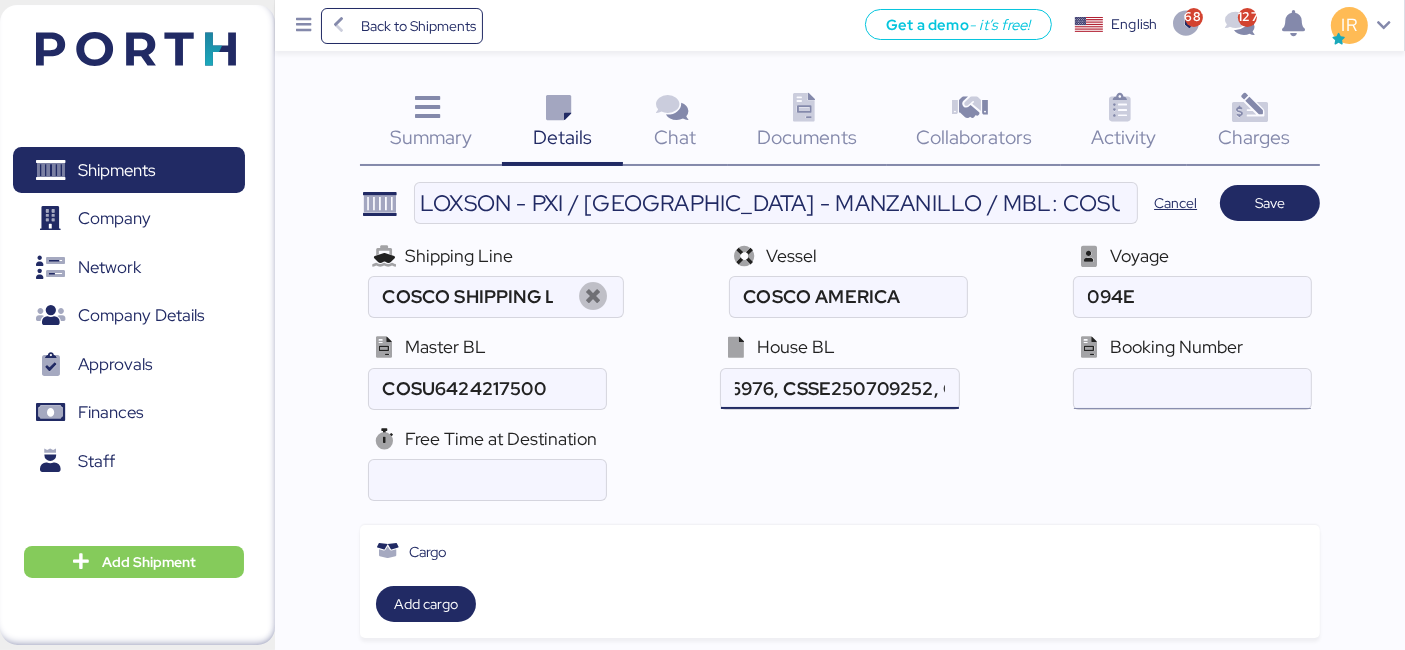 scroll, scrollTop: 0, scrollLeft: 256, axis: horizontal 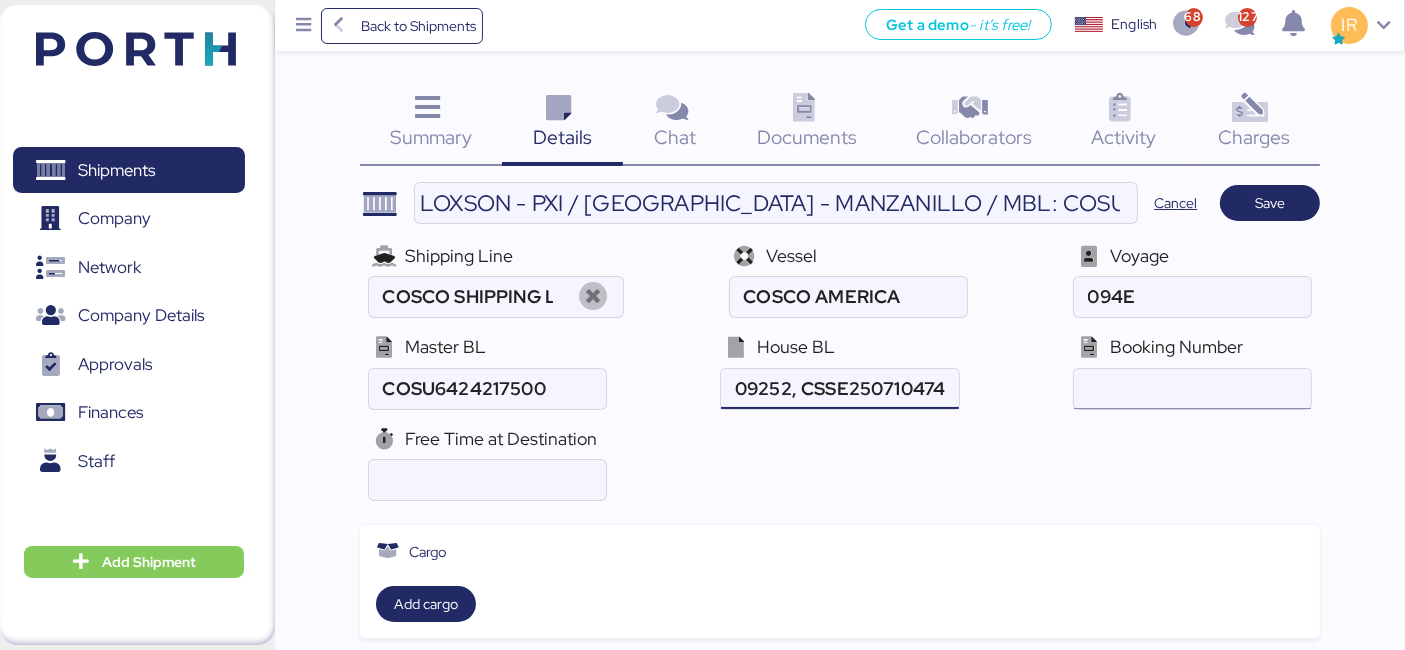 type on "CSSE250706976, CSSE250709252, CSSE250710474" 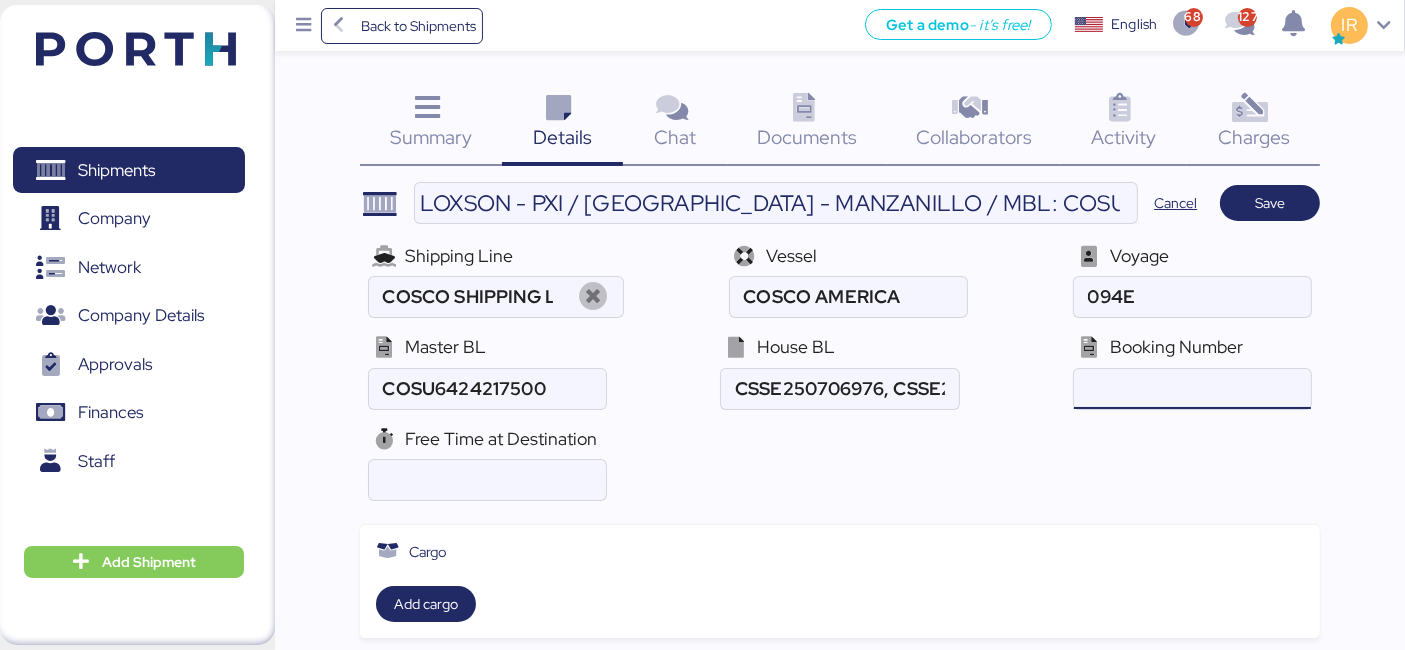 click at bounding box center [1192, 389] 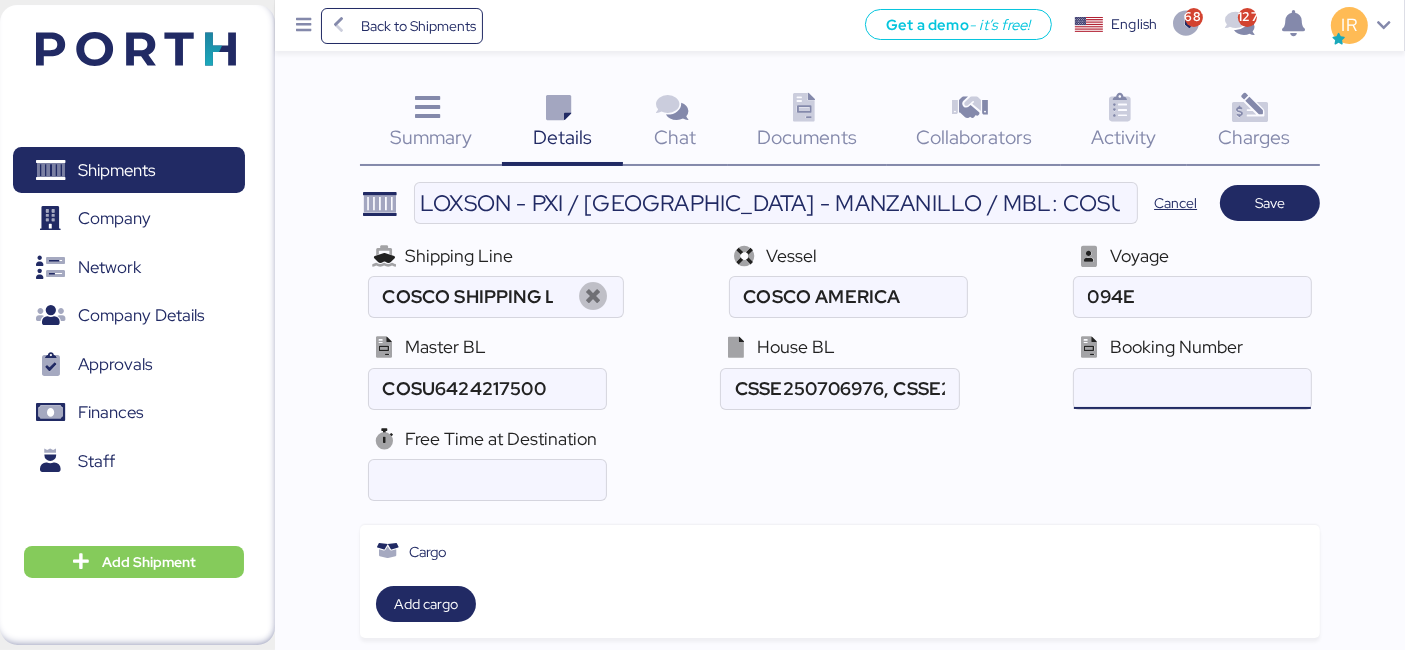 paste on "6424217500" 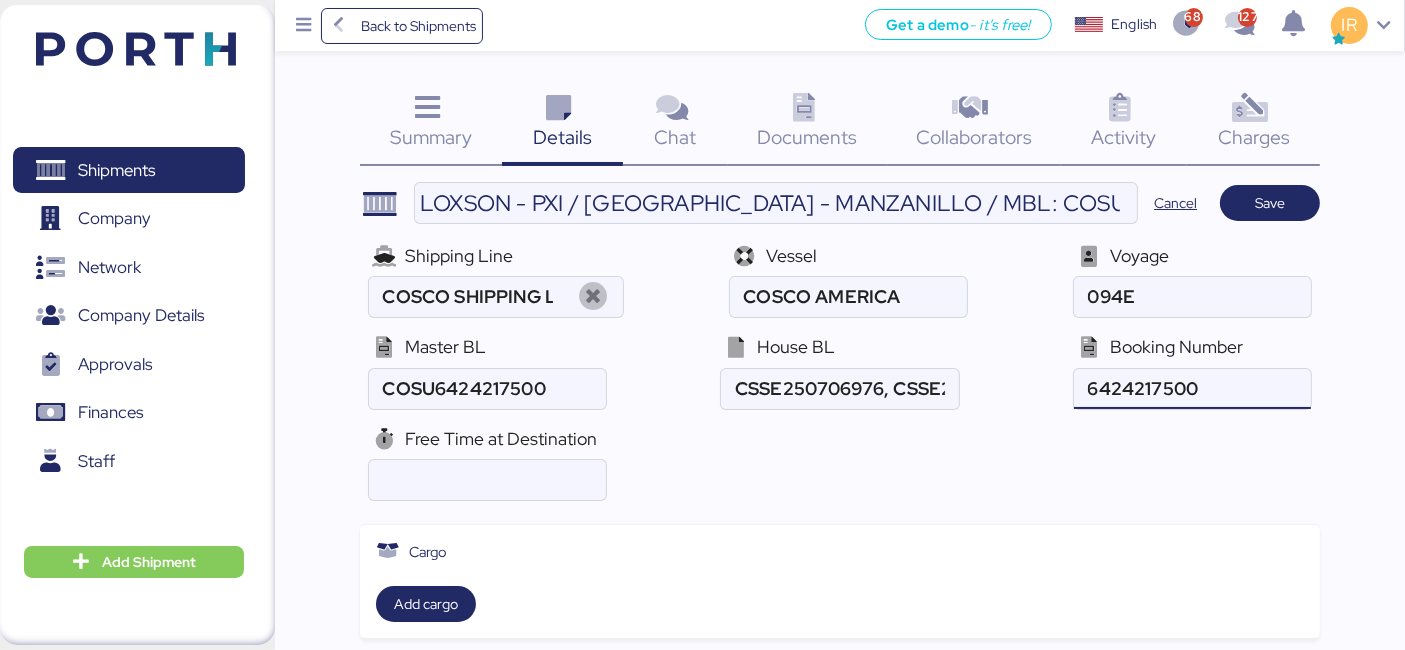 type on "6424217500" 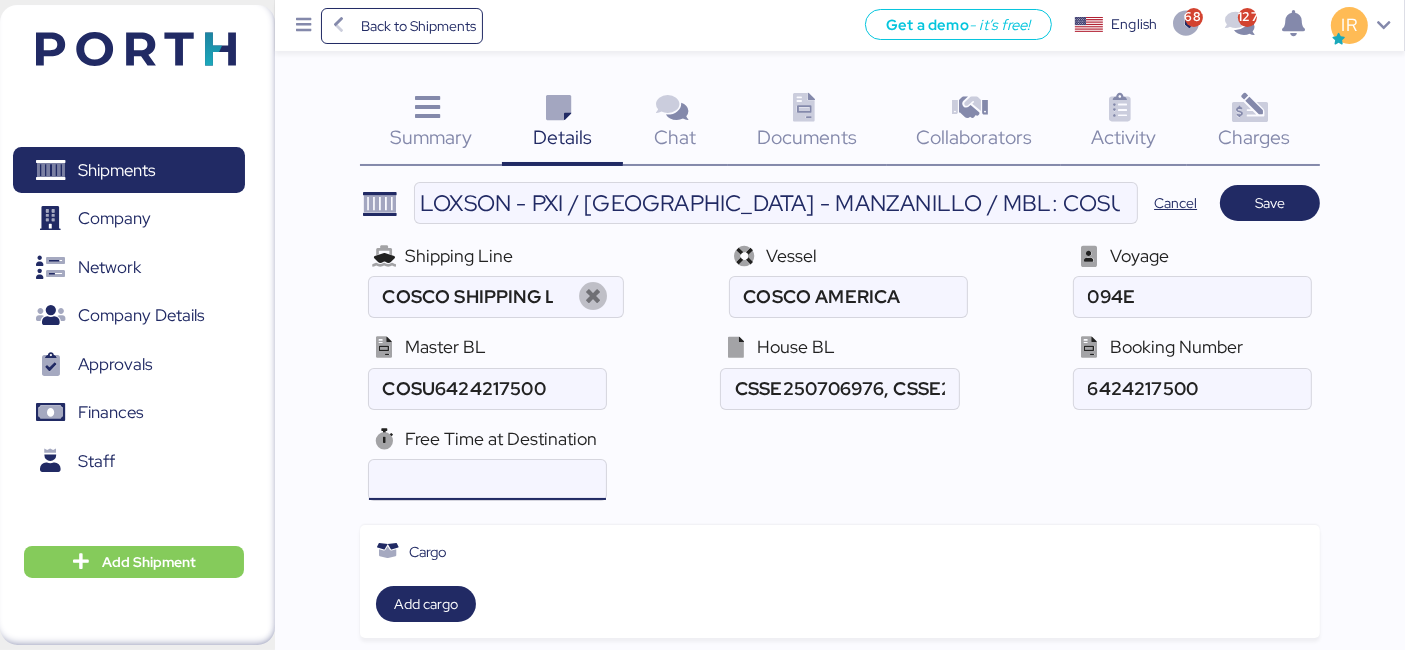 click at bounding box center [487, 480] 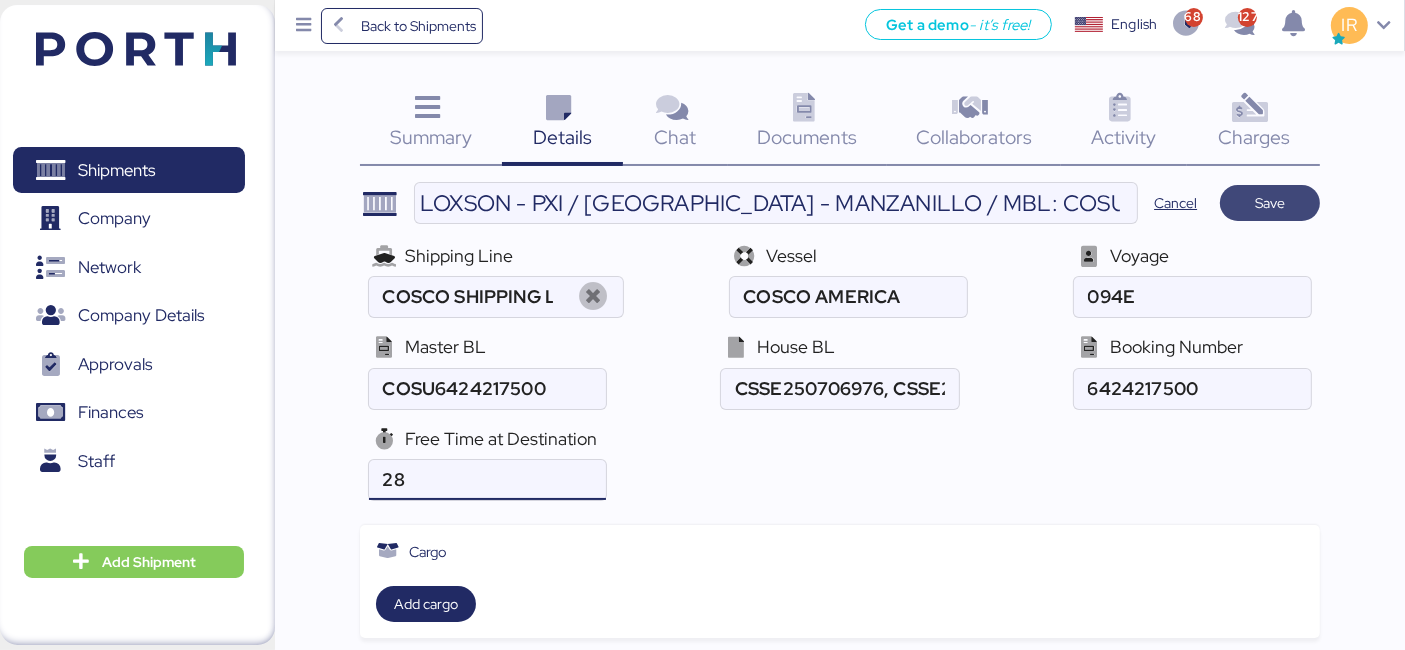type on "28" 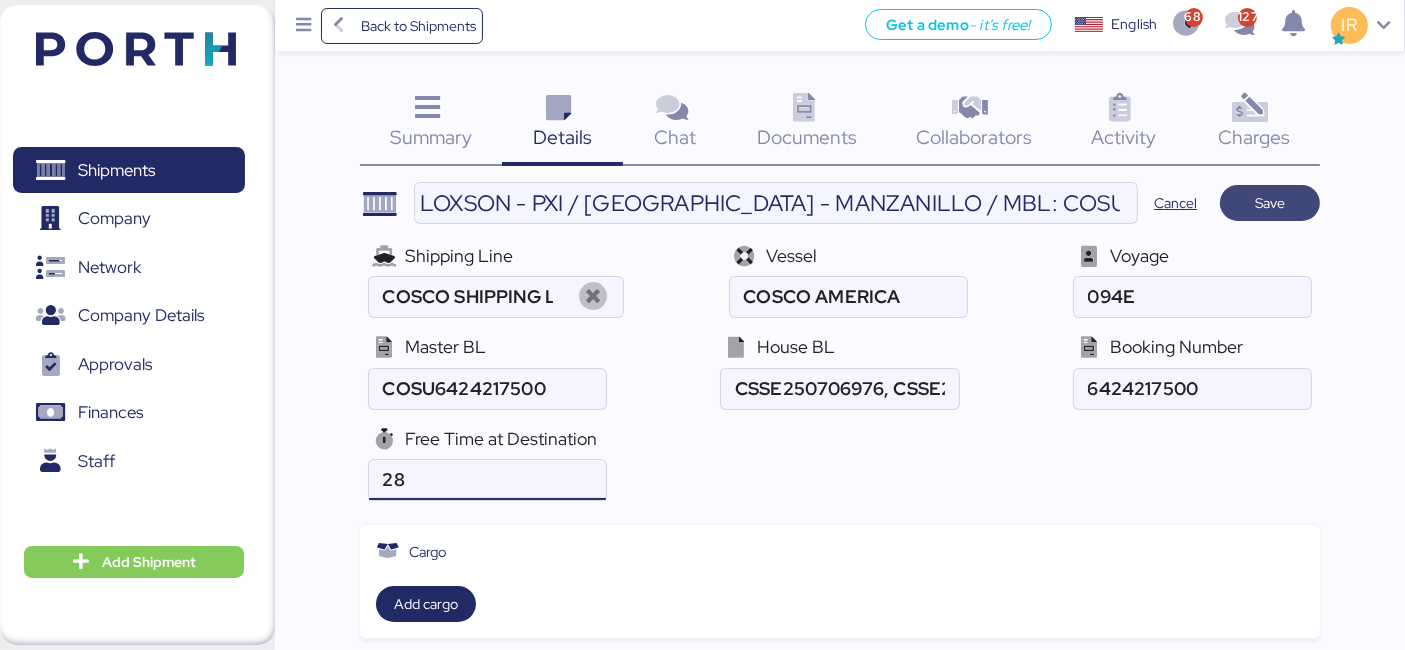 click on "Save" at bounding box center (1270, 203) 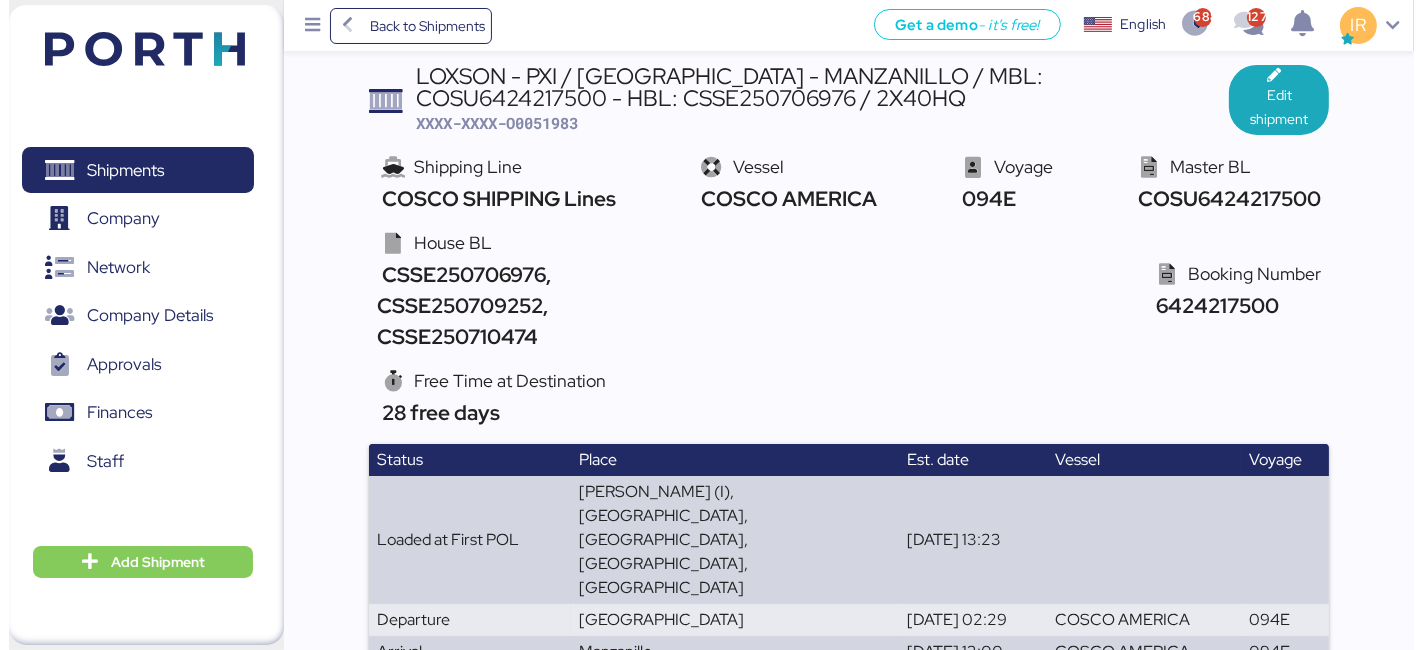 scroll, scrollTop: 0, scrollLeft: 0, axis: both 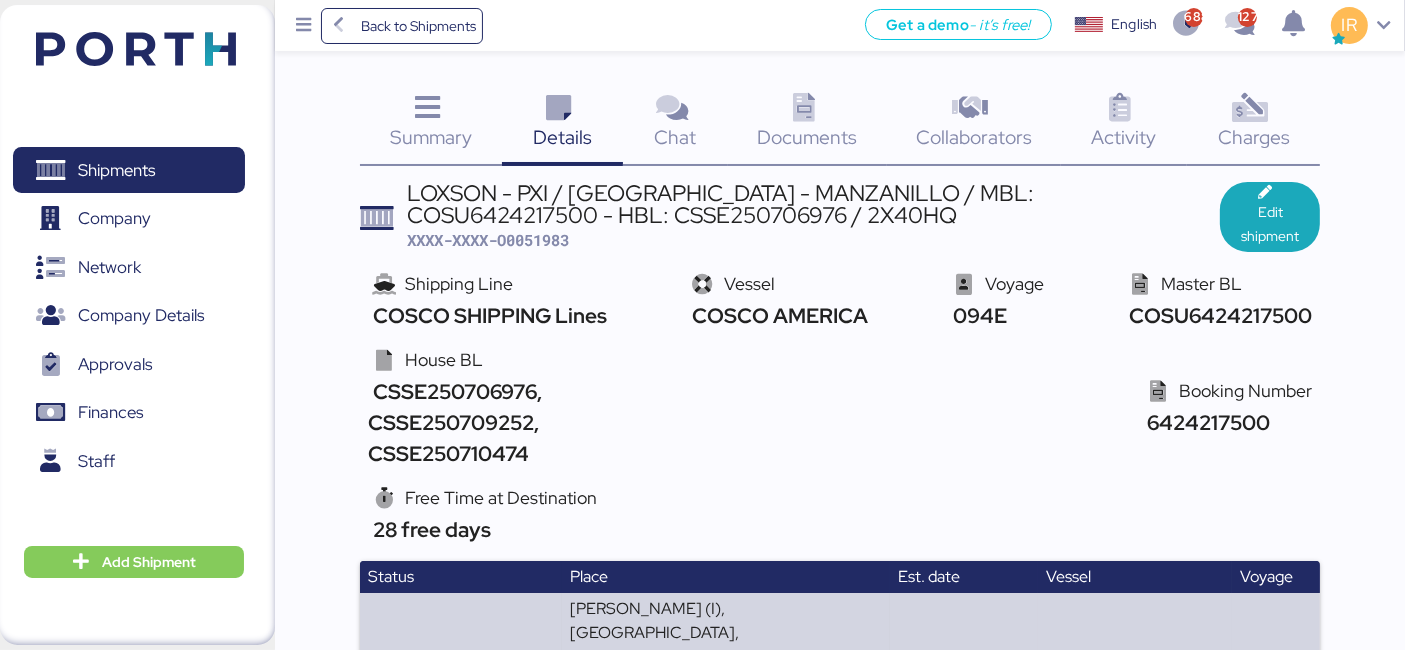 click on "Documents 0" at bounding box center [807, 124] 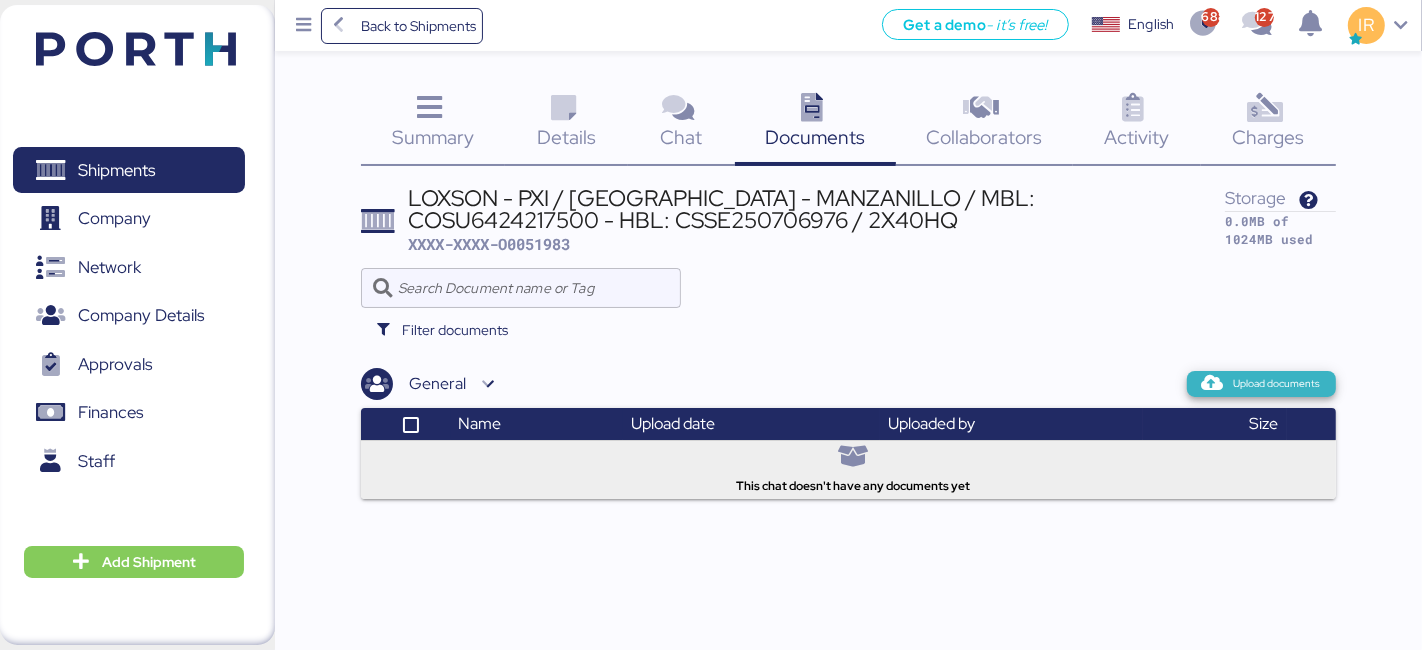 click at bounding box center [1212, 384] 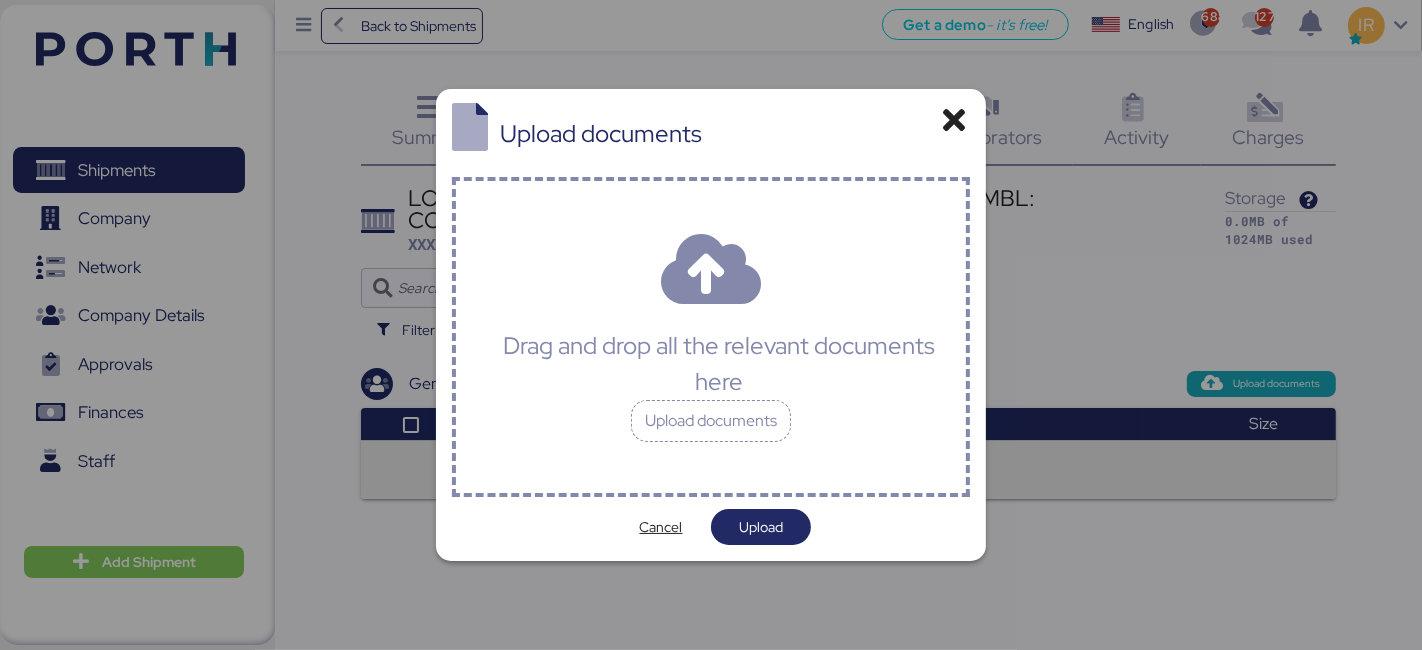 click on "Drag and drop all the relevant documents here Upload documents" at bounding box center (711, 337) 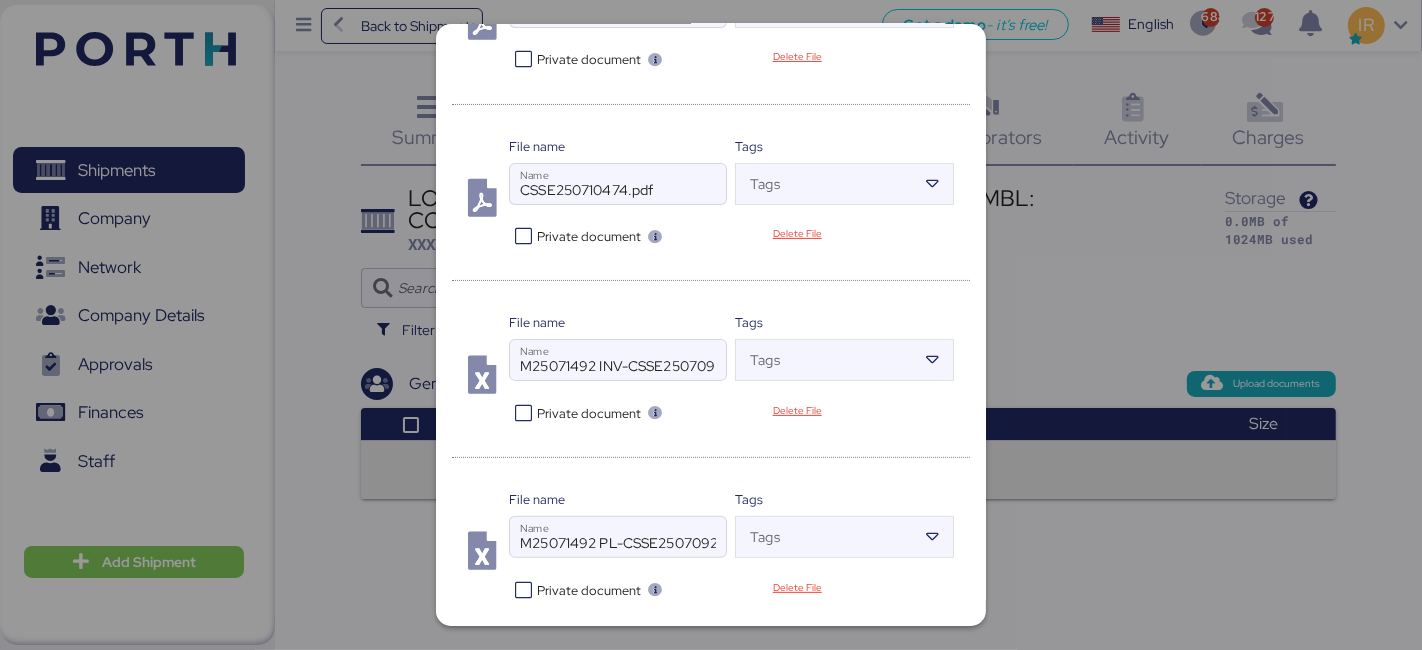 scroll, scrollTop: 444, scrollLeft: 0, axis: vertical 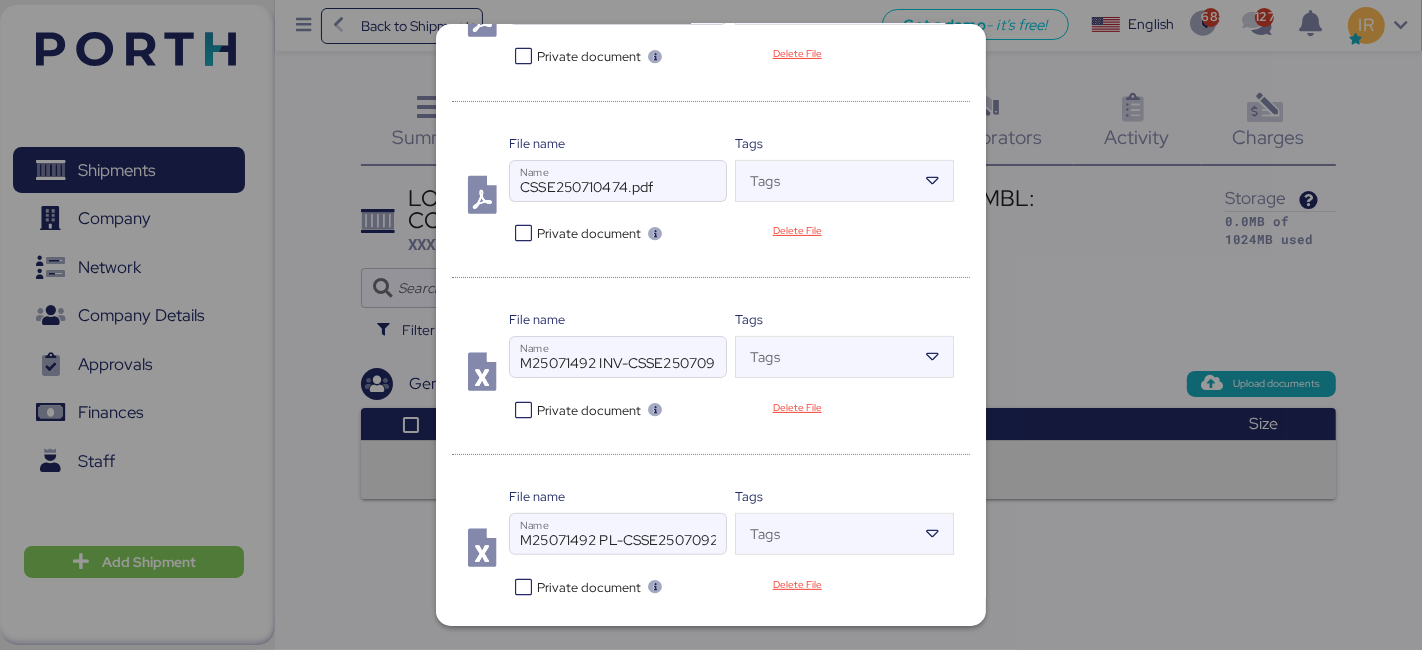click at bounding box center [523, 233] 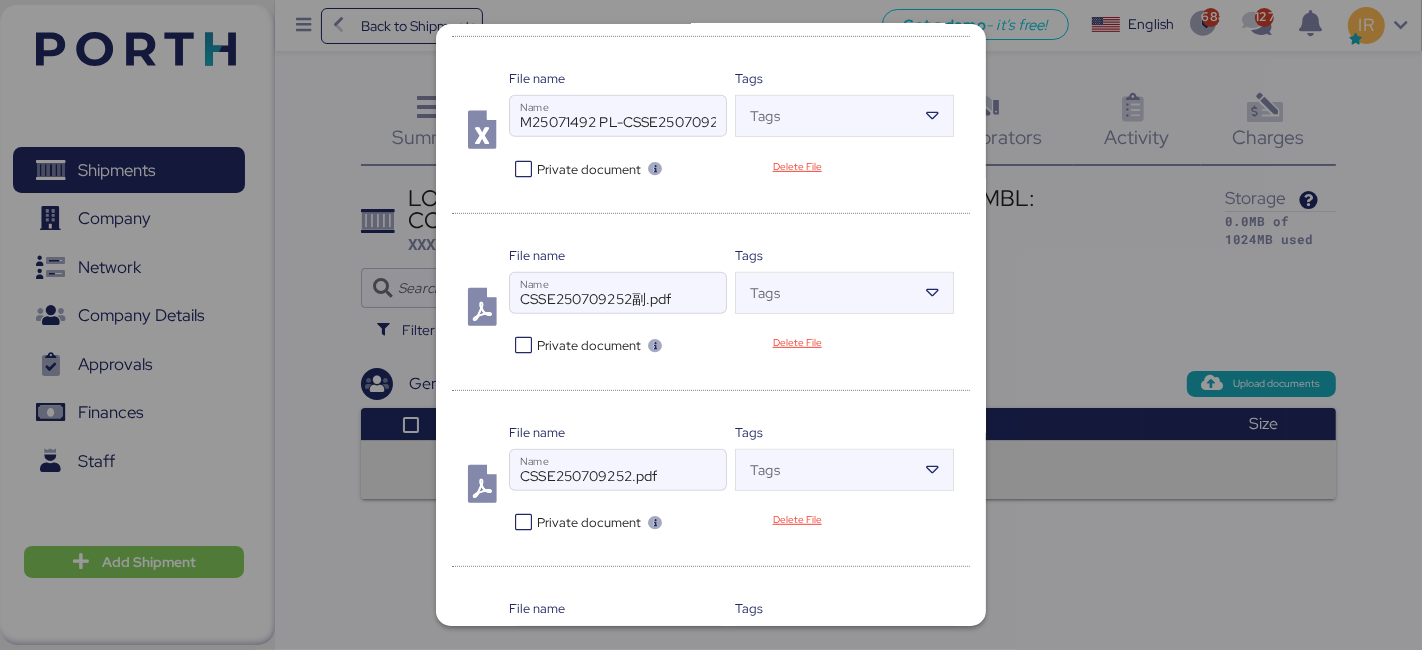 scroll, scrollTop: 863, scrollLeft: 0, axis: vertical 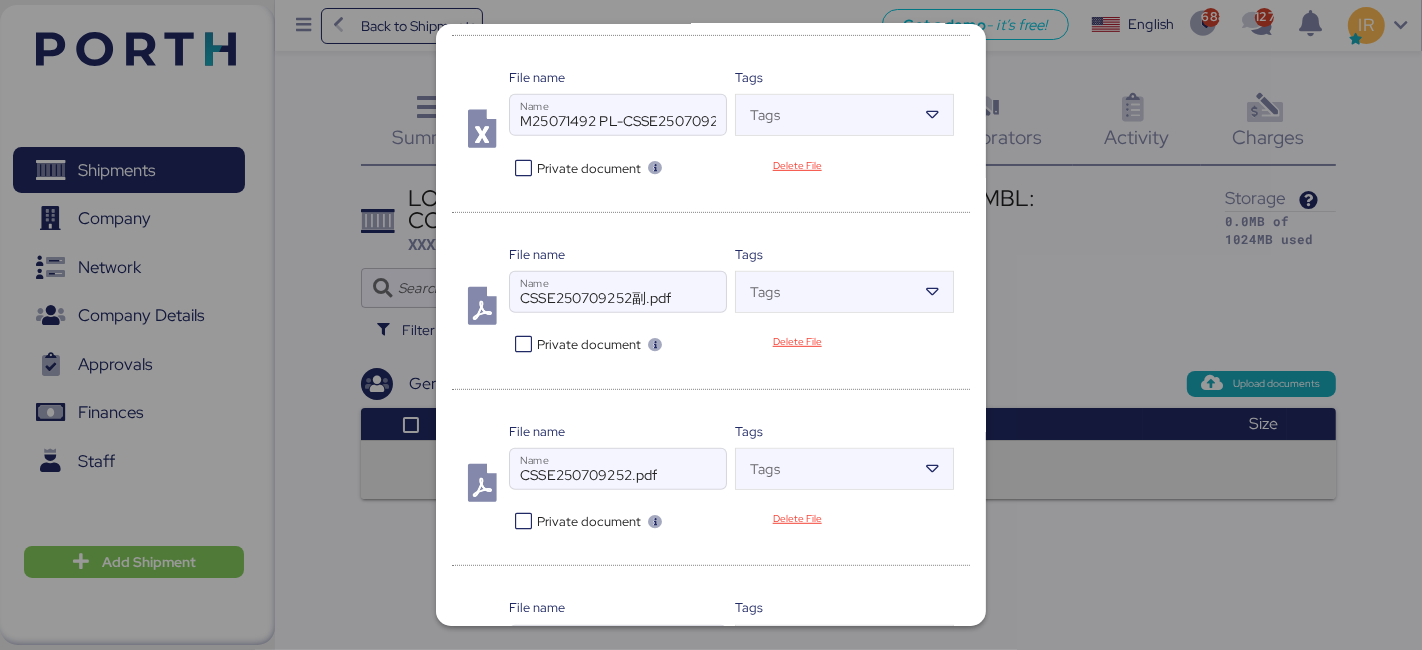 click at bounding box center (523, 521) 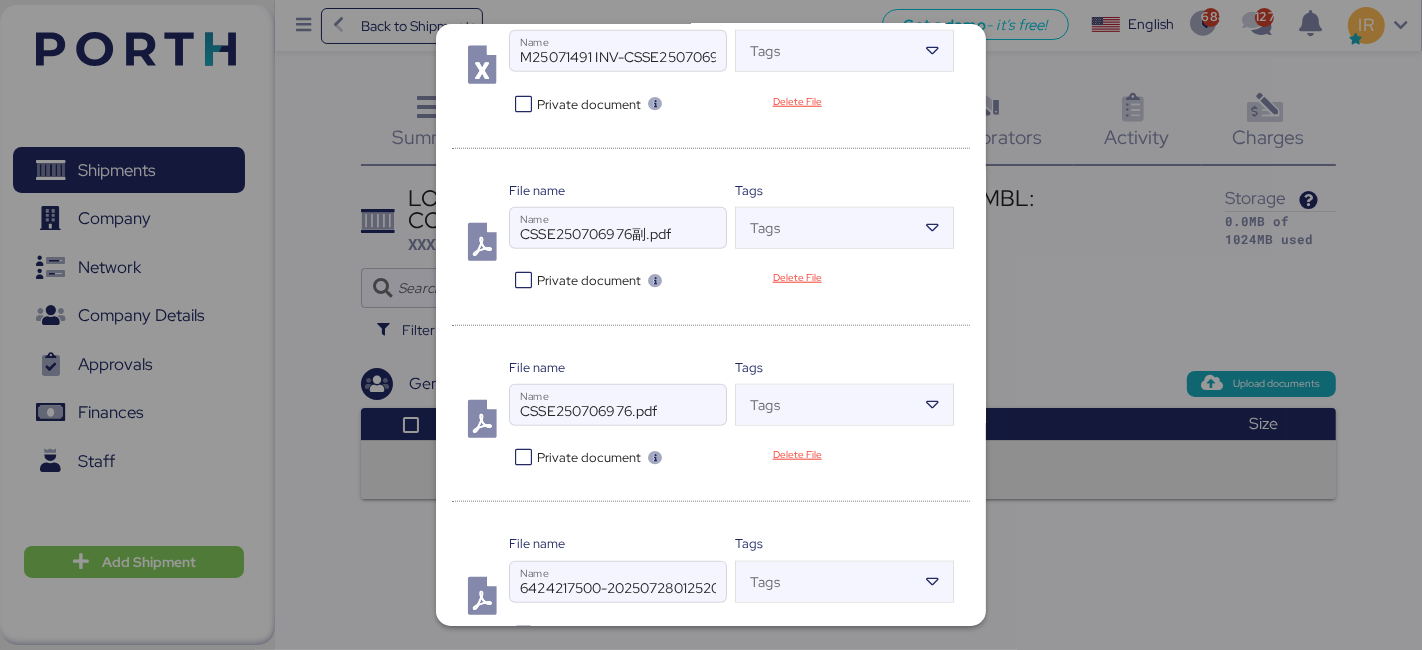 scroll, scrollTop: 1672, scrollLeft: 0, axis: vertical 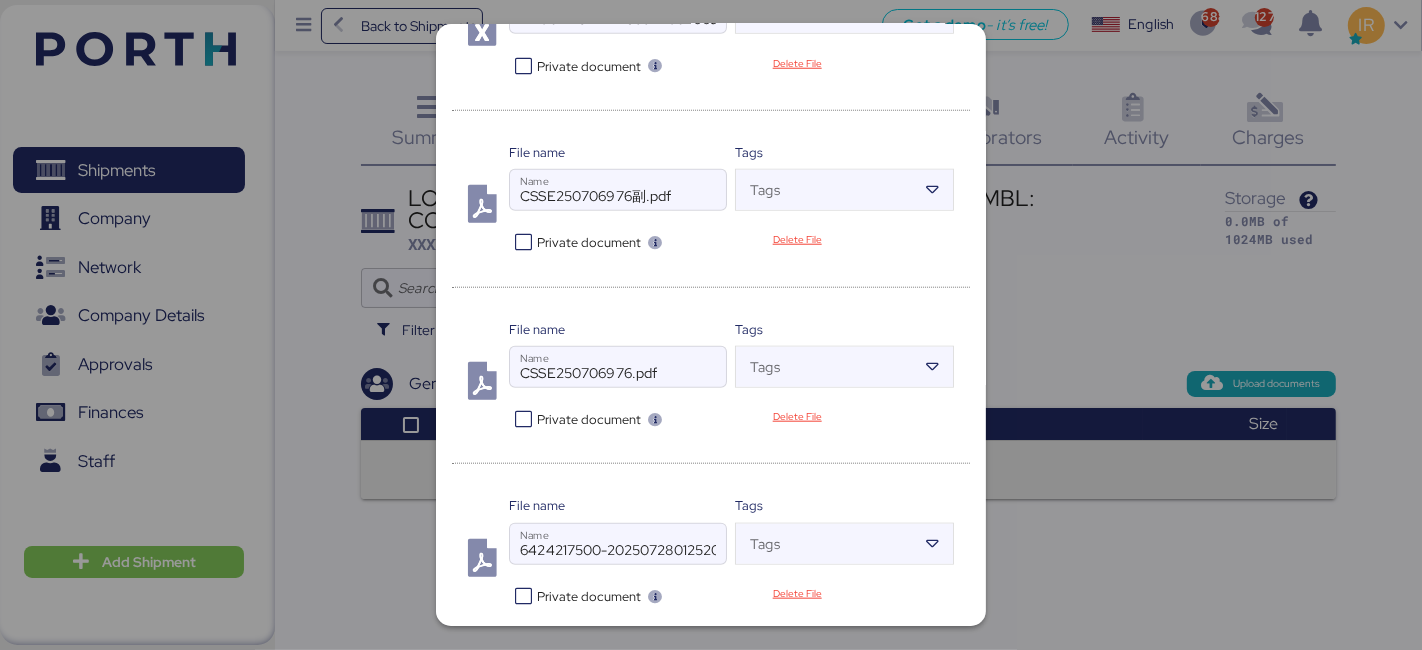 click at bounding box center (523, 419) 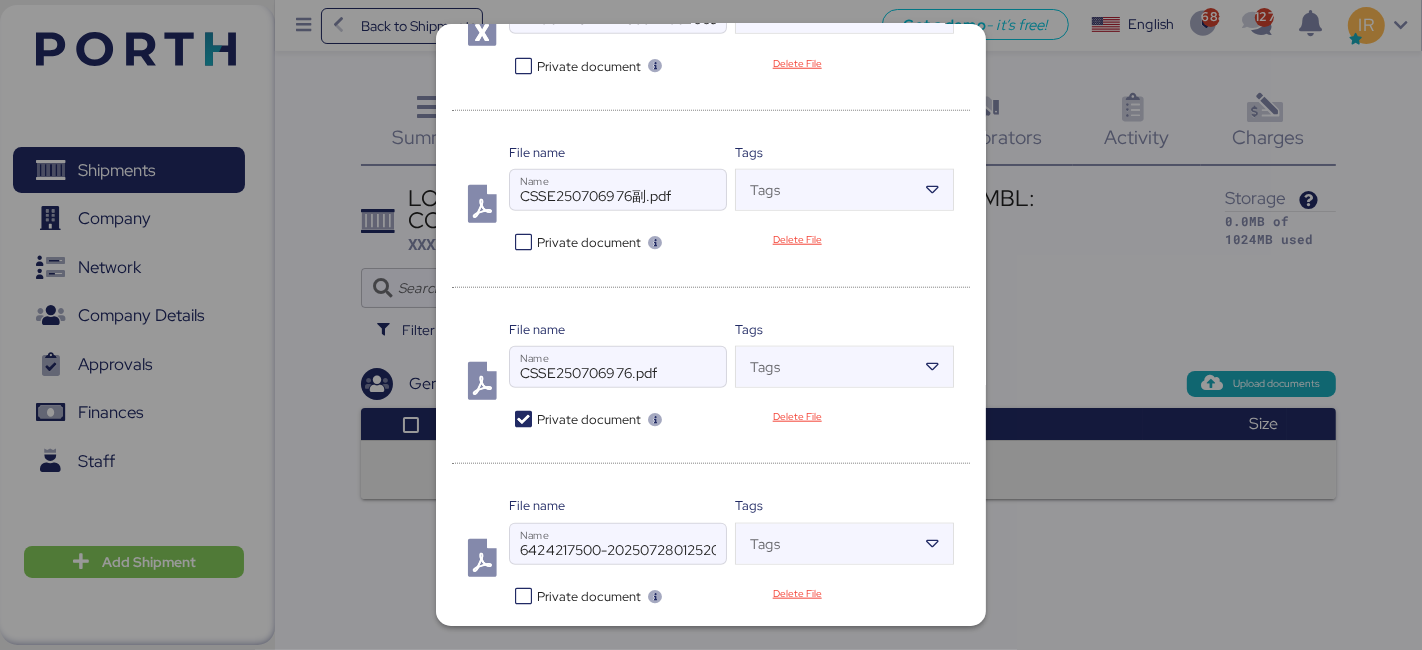 click at bounding box center [523, 596] 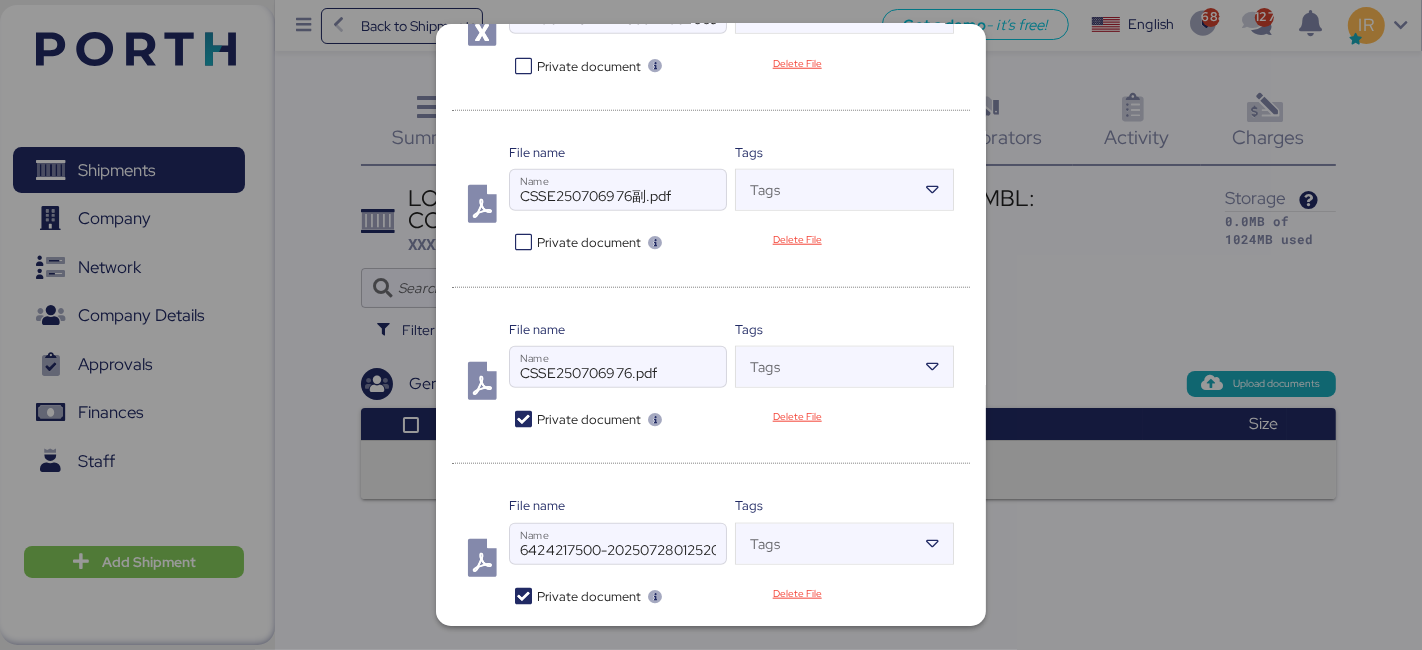 scroll, scrollTop: 1722, scrollLeft: 0, axis: vertical 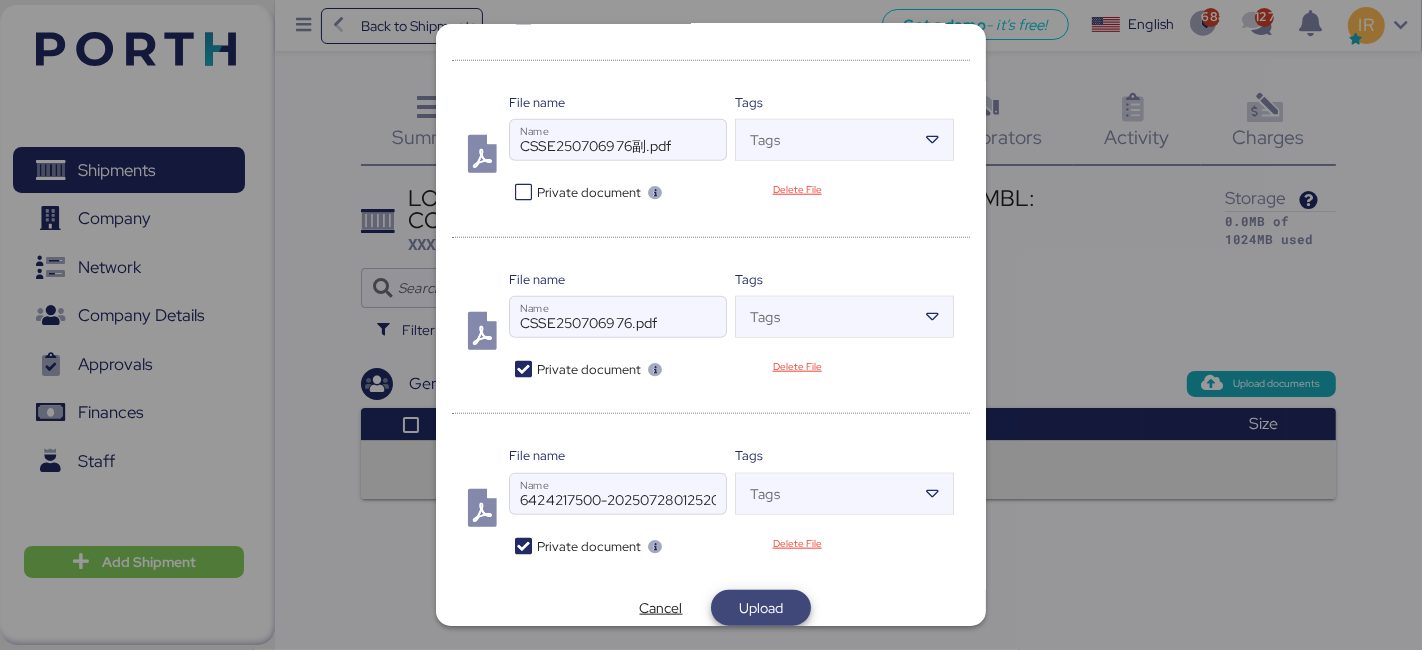click on "Upload" at bounding box center [761, 608] 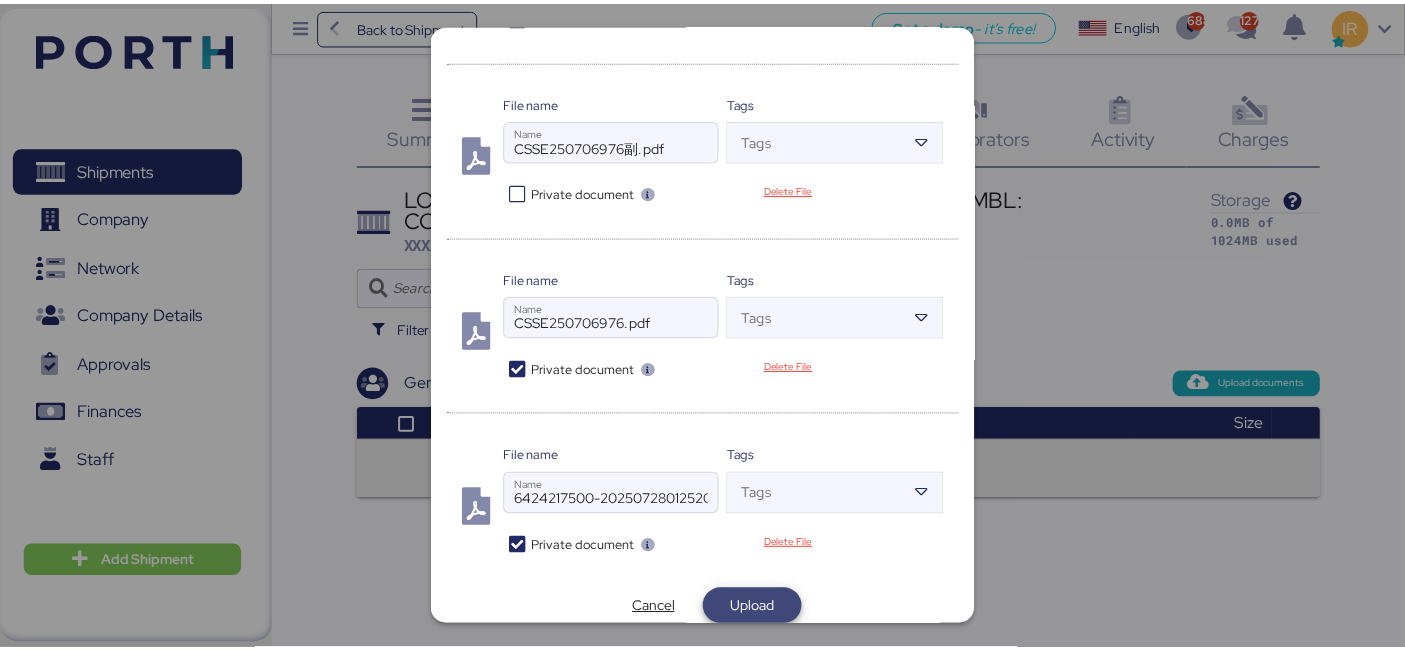 scroll, scrollTop: 218, scrollLeft: 0, axis: vertical 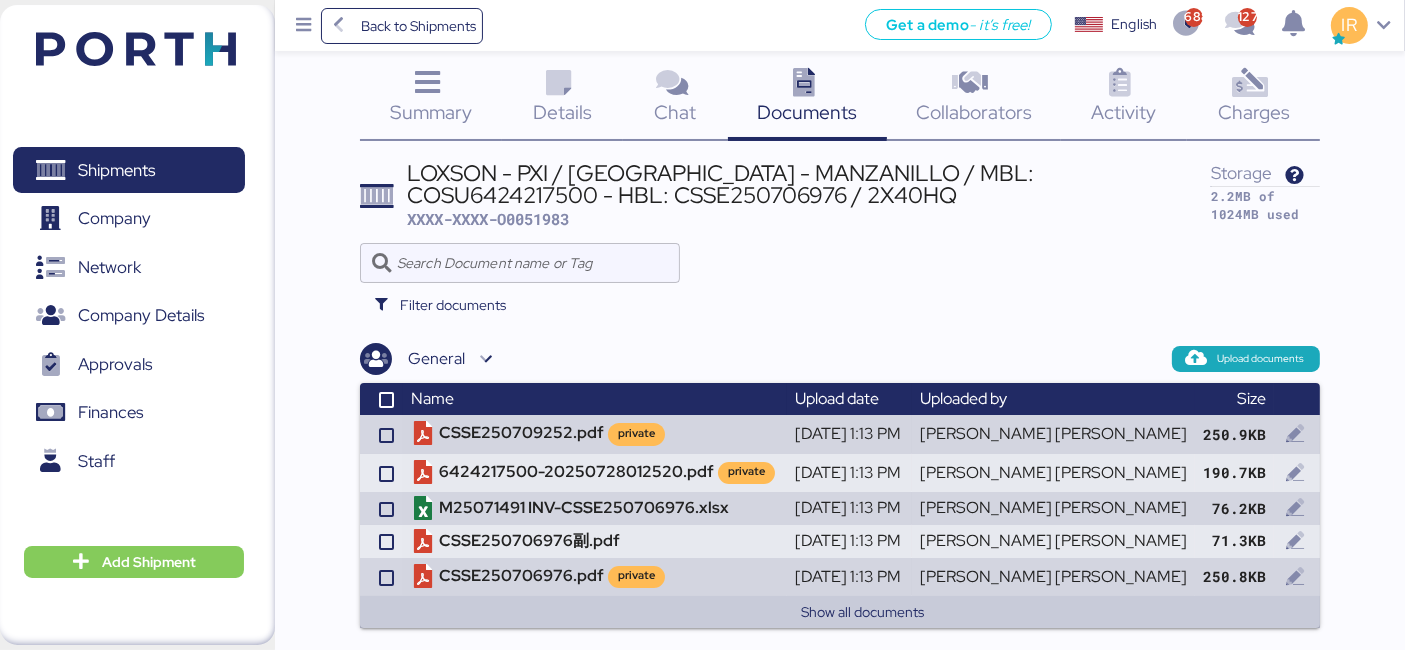 click on "Charges 0" at bounding box center [1253, 99] 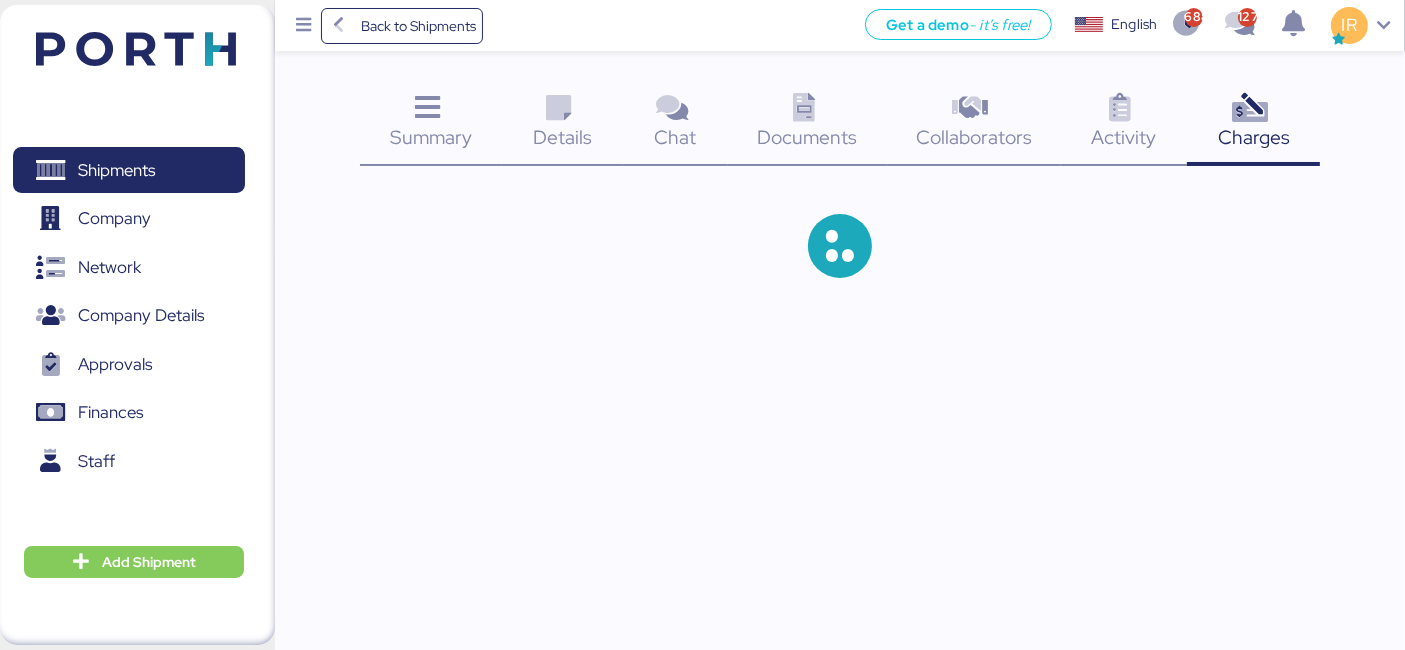 scroll, scrollTop: 0, scrollLeft: 0, axis: both 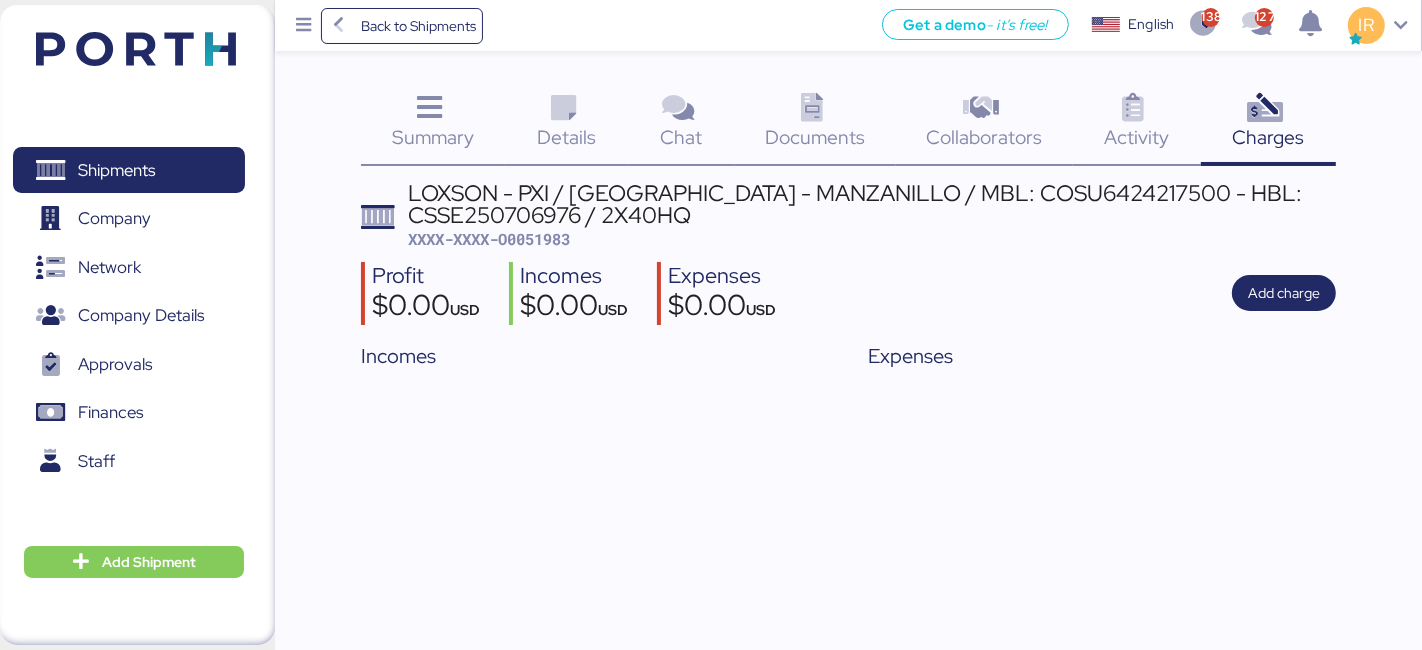 click on "LOXSON - PXI / [GEOGRAPHIC_DATA] - MANZANILLO / MBL: COSU6424217500 - HBL: CSSE250706976 / 2X40HQ" at bounding box center (872, 204) 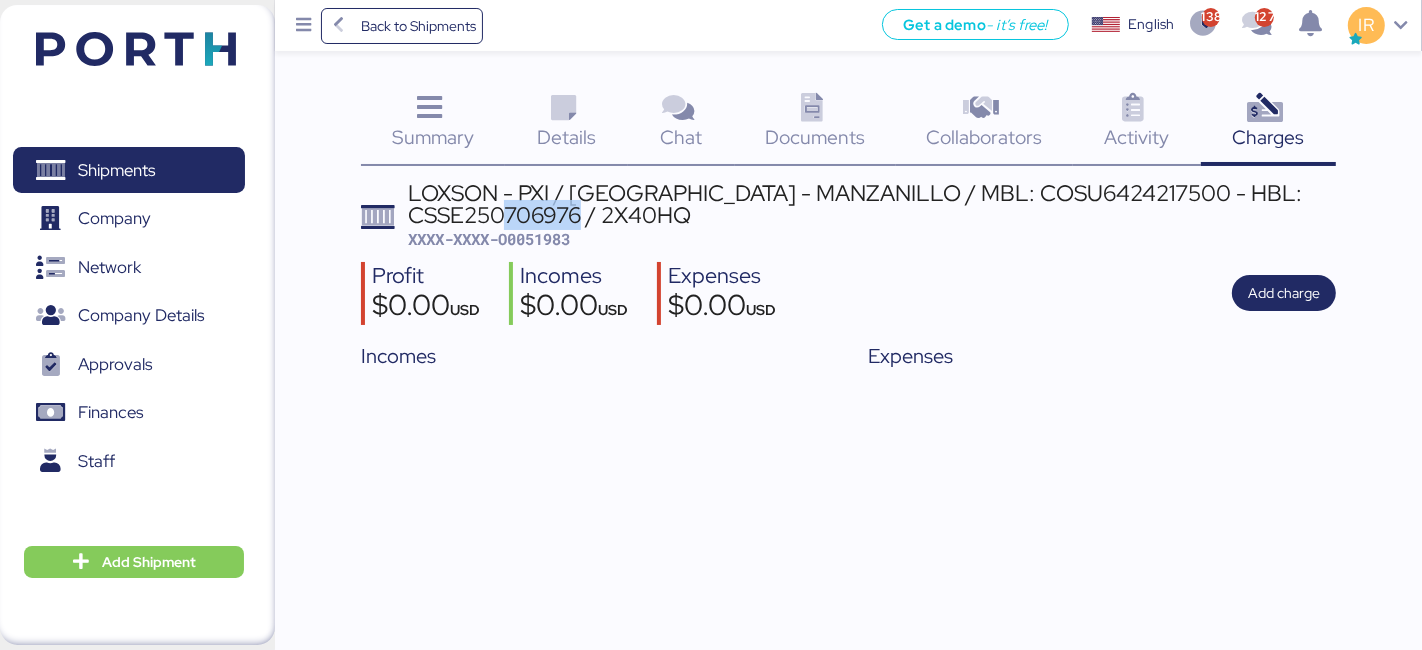 click on "LOXSON - PXI / [GEOGRAPHIC_DATA] - MANZANILLO / MBL: COSU6424217500 - HBL: CSSE250706976 / 2X40HQ" at bounding box center [872, 204] 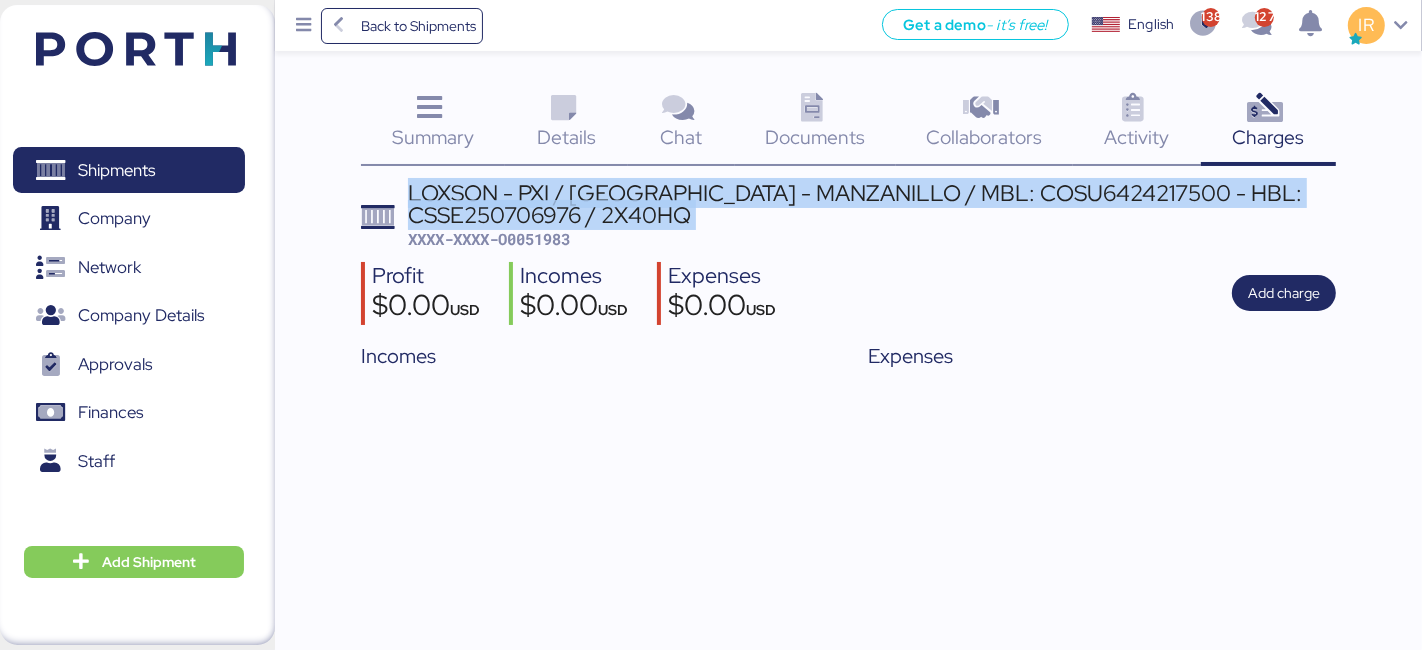 click on "LOXSON - PXI / [GEOGRAPHIC_DATA] - MANZANILLO / MBL: COSU6424217500 - HBL: CSSE250706976 / 2X40HQ" at bounding box center (872, 204) 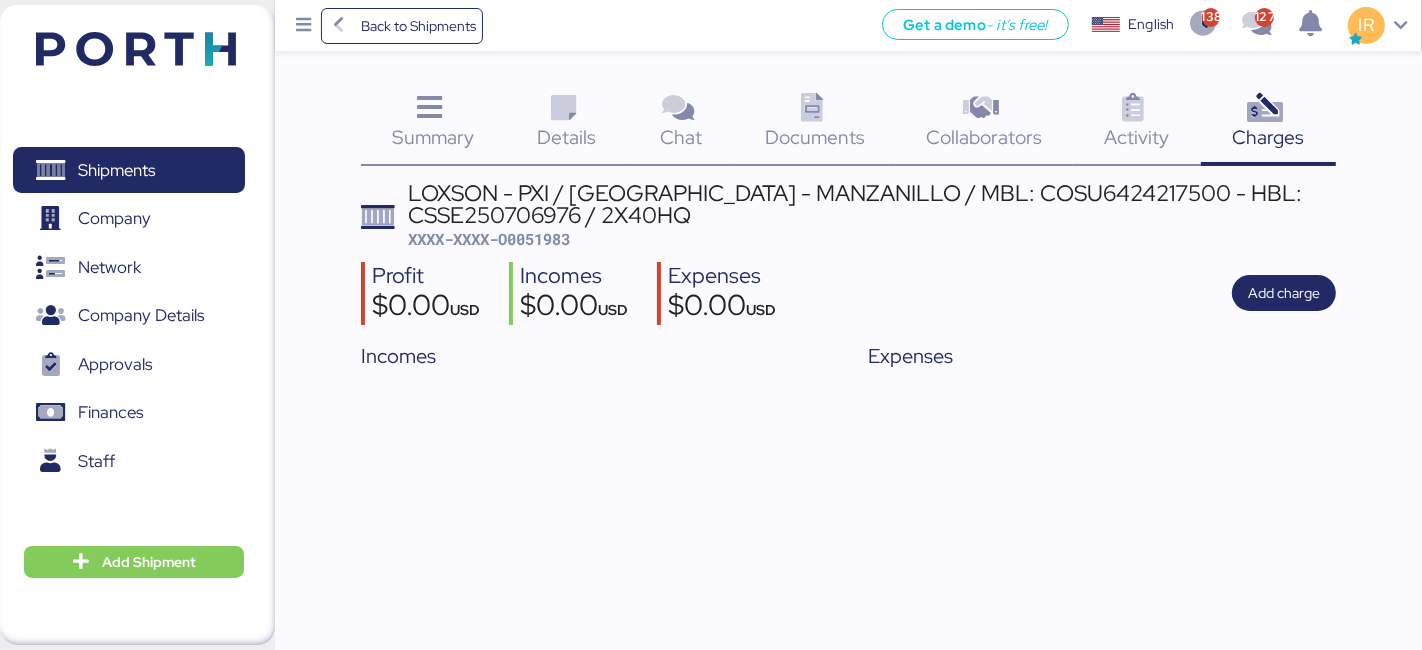 click on "XXXX-XXXX-O0051983" at bounding box center [489, 239] 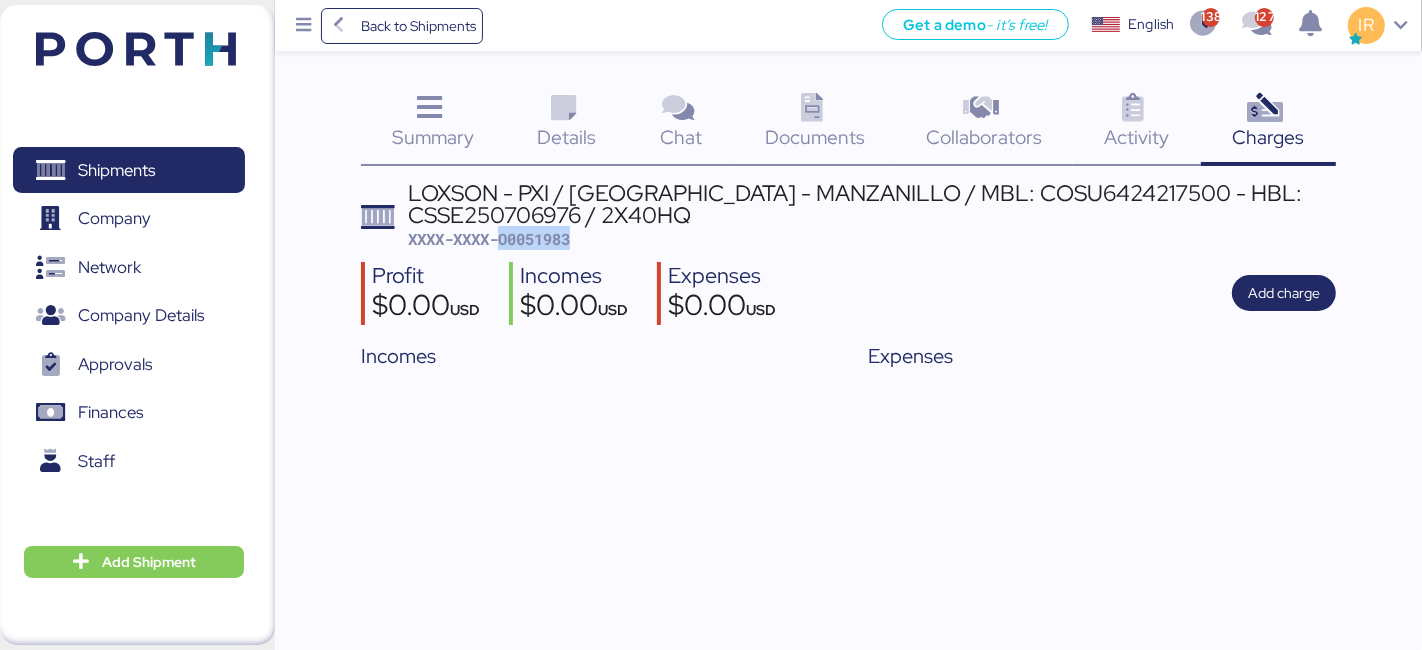 click on "XXXX-XXXX-O0051983" at bounding box center (489, 239) 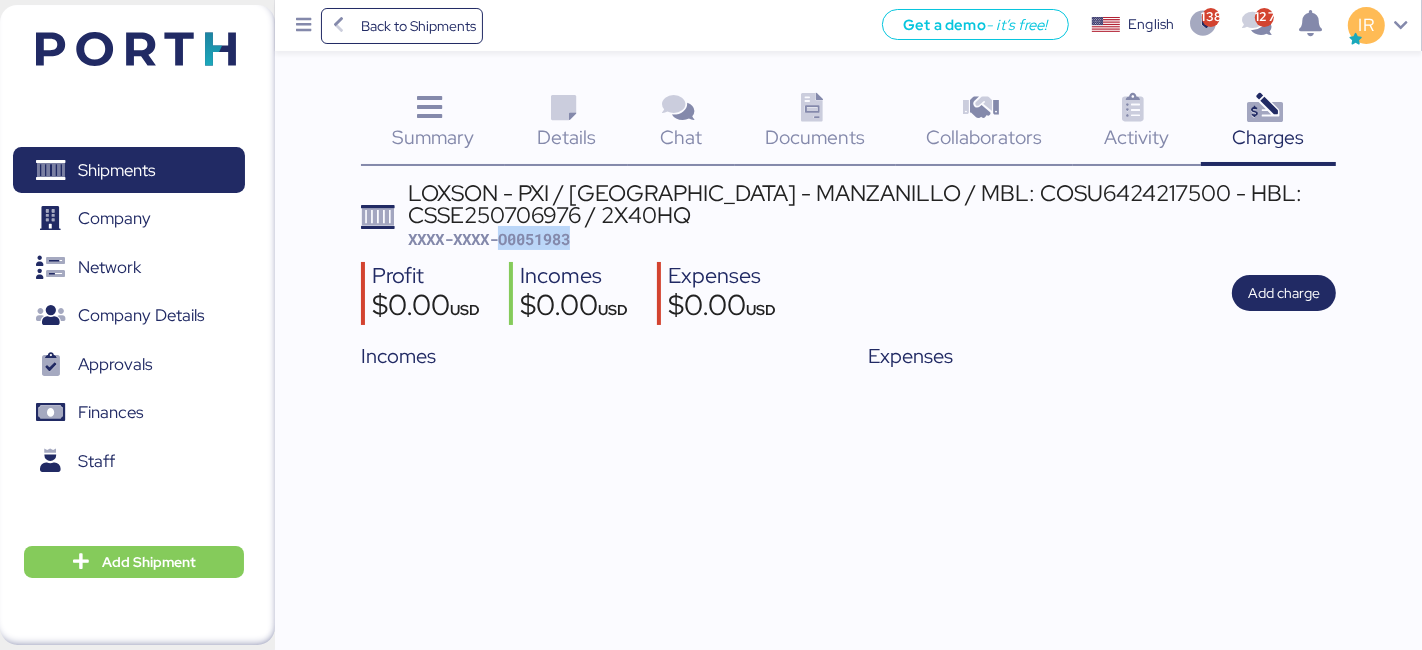 click on "LOXSON - PXI / SHANGHAI - MANZANILLO / MBL: COSU6424217500 - HBL: CSSE250706976 / 2X40HQ XXXX-XXXX-O0051983" at bounding box center [872, 216] 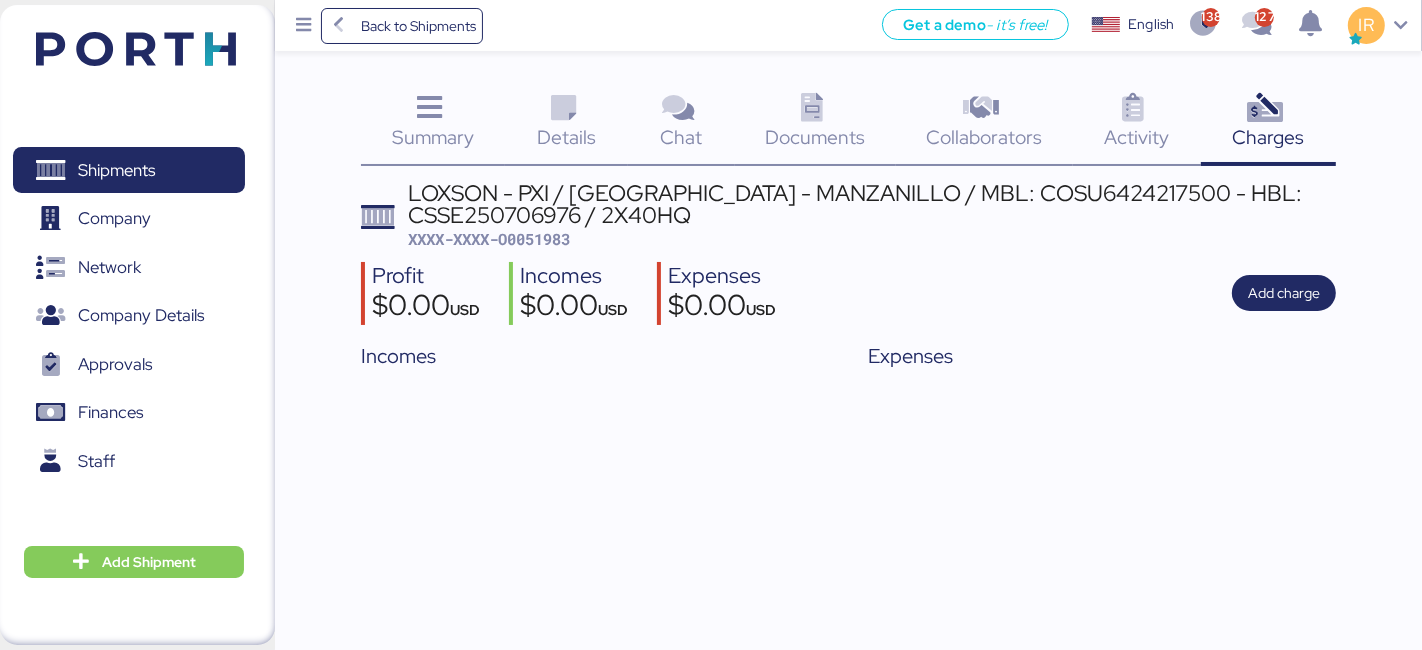 click on "LOXSON - PXI / [GEOGRAPHIC_DATA] - MANZANILLO / MBL: COSU6424217500 - HBL: CSSE250706976 / 2X40HQ" at bounding box center [872, 204] 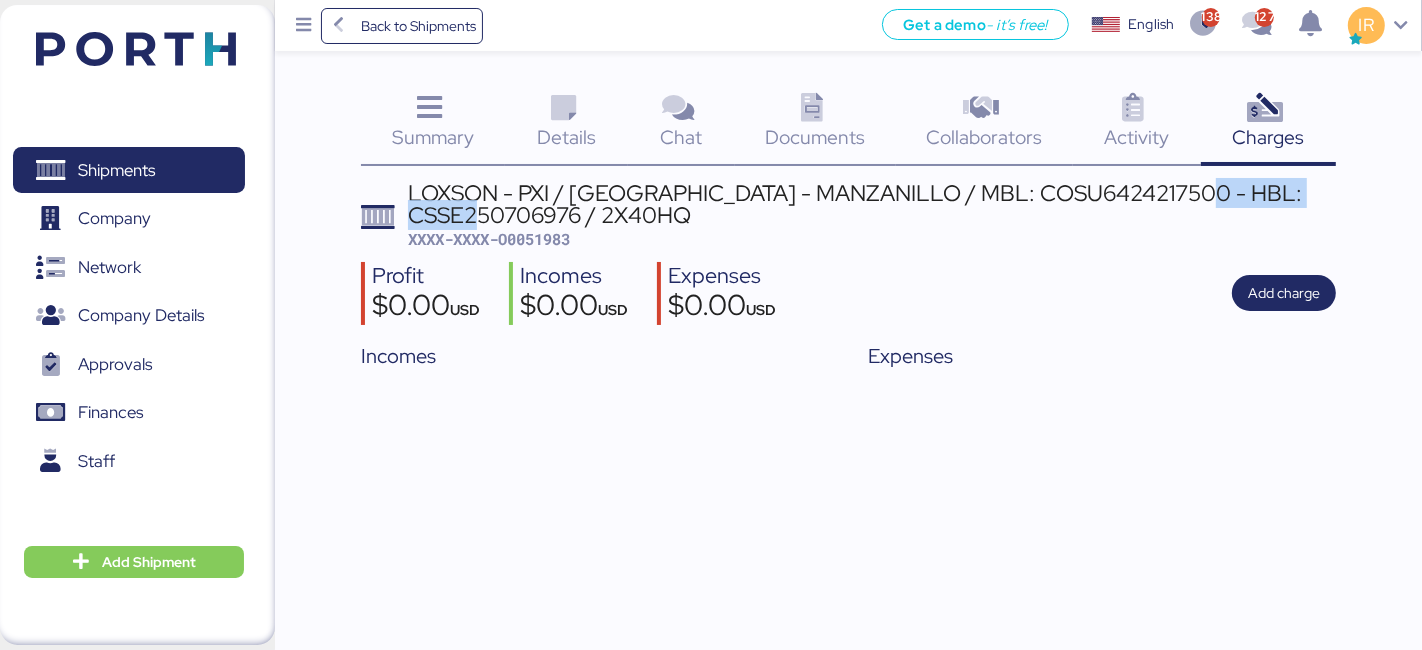 click on "LOXSON - PXI / [GEOGRAPHIC_DATA] - MANZANILLO / MBL: COSU6424217500 - HBL: CSSE250706976 / 2X40HQ" at bounding box center [872, 204] 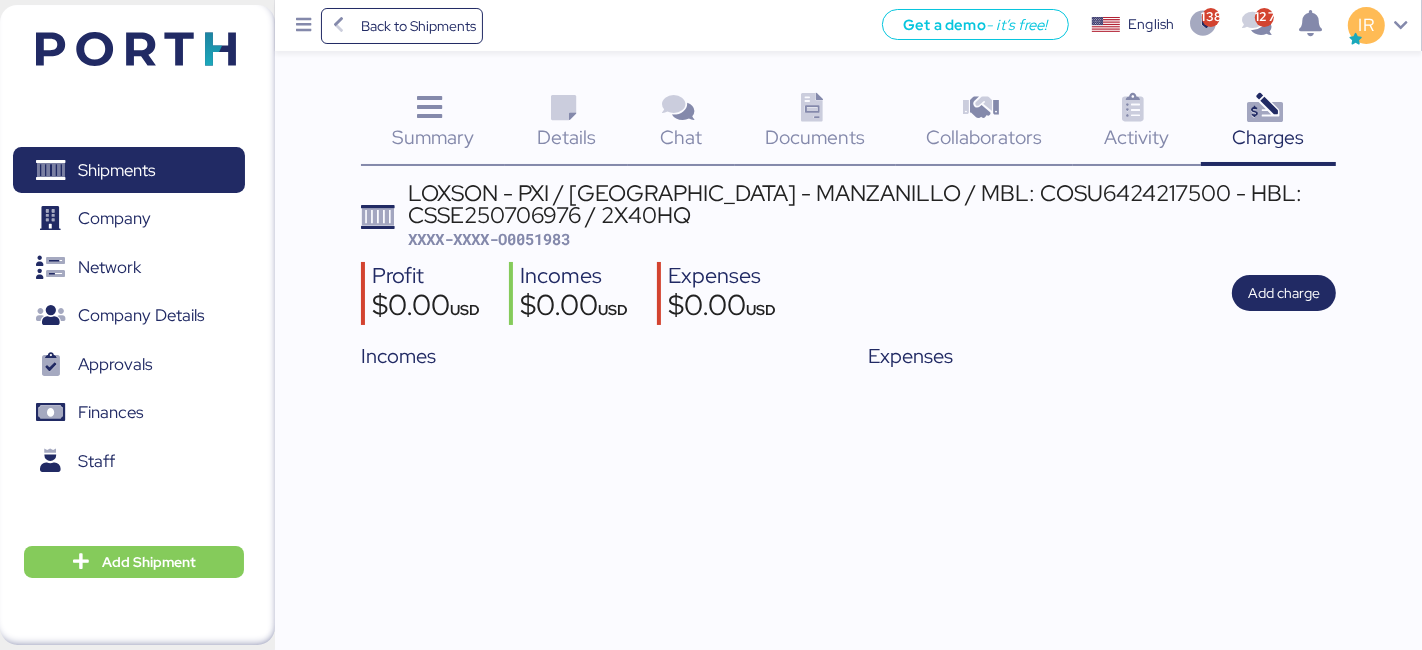 click on "XXXX-XXXX-O0051983" at bounding box center [489, 239] 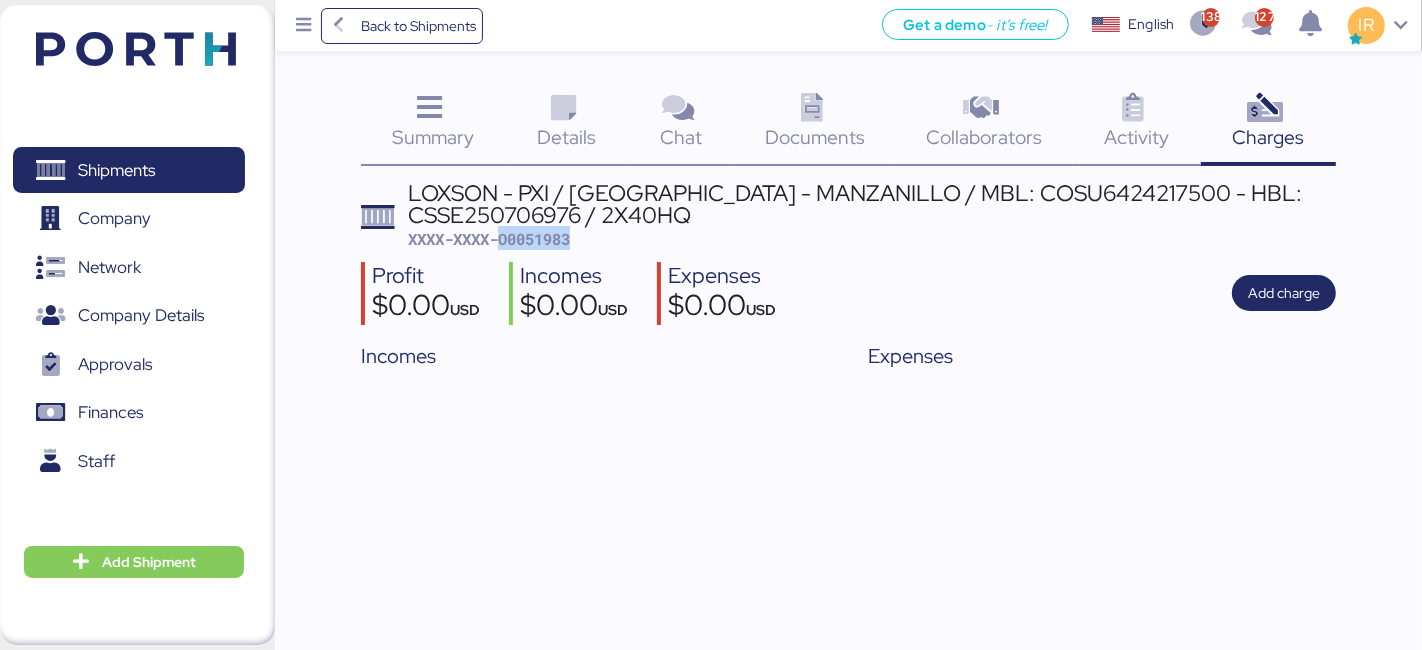 click on "XXXX-XXXX-O0051983" at bounding box center [489, 239] 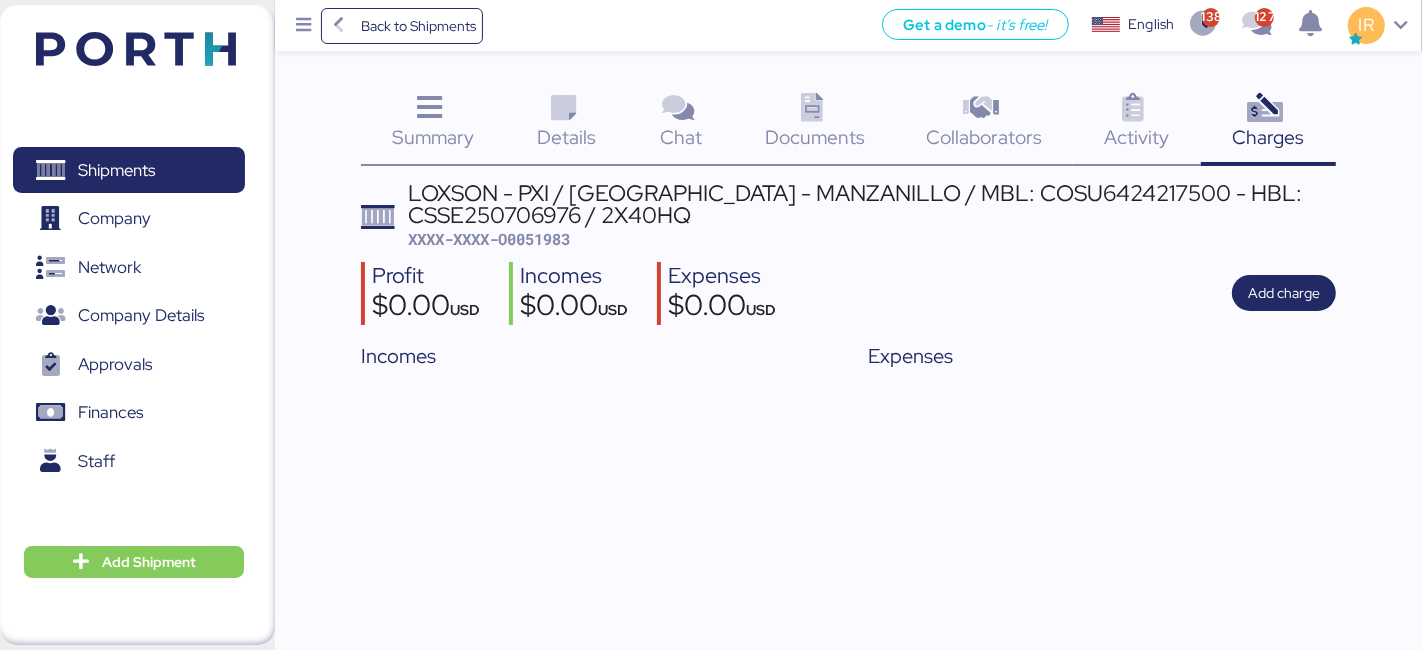 click on "Details 0" at bounding box center [566, 124] 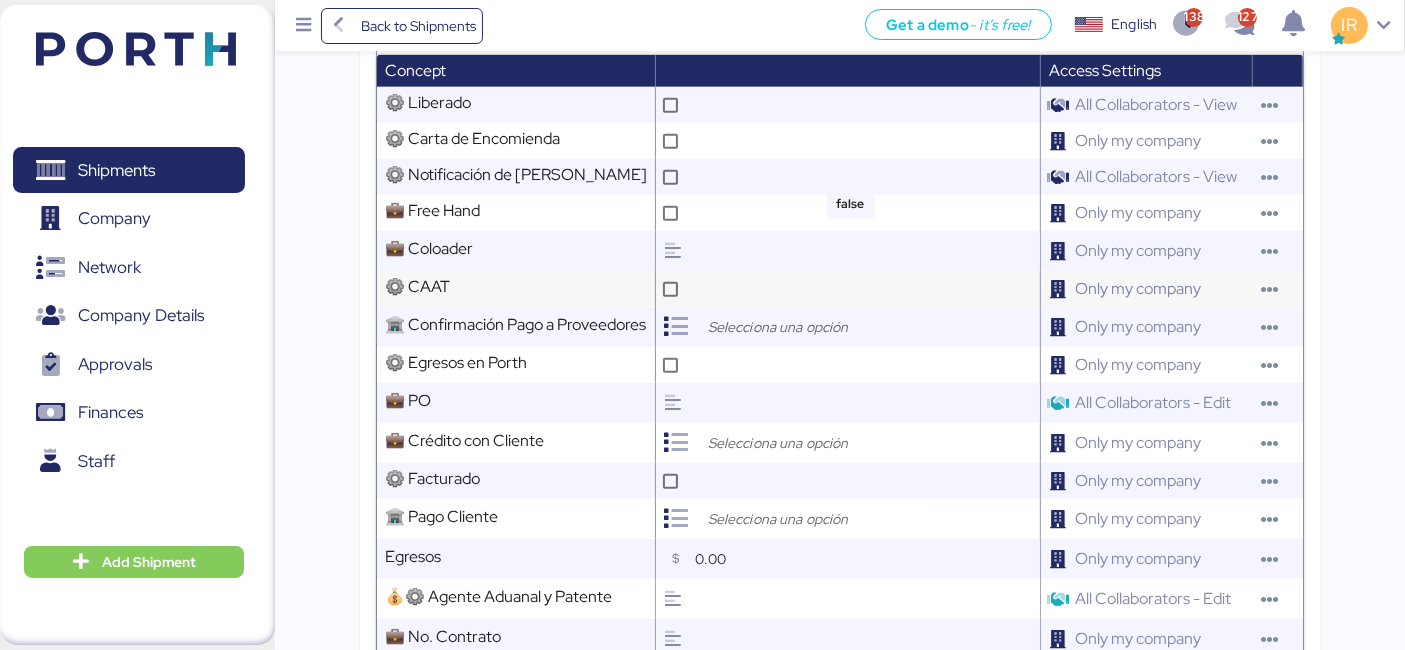 scroll, scrollTop: 1343, scrollLeft: 0, axis: vertical 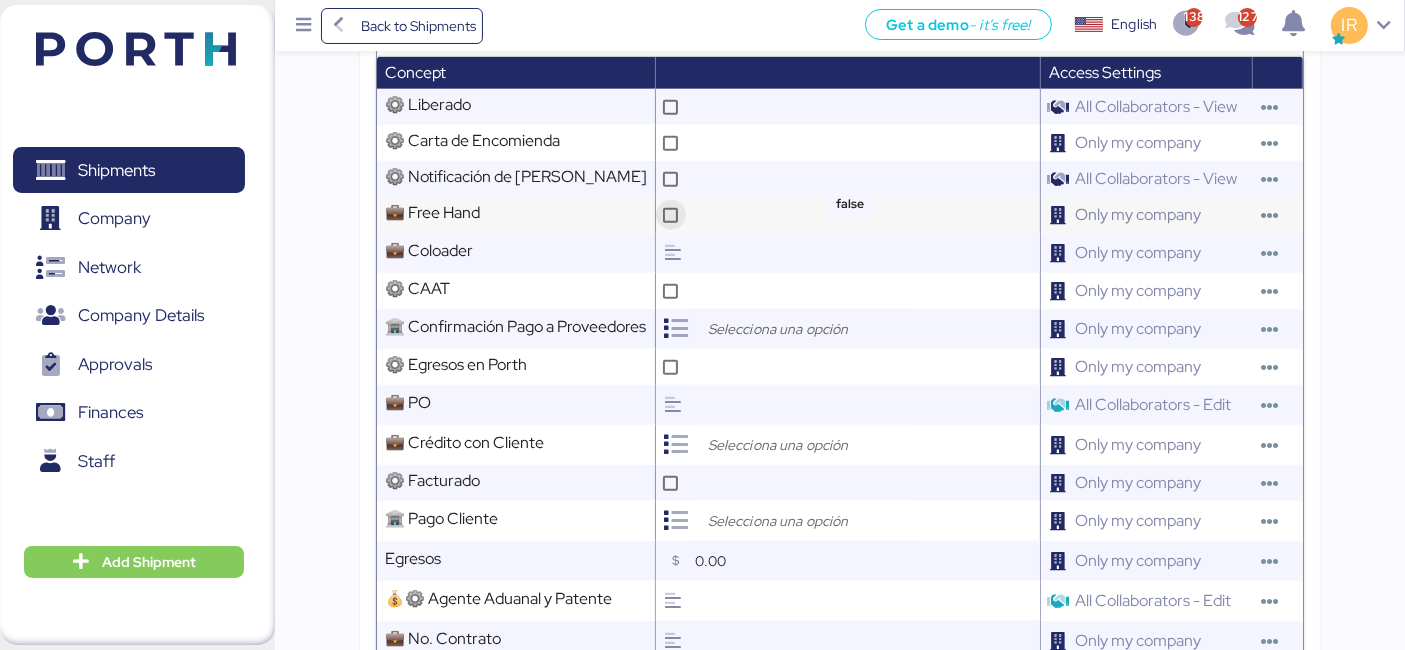 click at bounding box center (670, 215) 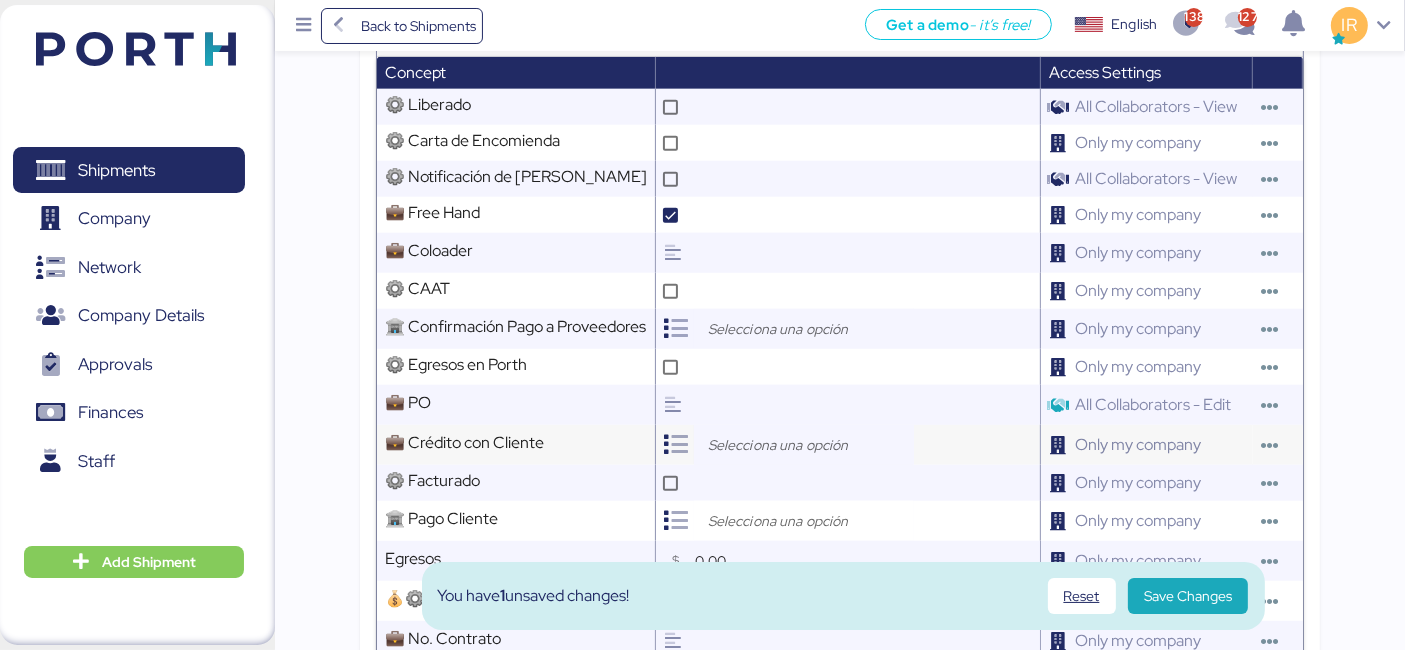 click at bounding box center [804, 445] 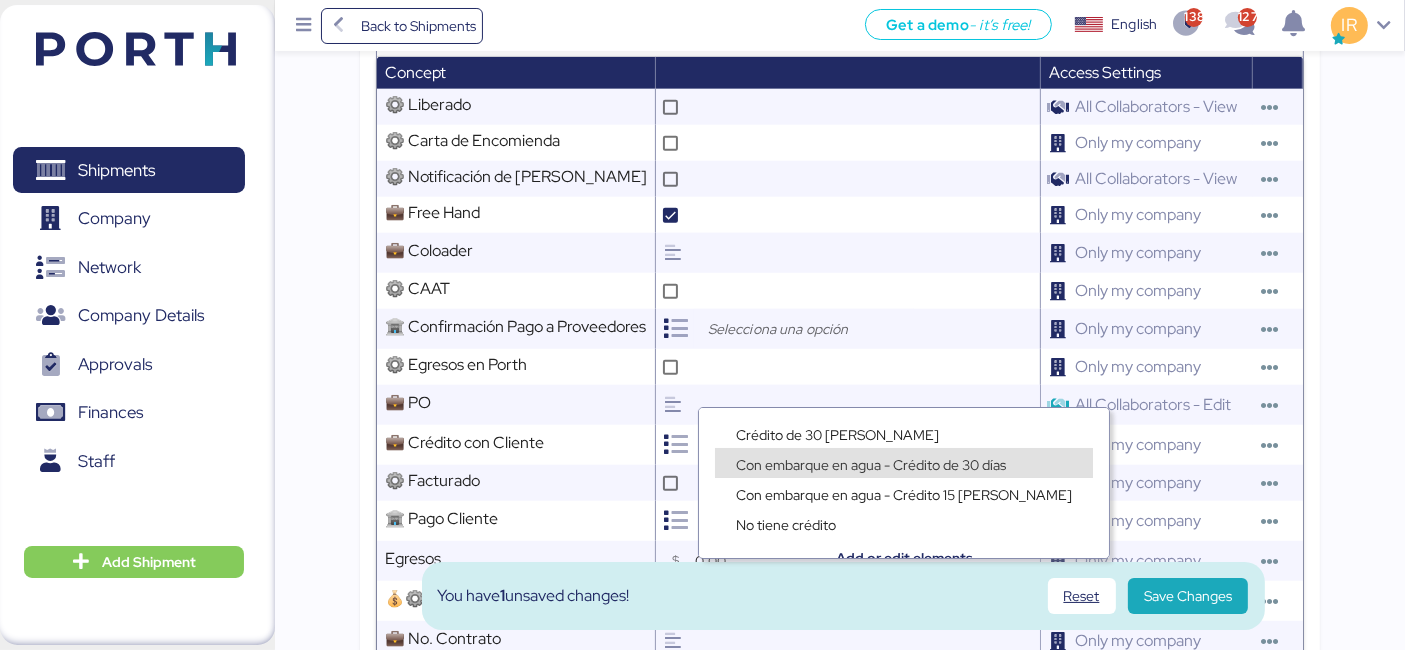 click on "Con embarque en agua - Crédito de 30 días" at bounding box center [871, 465] 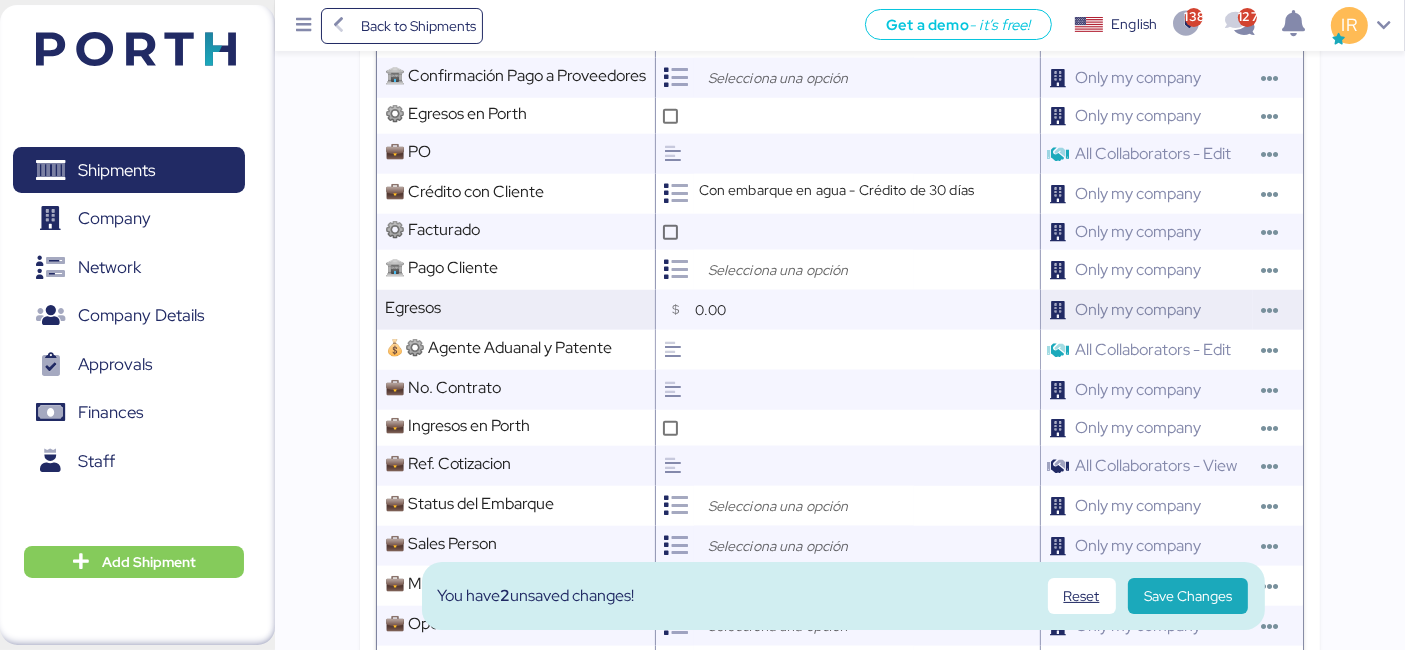 scroll, scrollTop: 1611, scrollLeft: 0, axis: vertical 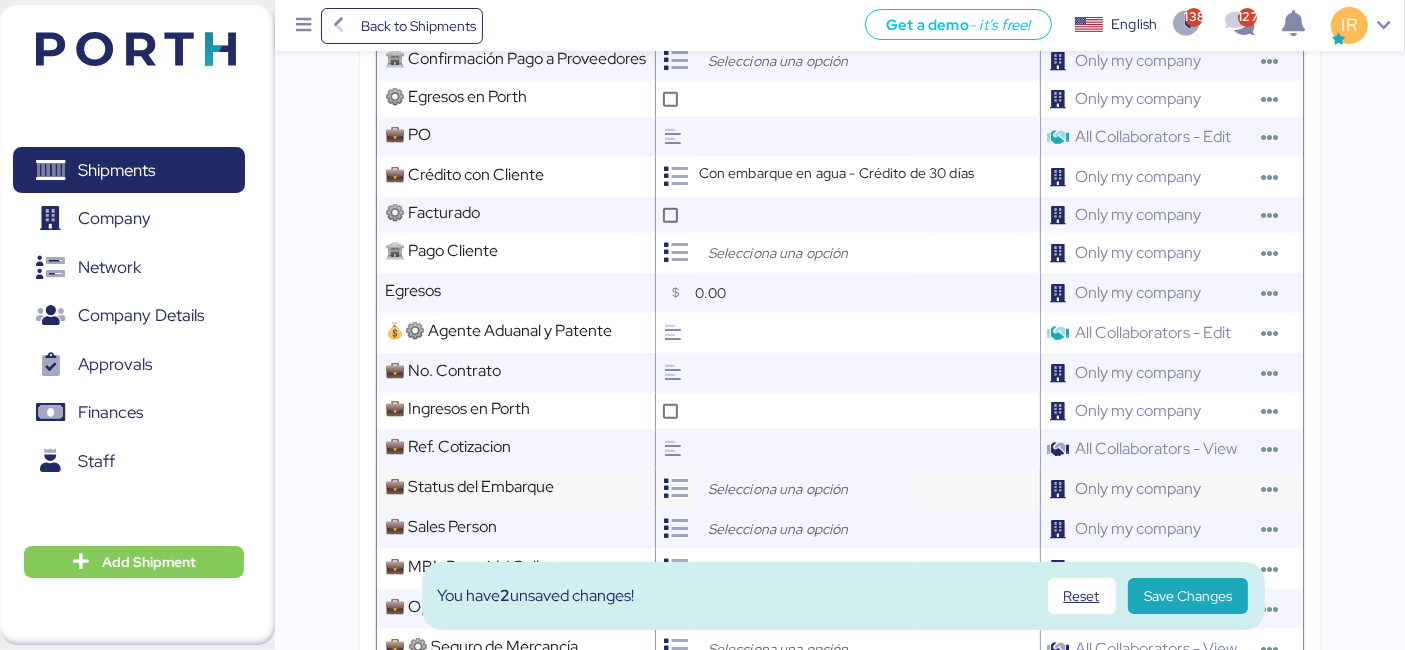 click at bounding box center (809, 489) 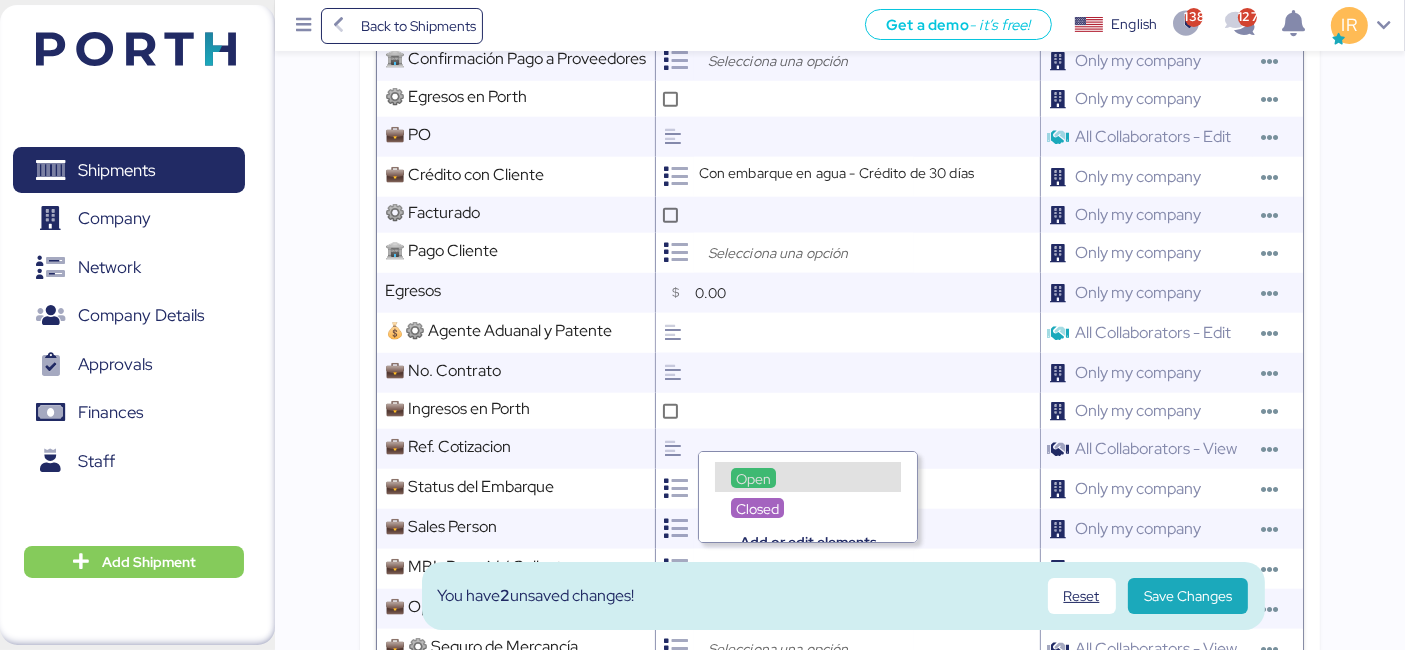 click on "Open" at bounding box center [753, 479] 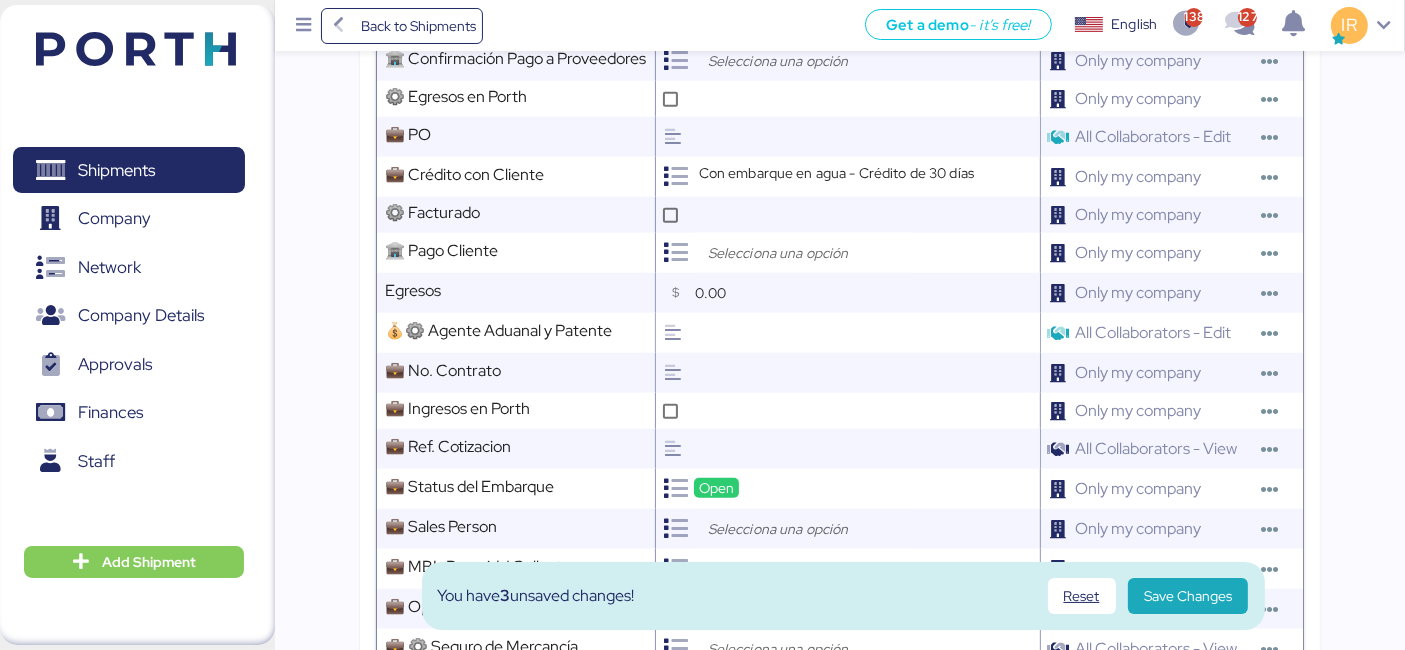 click at bounding box center (809, 529) 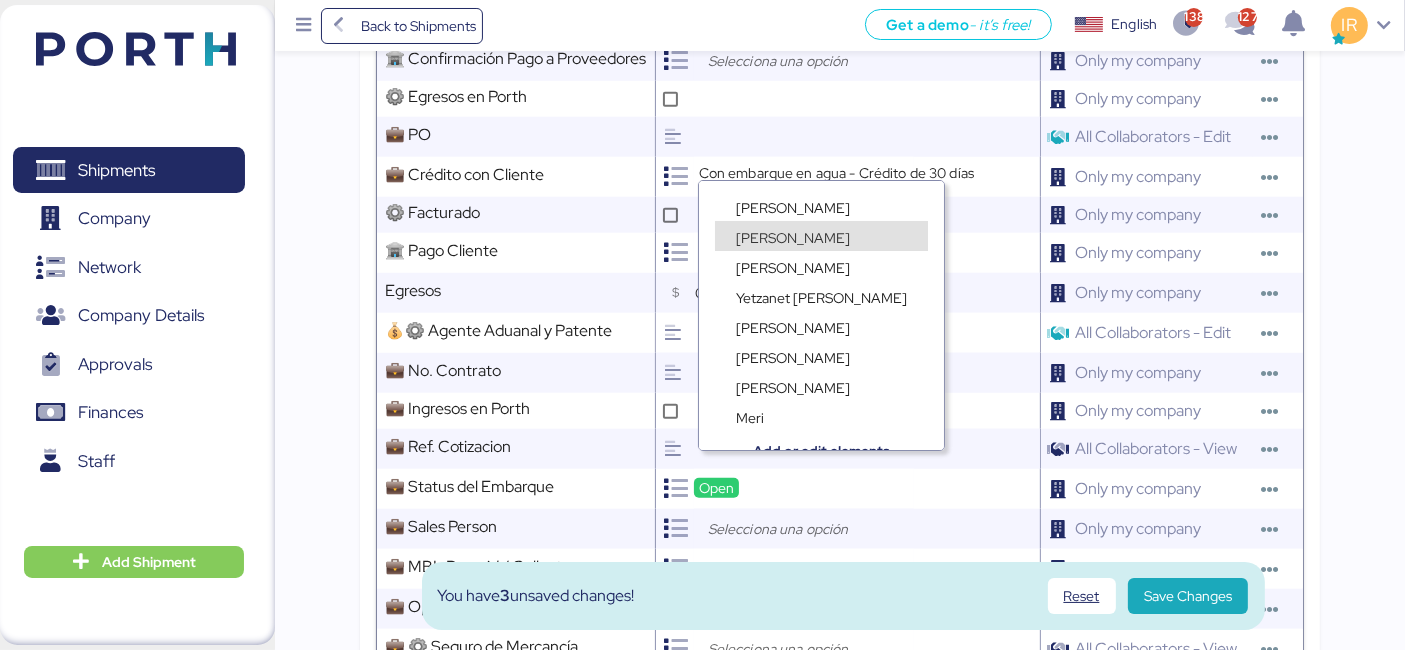 click on "[PERSON_NAME]" at bounding box center (793, 238) 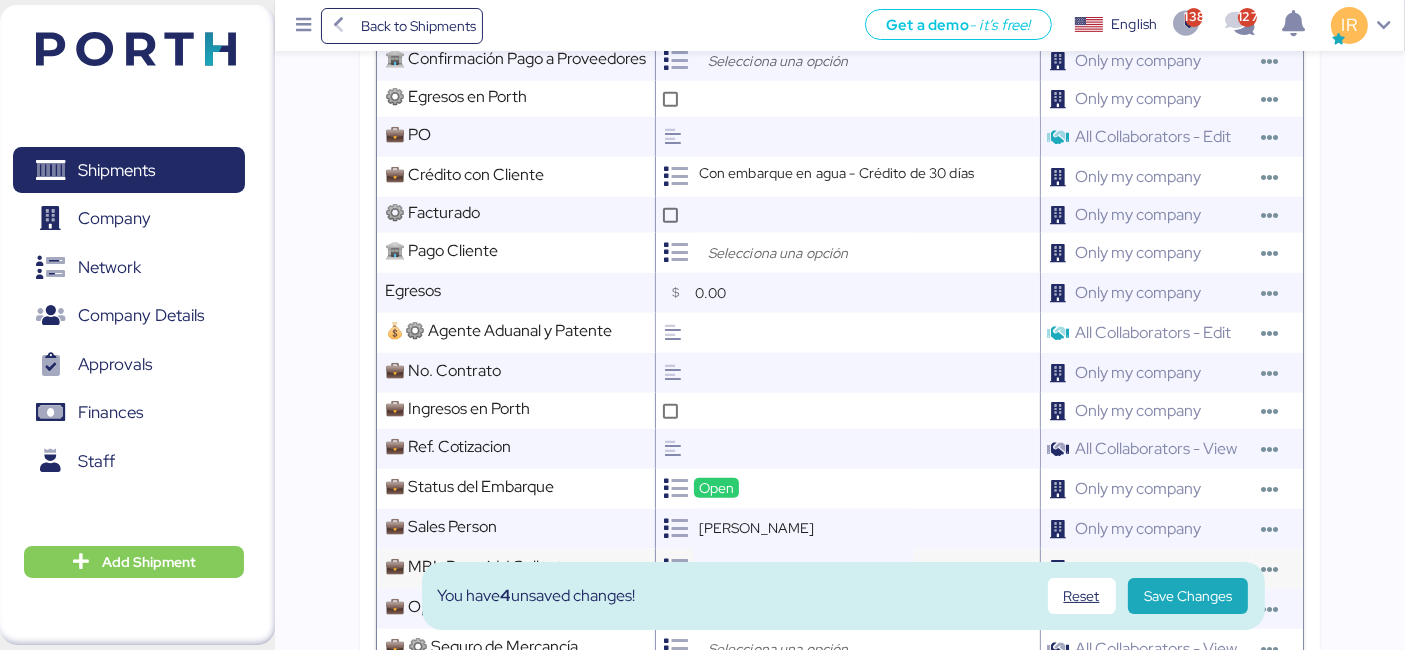 click at bounding box center (809, 569) 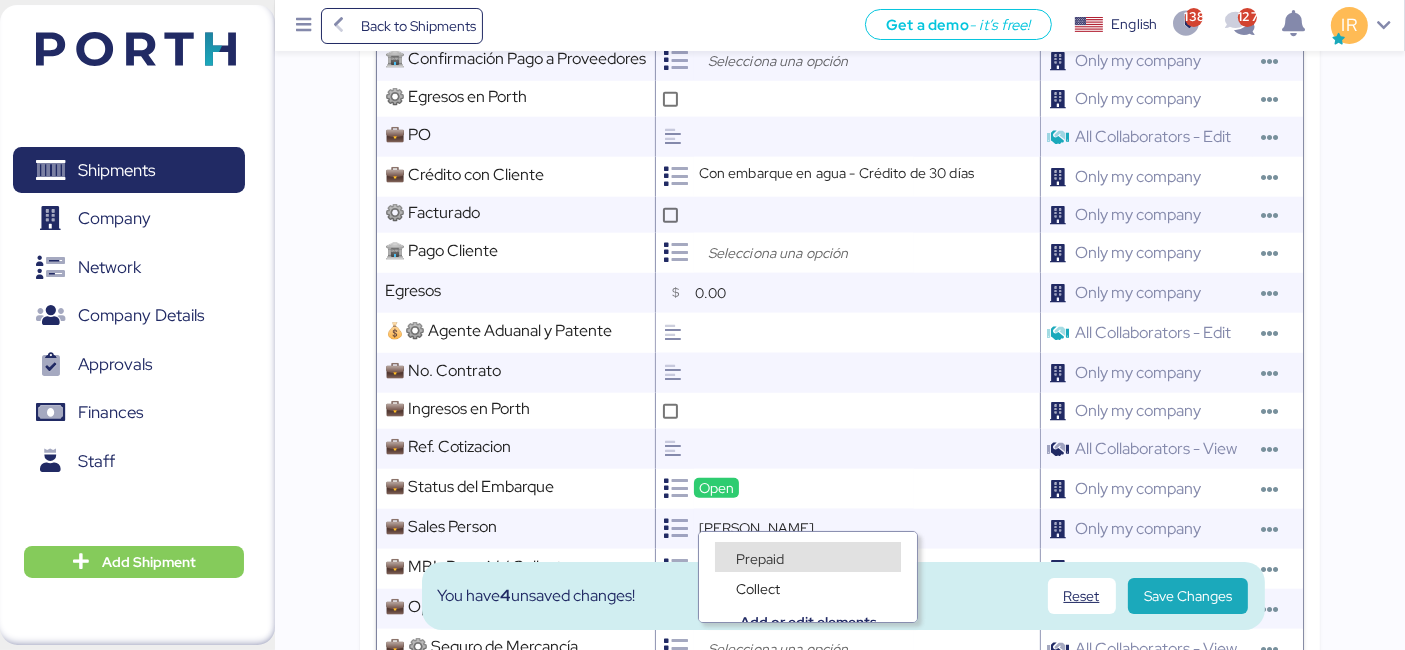 click on "Prepaid" at bounding box center [808, 557] 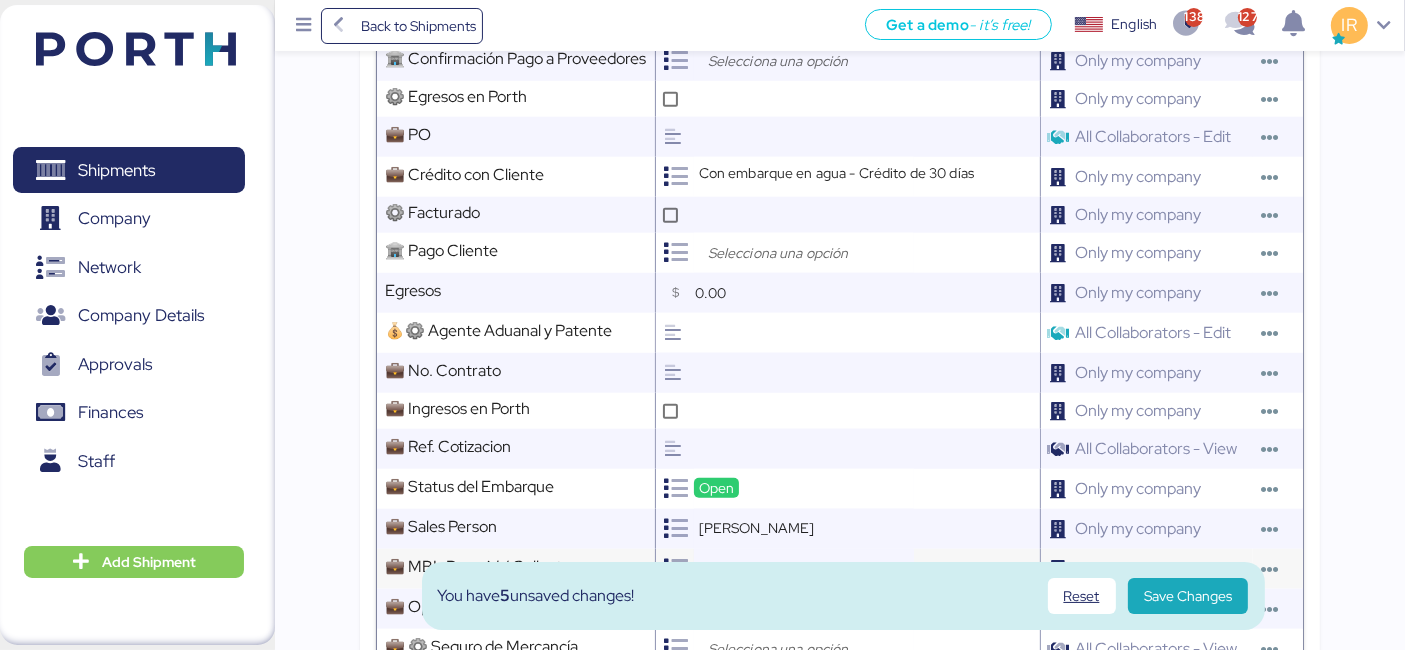 scroll, scrollTop: 1708, scrollLeft: 0, axis: vertical 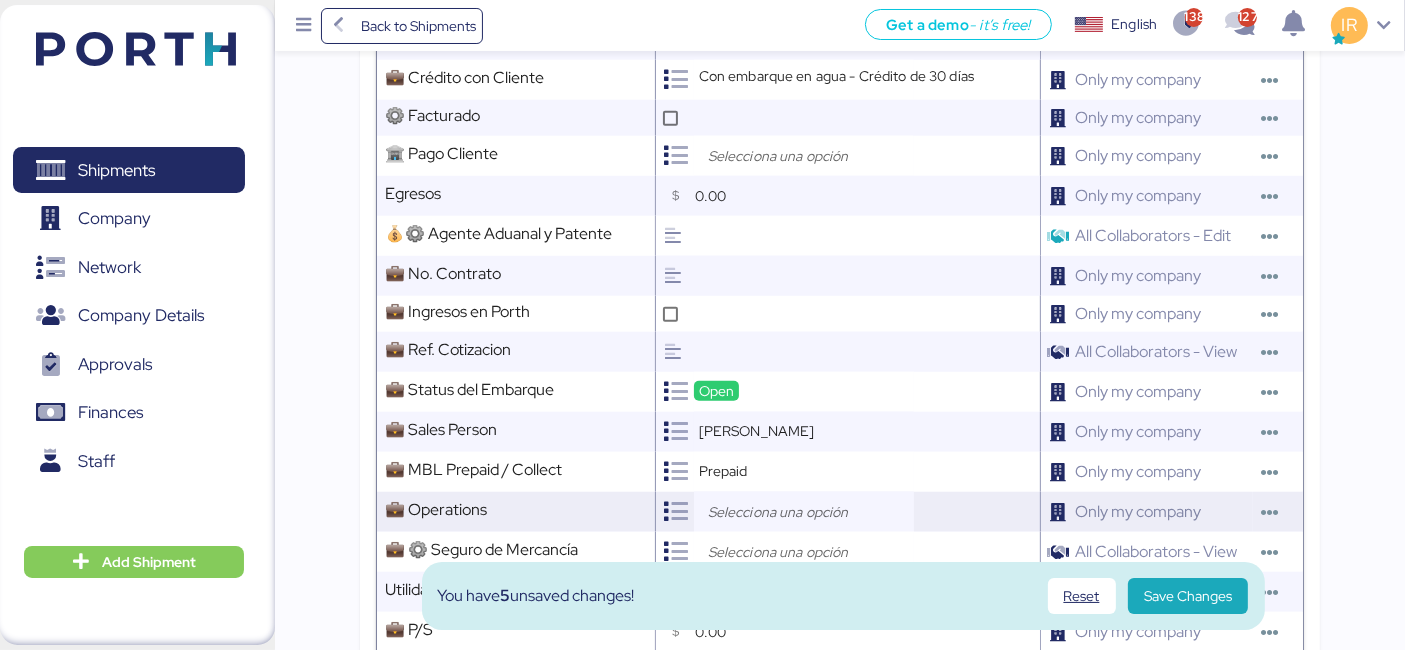 click at bounding box center (809, 512) 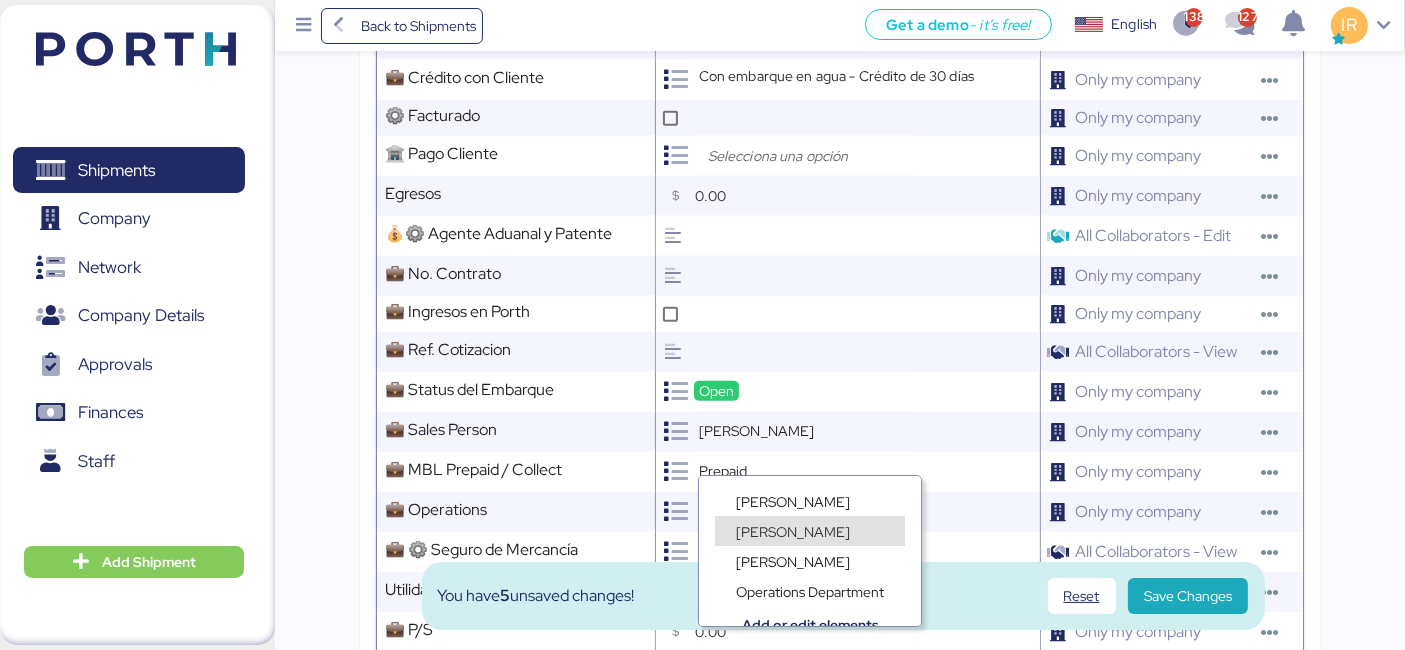 click on "[PERSON_NAME]" at bounding box center [793, 532] 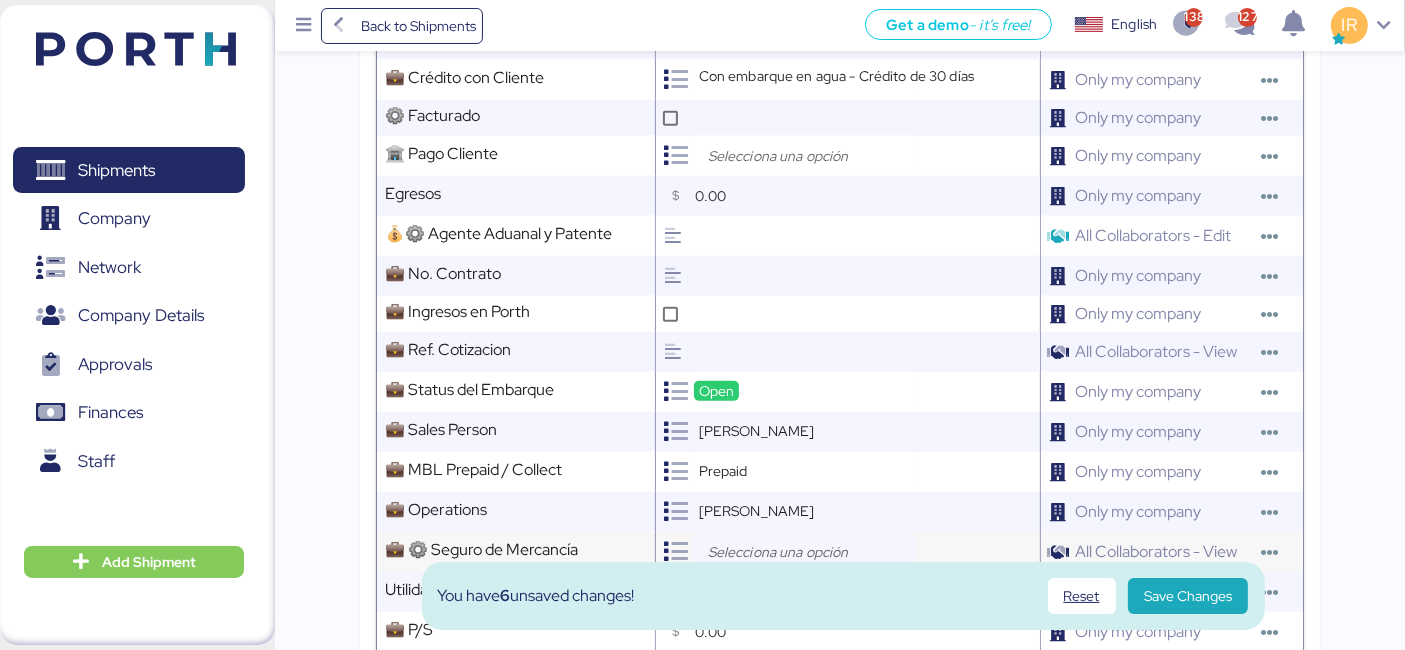 click at bounding box center [809, 552] 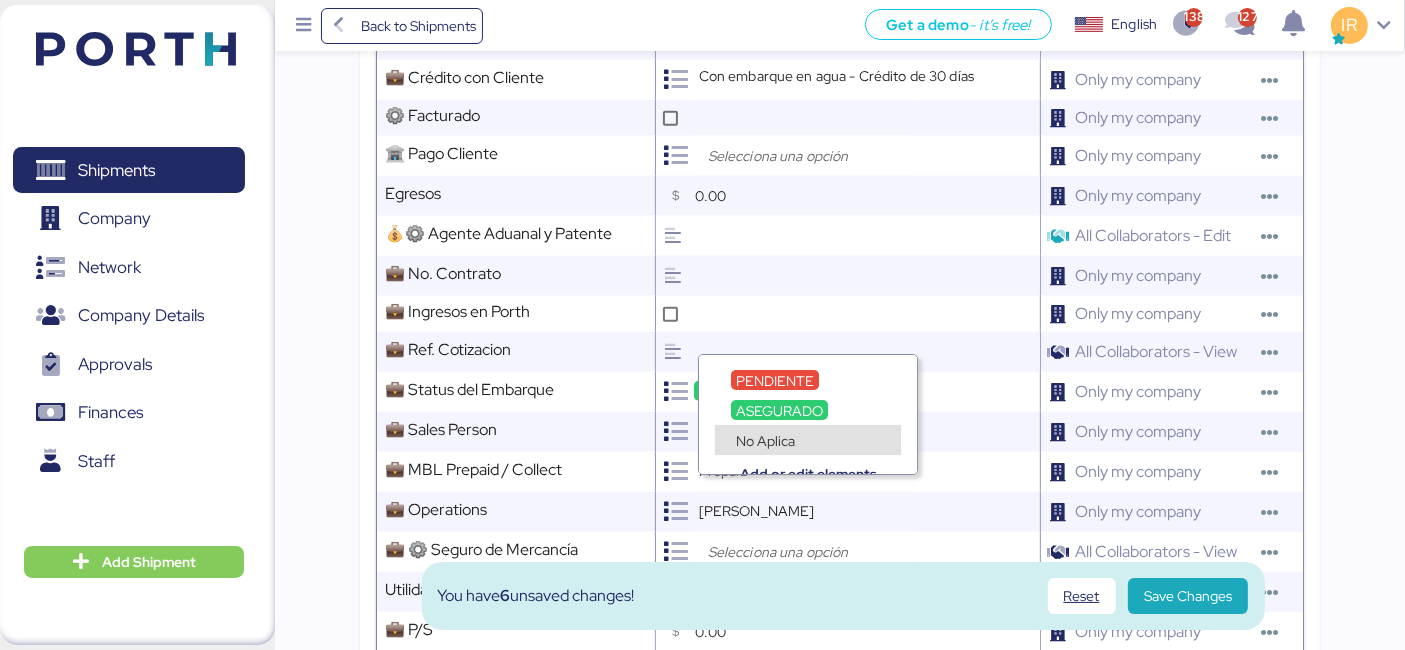 click on "No Aplica" at bounding box center (765, 441) 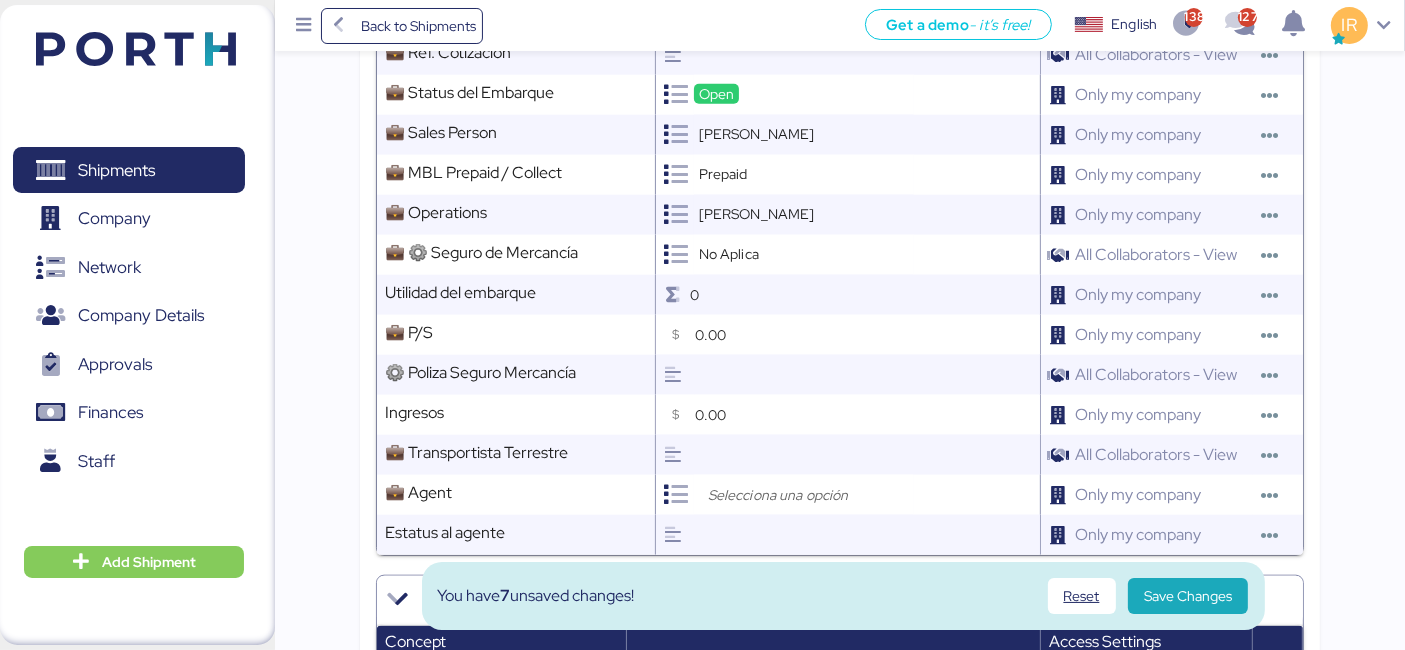 scroll, scrollTop: 2012, scrollLeft: 0, axis: vertical 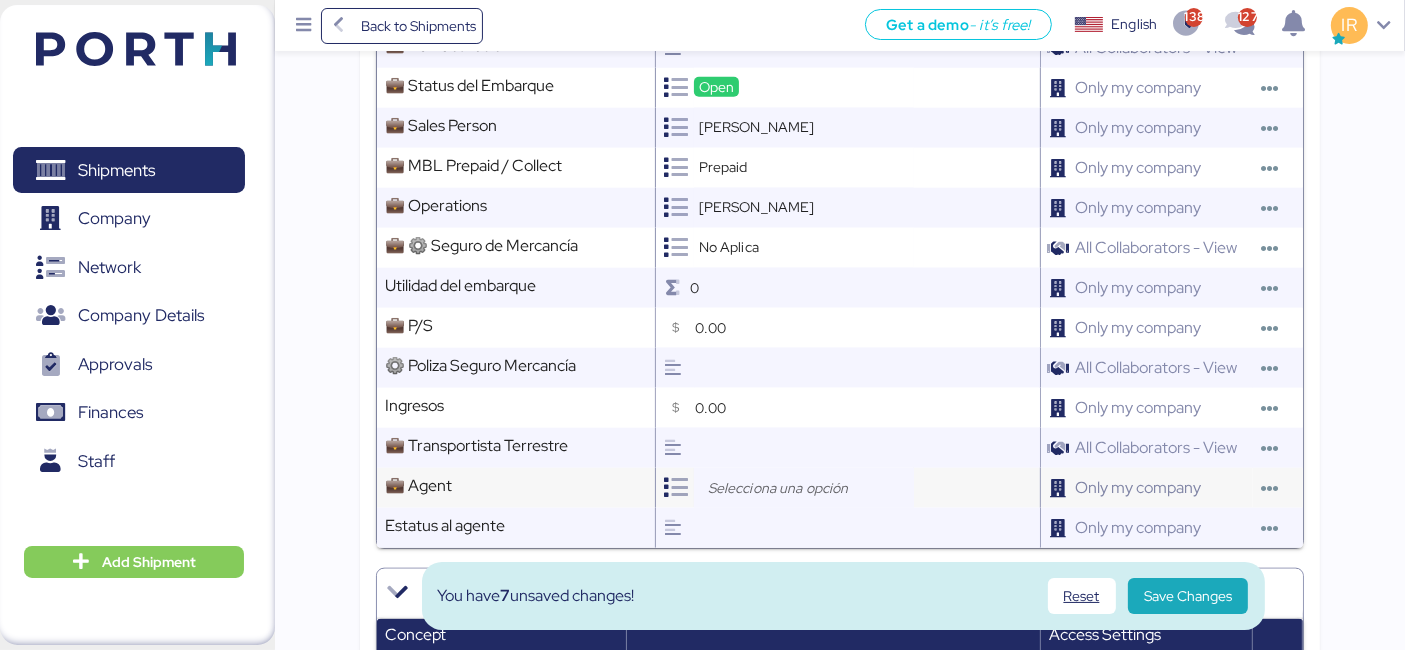 click at bounding box center (809, 488) 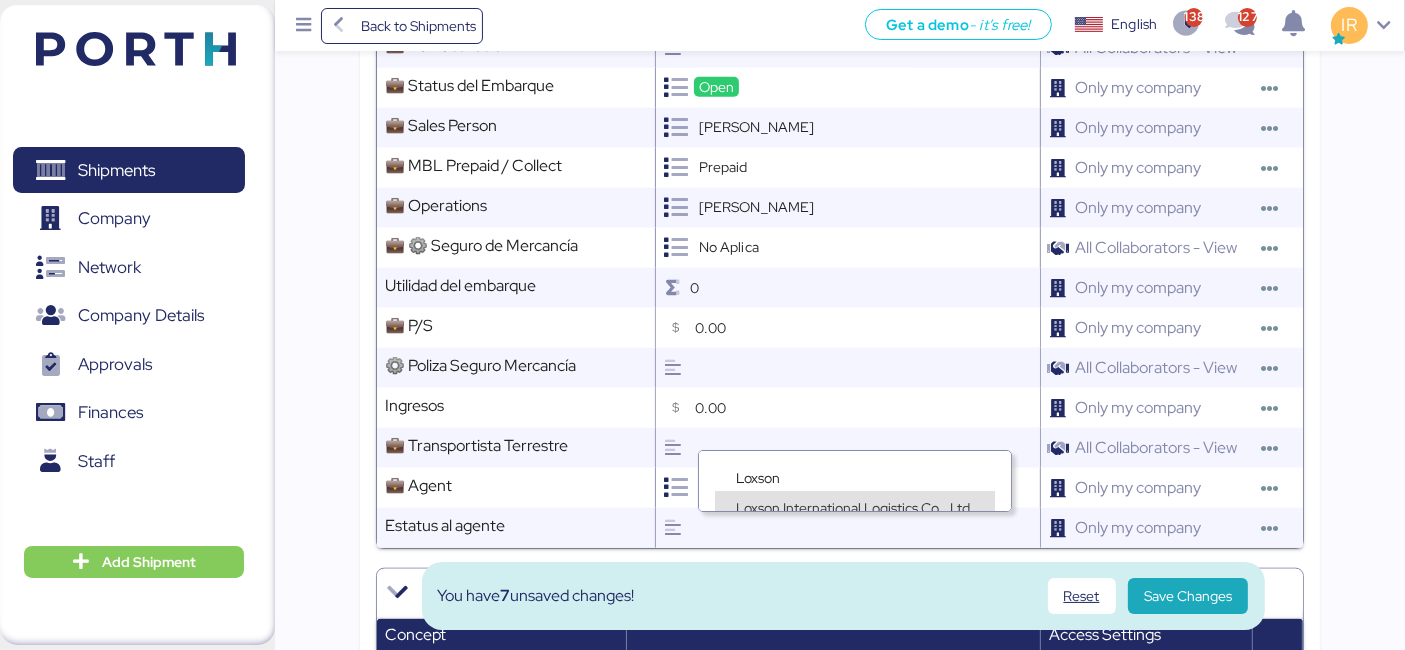 type on "loxs" 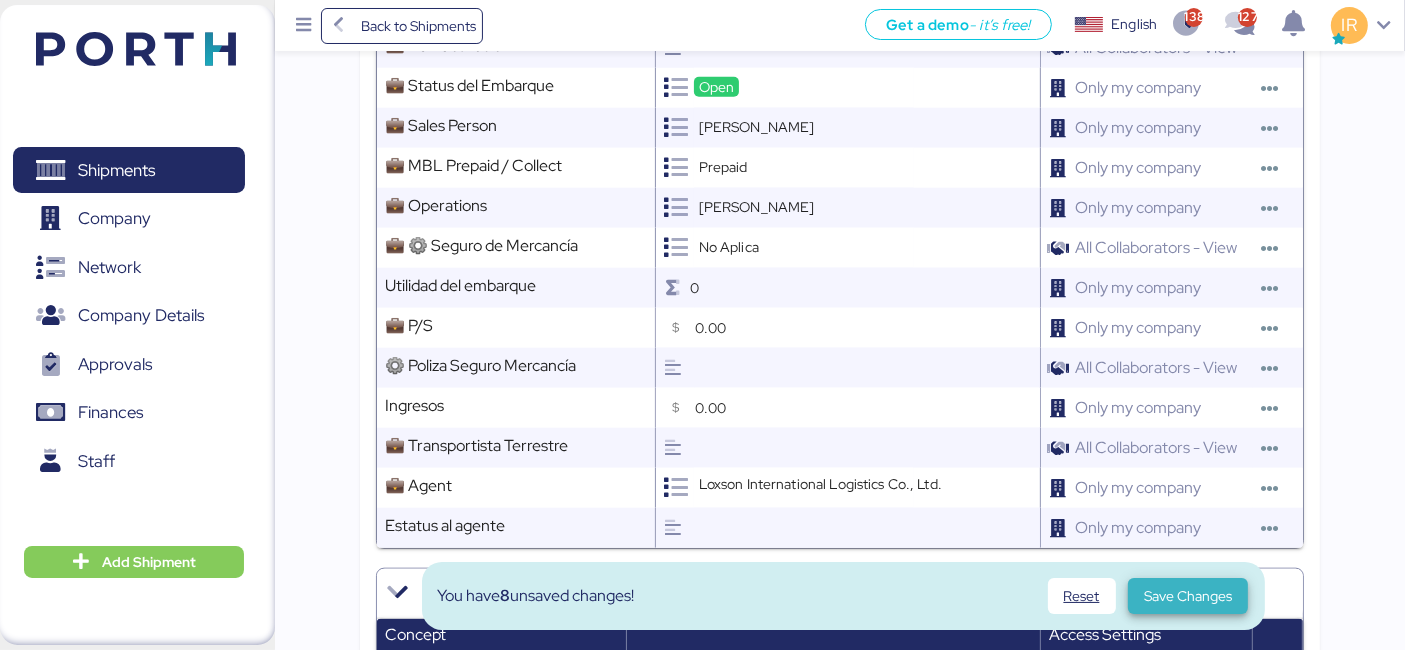 click on "Save Changes" at bounding box center (1188, 596) 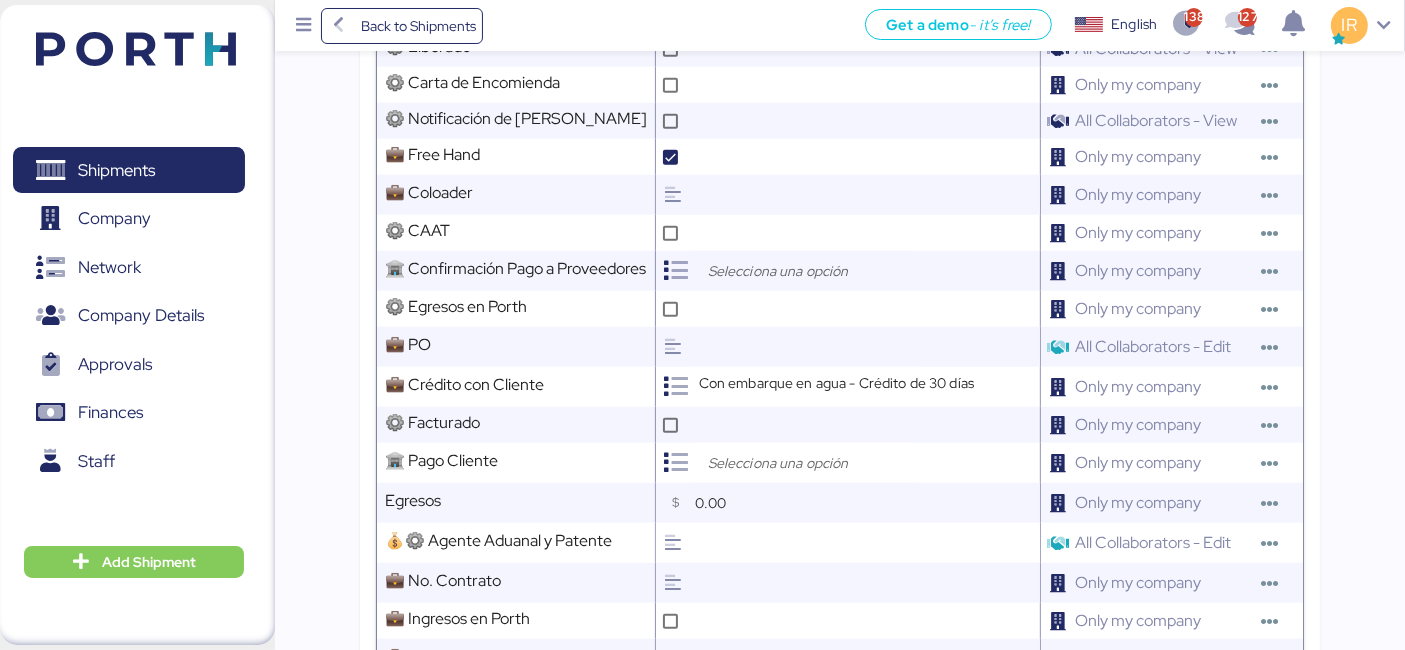scroll, scrollTop: 1402, scrollLeft: 0, axis: vertical 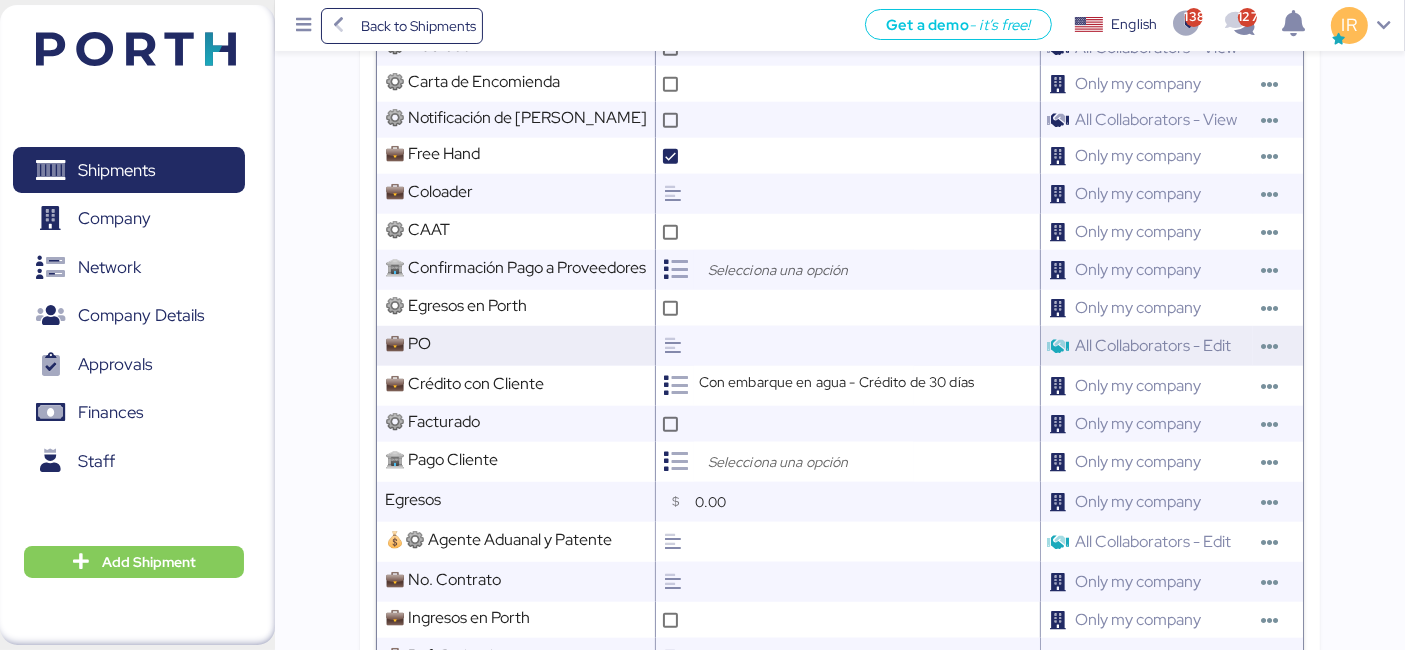 click at bounding box center (865, 346) 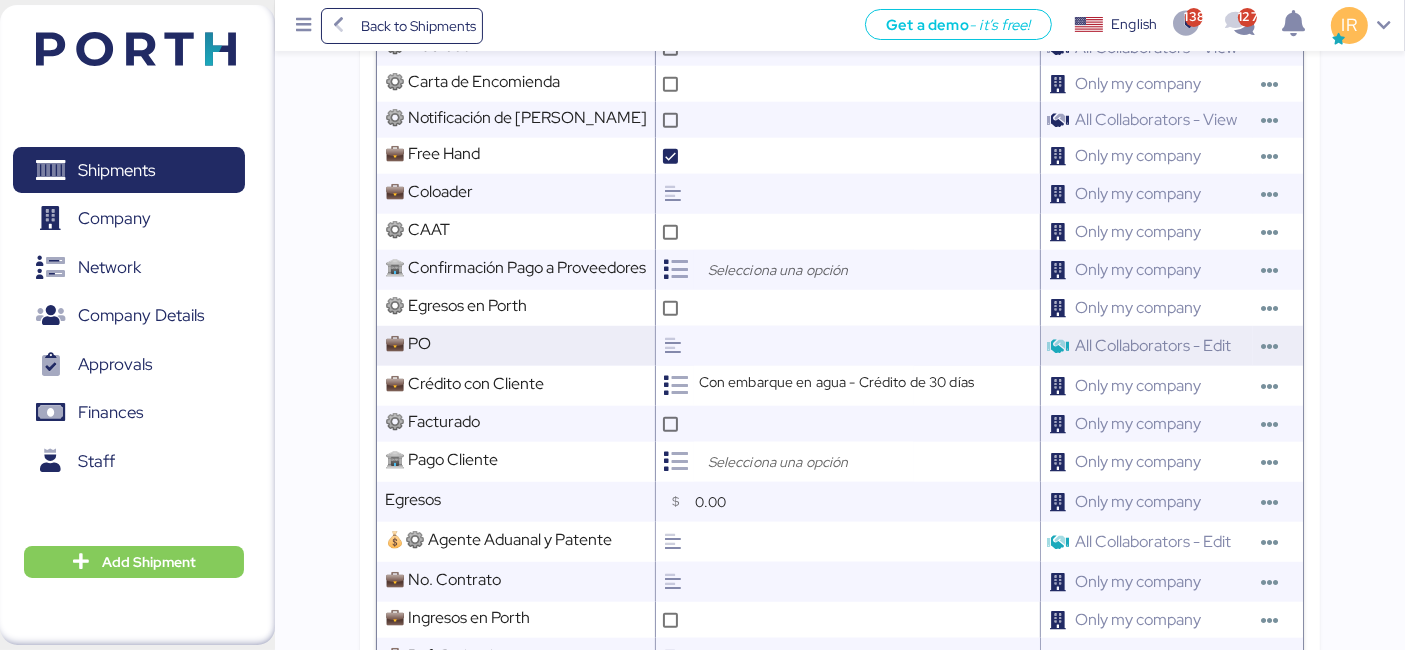 paste on "M25071491" 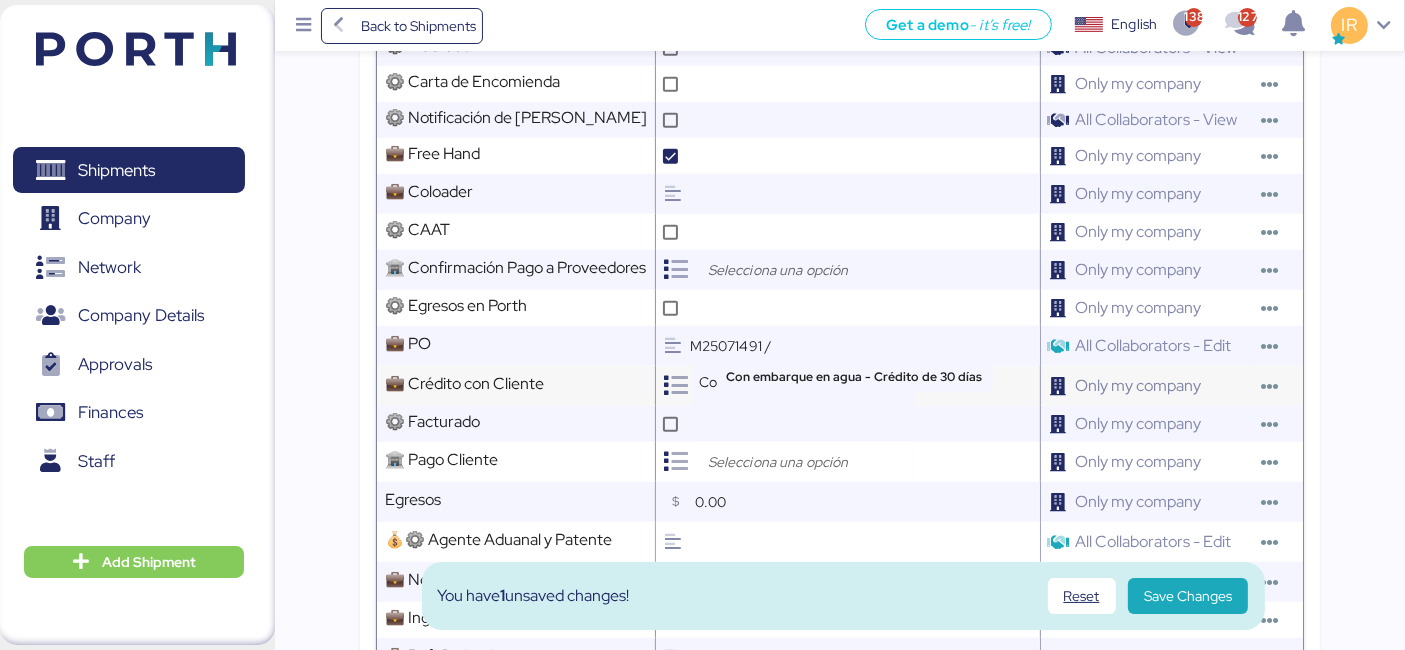 paste on "M25071492" 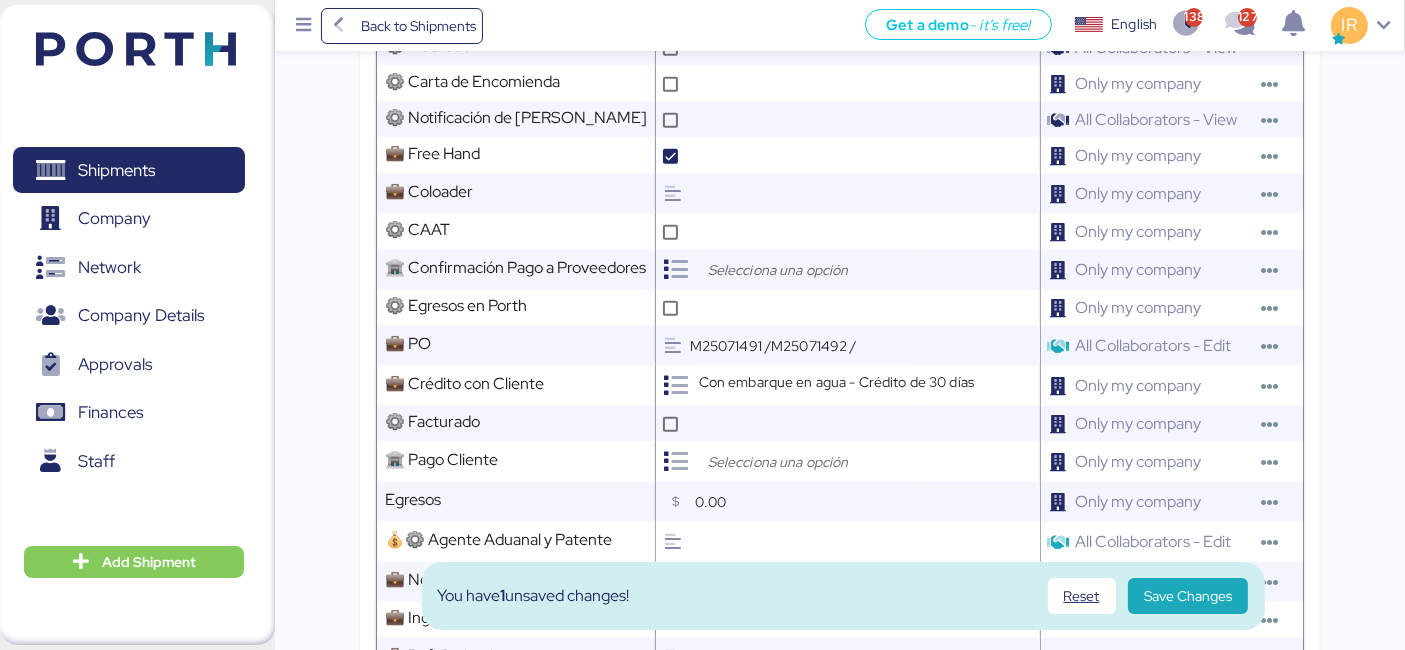 paste on "M25071566" 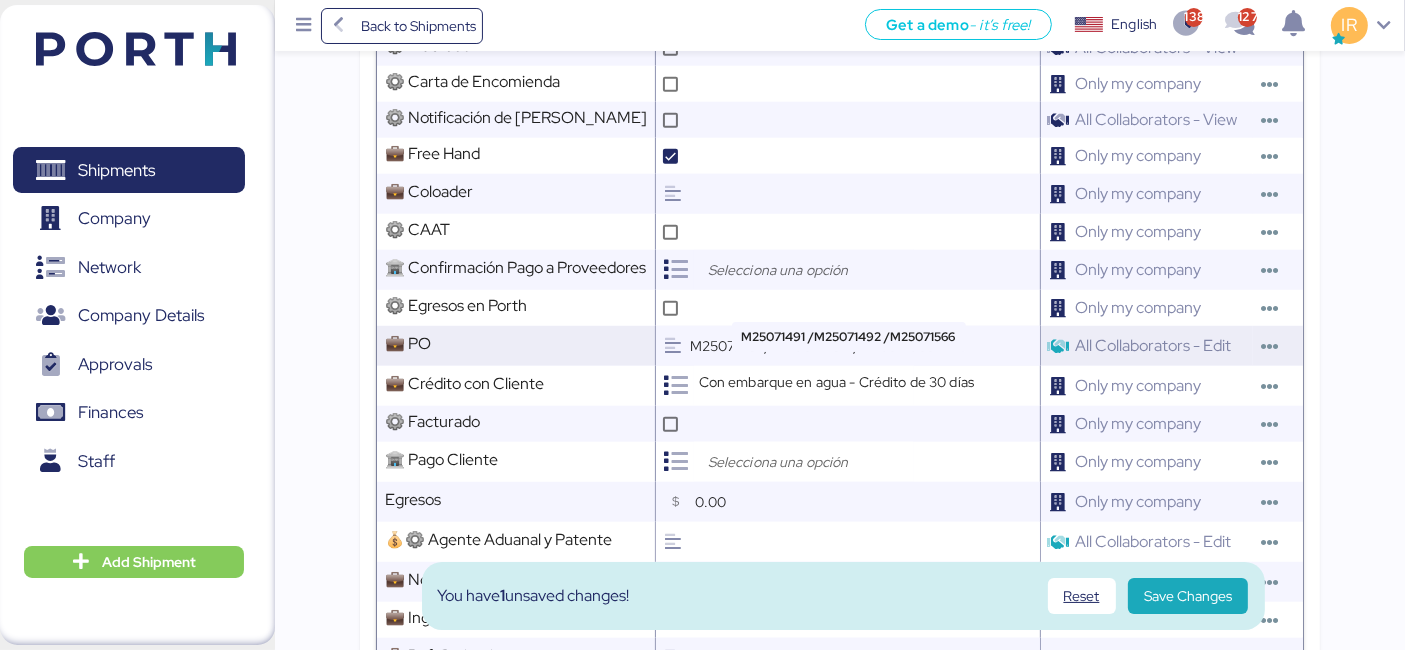 click on "M25071491 / M25071492 /M25071566" at bounding box center [865, 346] 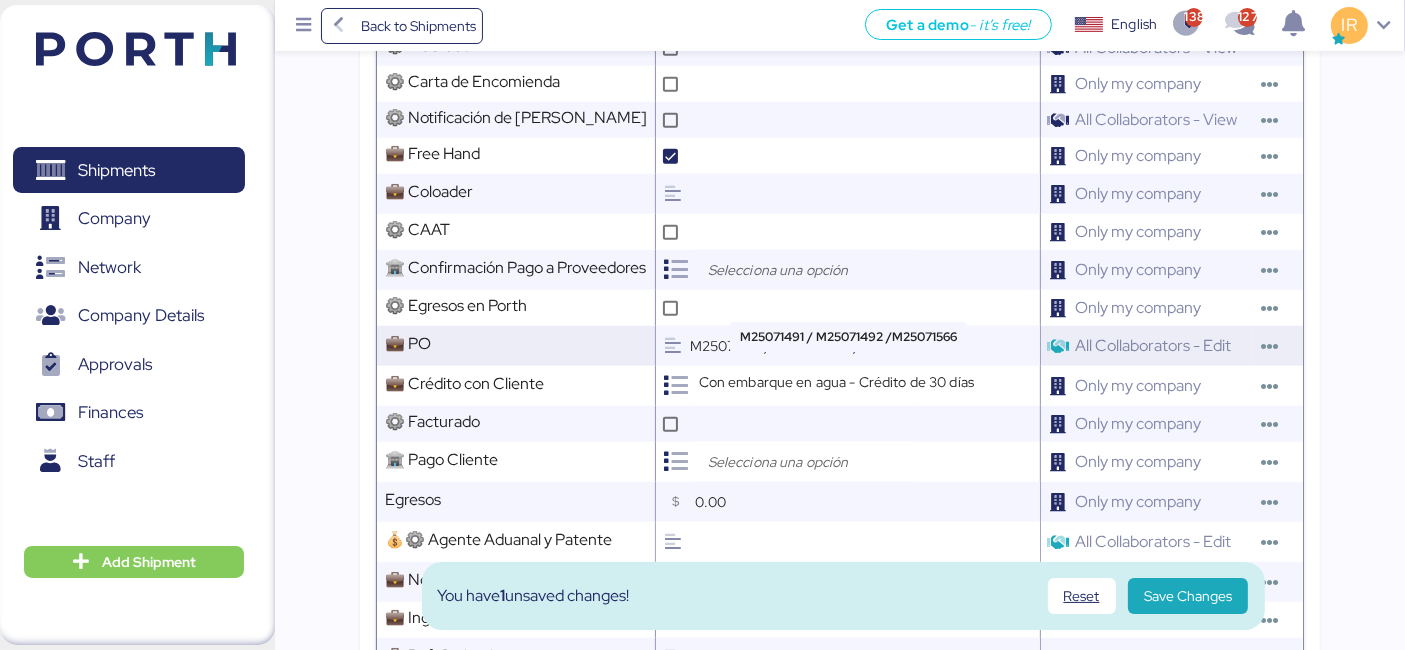 click on "M25071491 / M25071492 /M25071566" at bounding box center [865, 346] 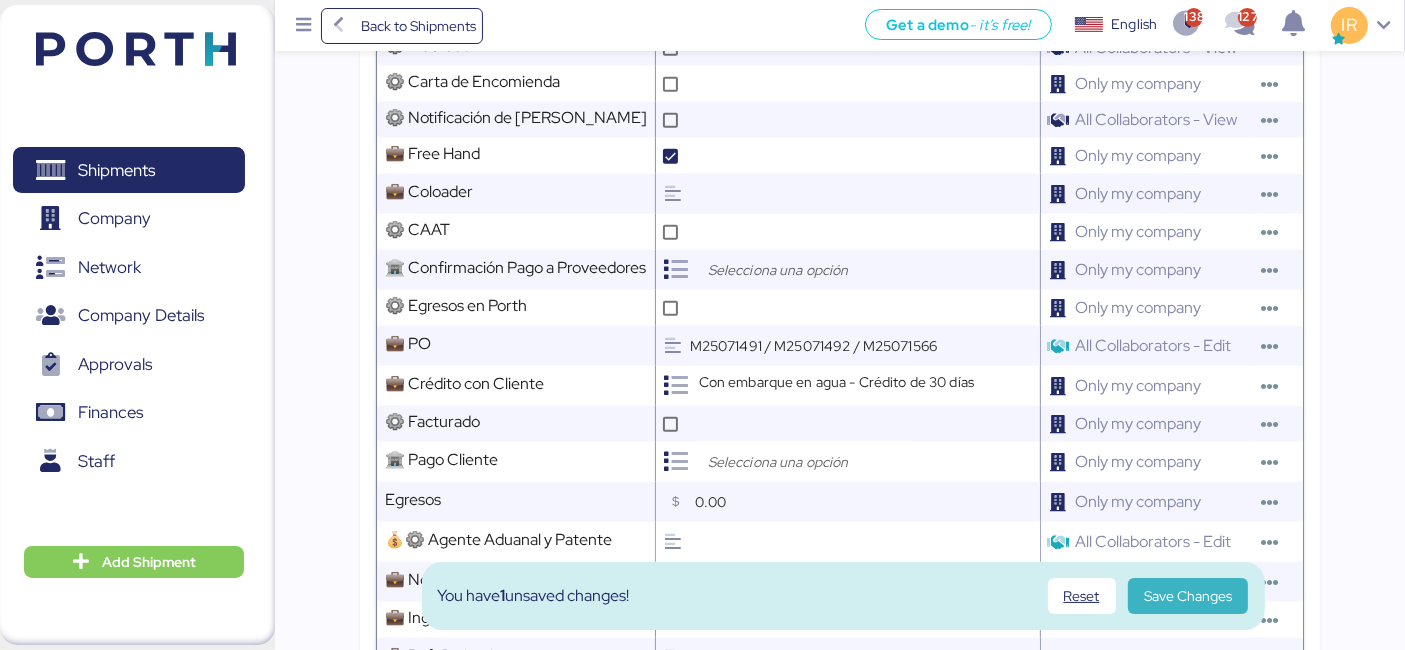 type on "M25071491 / M25071492 / M25071566" 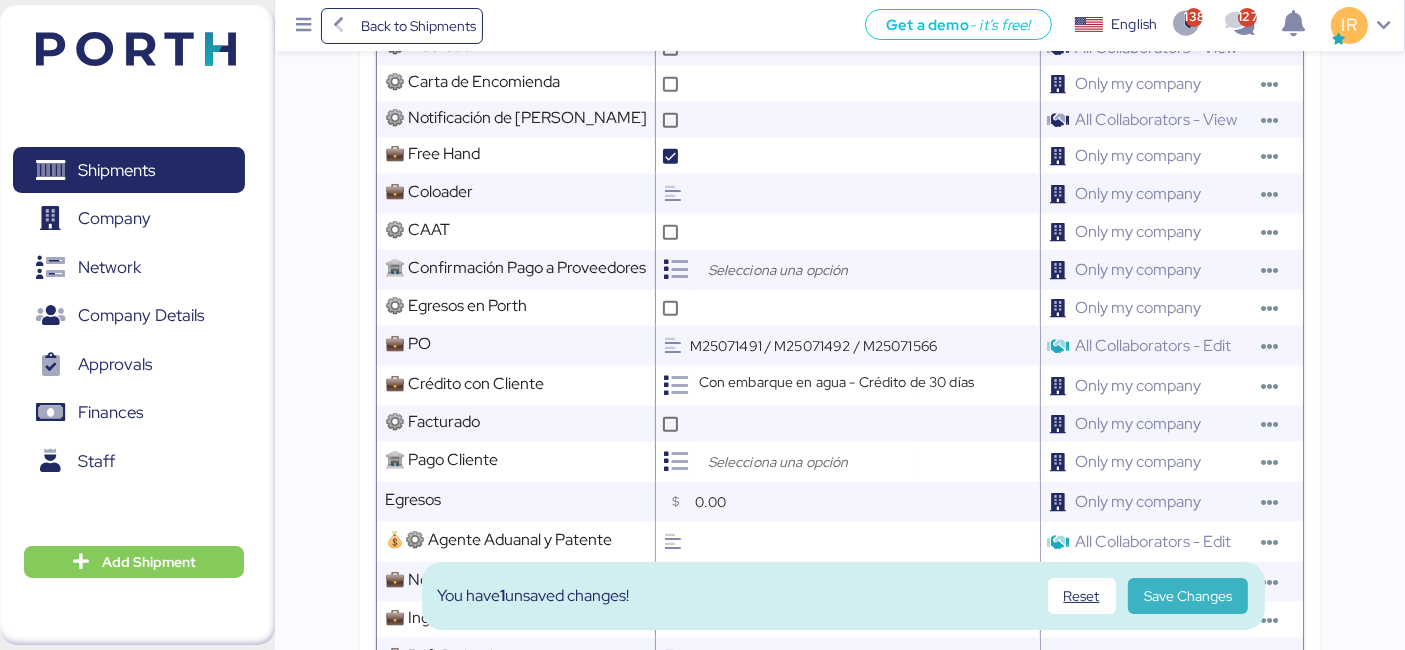 click on "Save Changes" at bounding box center (1188, 596) 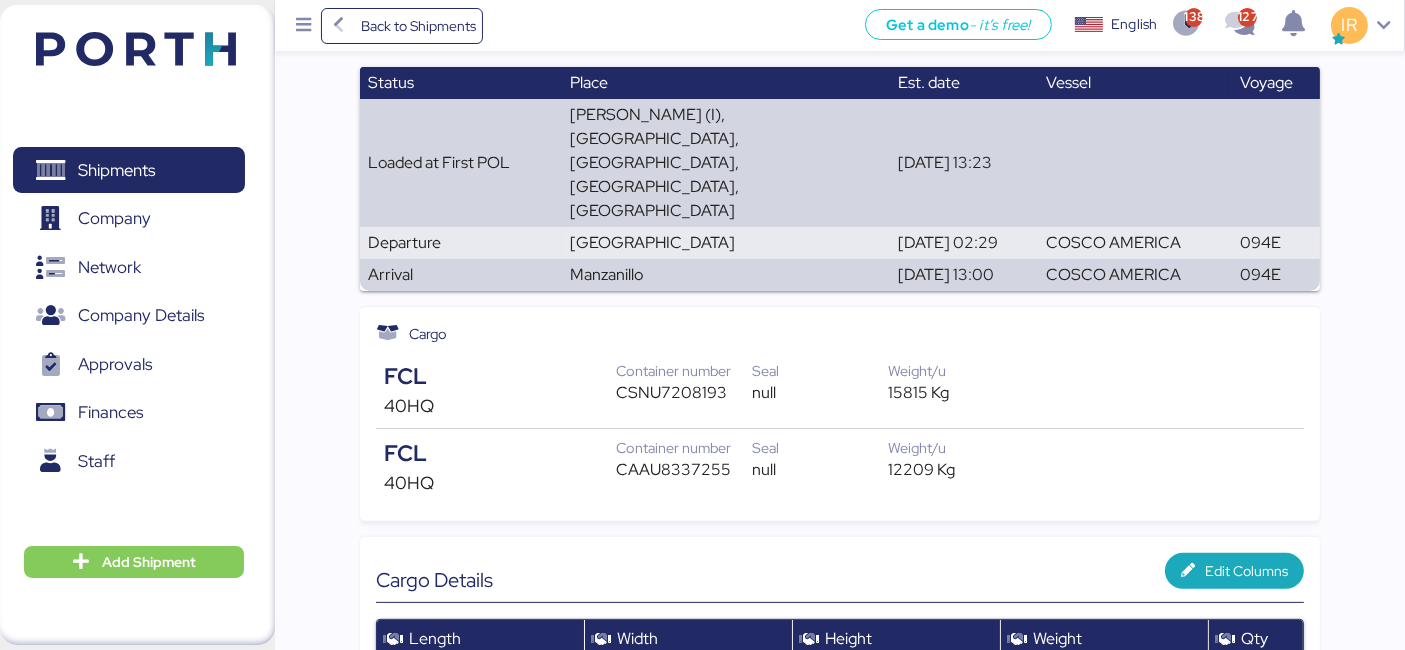 scroll, scrollTop: 0, scrollLeft: 0, axis: both 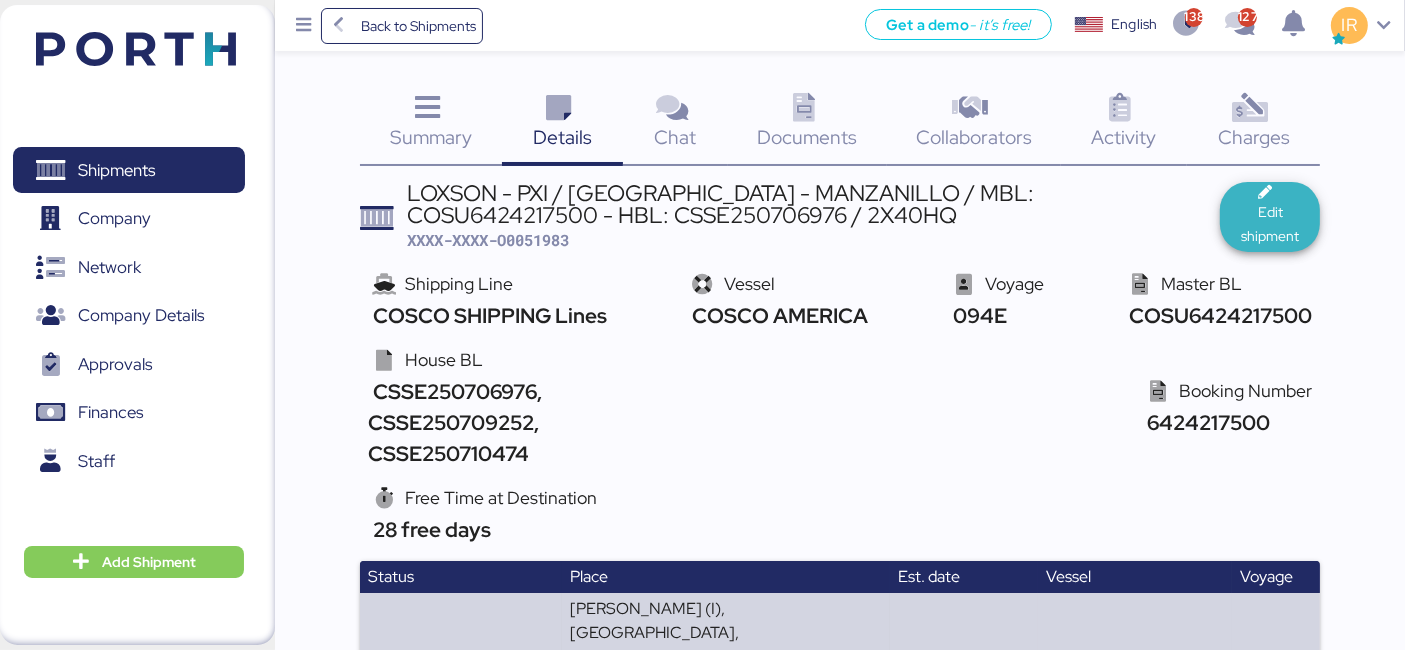 click on "Edit shipment" at bounding box center [1270, 224] 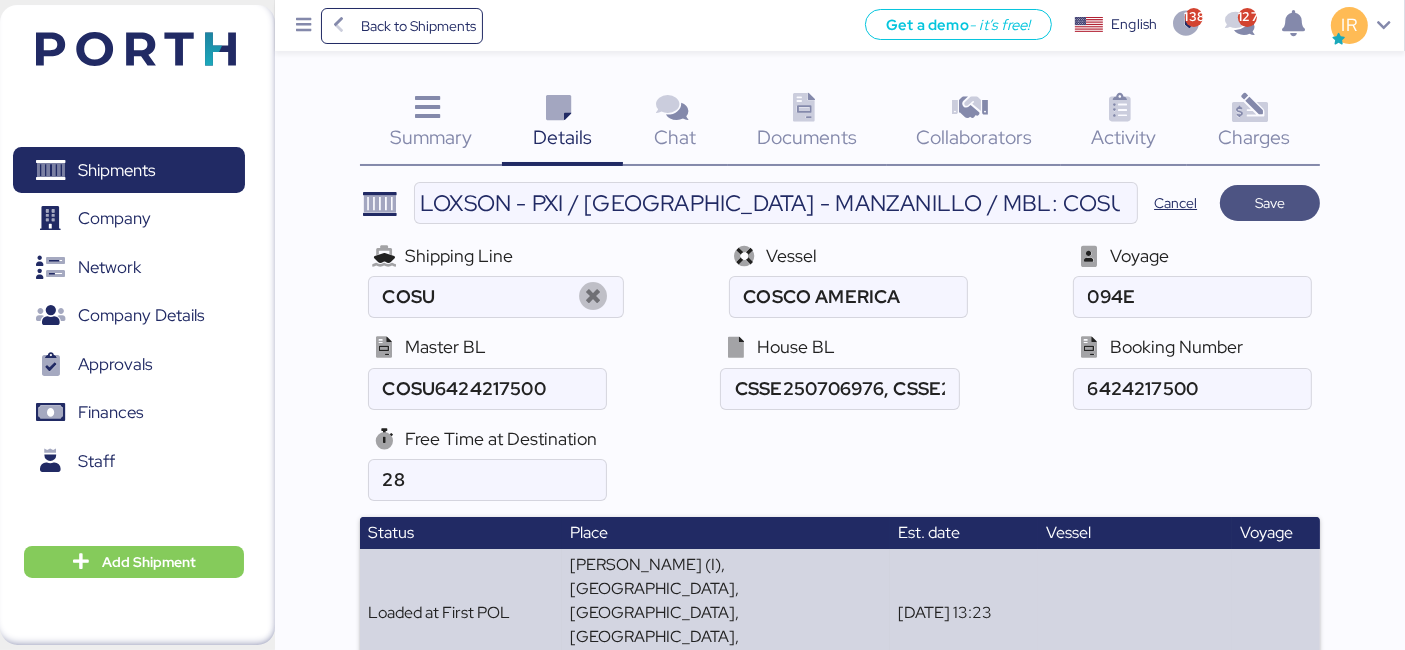 type on "COSCO SHIPPING Lines" 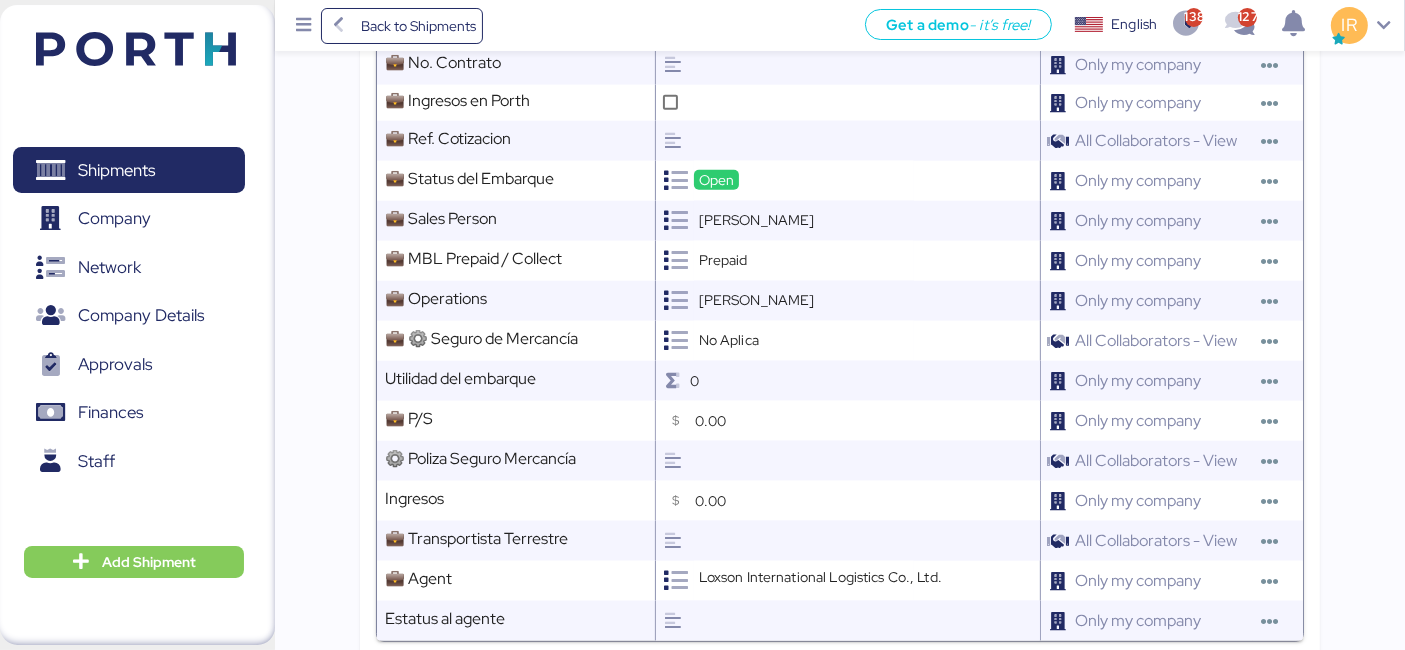 scroll, scrollTop: 2911, scrollLeft: 0, axis: vertical 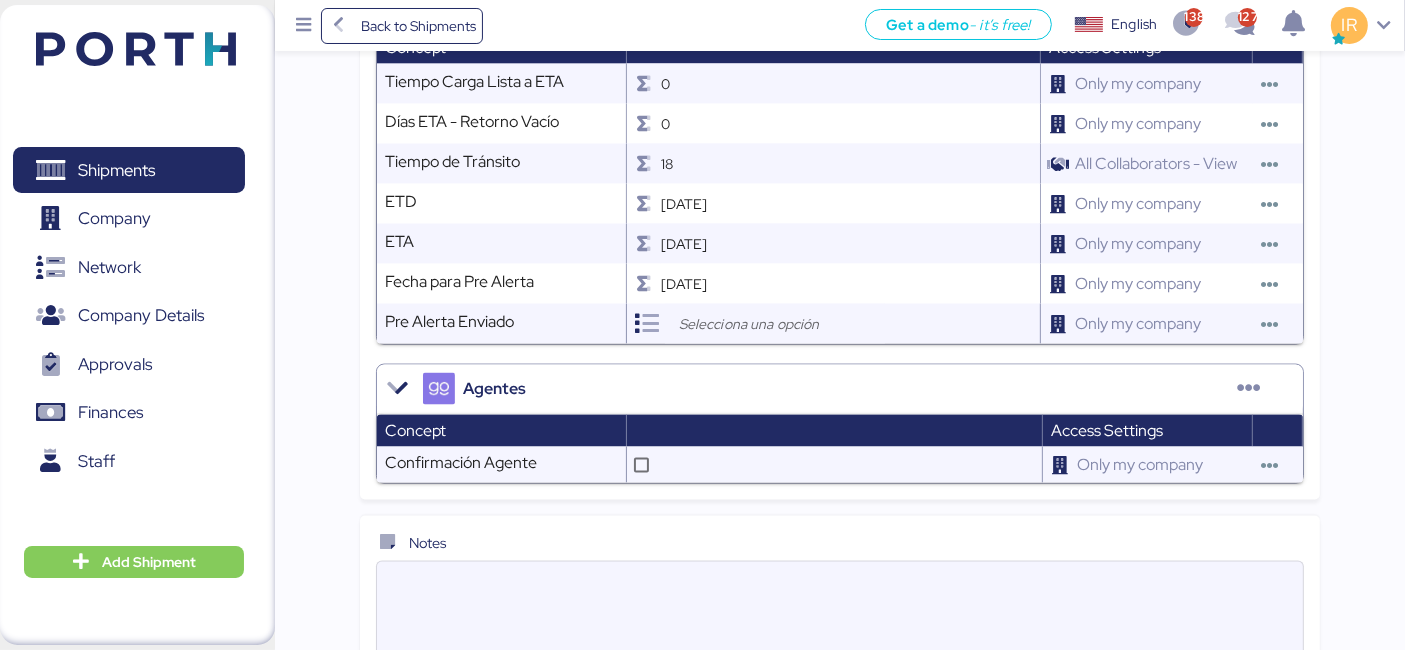 click at bounding box center [840, 622] 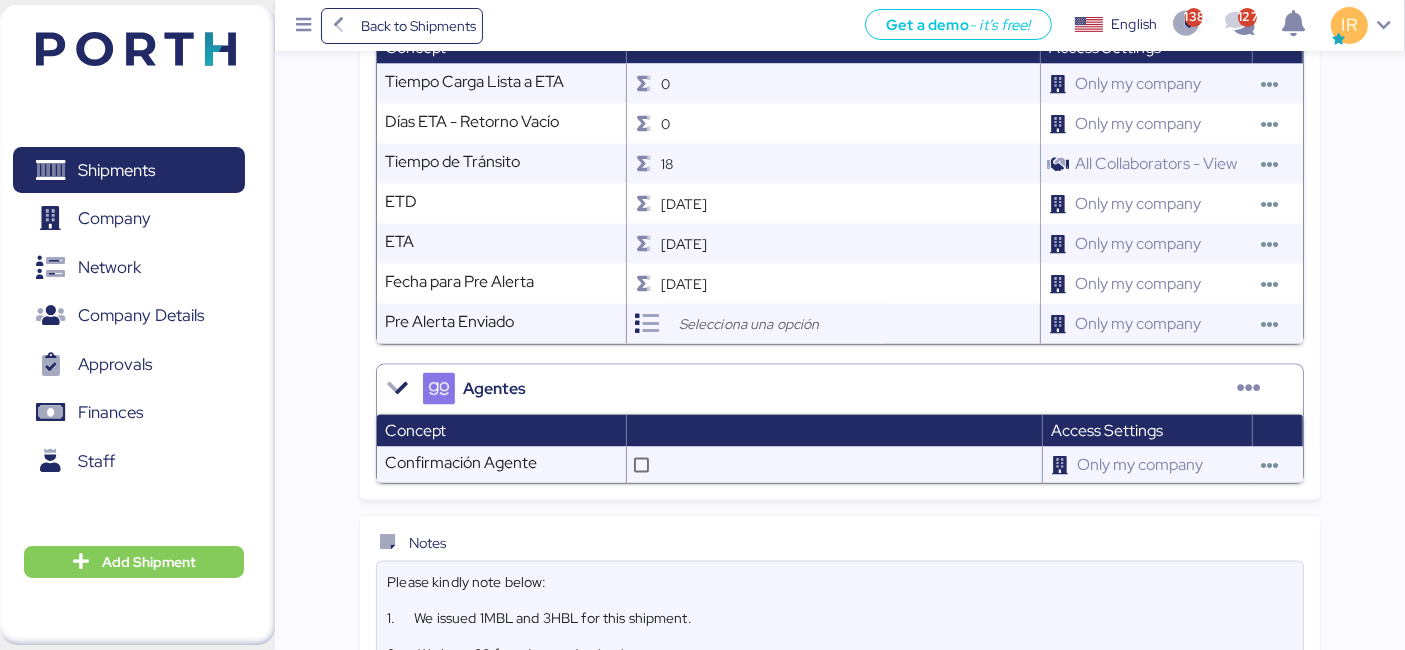 scroll, scrollTop: 143, scrollLeft: 0, axis: vertical 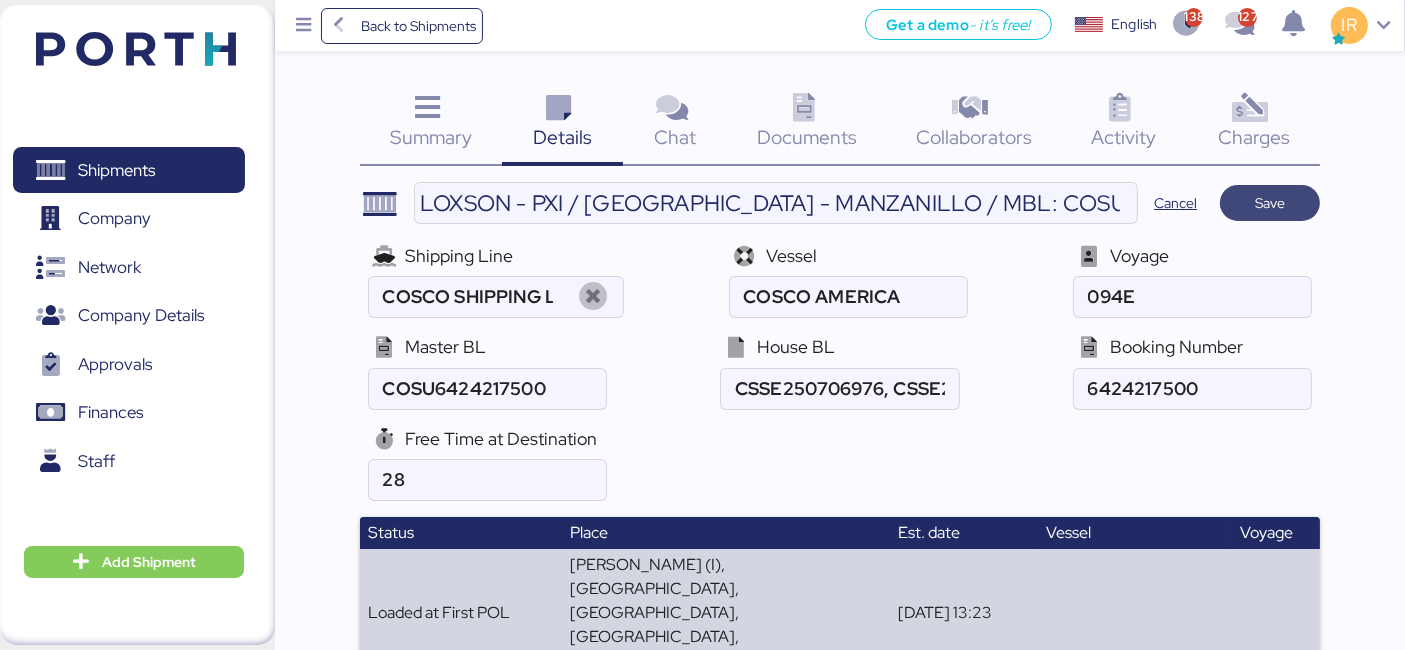 type on "Please kindly note below:
1.      We issued 1MBL and 3HBL for this shipment.
2.      We have 28 free days at destination
3.      [PERSON_NAME]’s reference number of each HBL as below, when you contact with consignee, please show shipper’s reference number in the email title.
1)     Shipper’s reference number M25071491 for HBL# CSSE250706976
2)     Shipper’s reference number M25071492 for HBL# CSSE250709252
3)     Shipper’s reference number M25071566 for HBL# CSSE250710474" 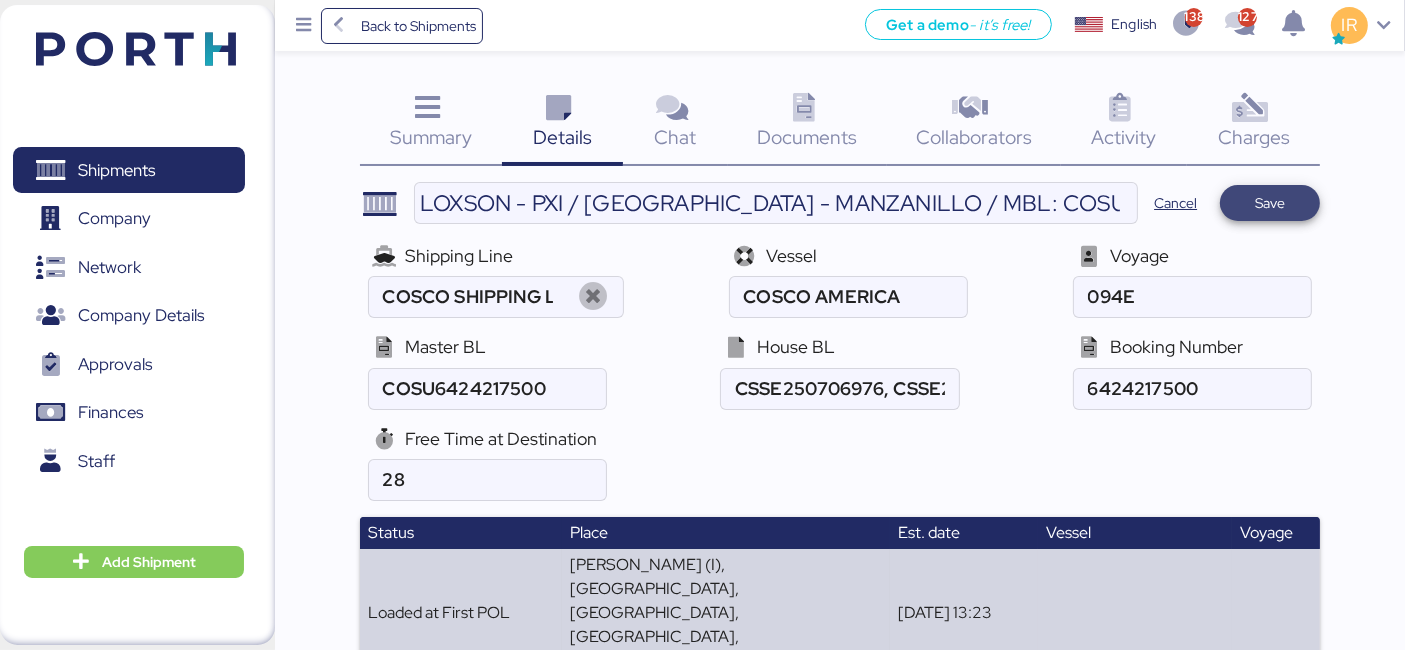 click on "Save" at bounding box center [1270, 203] 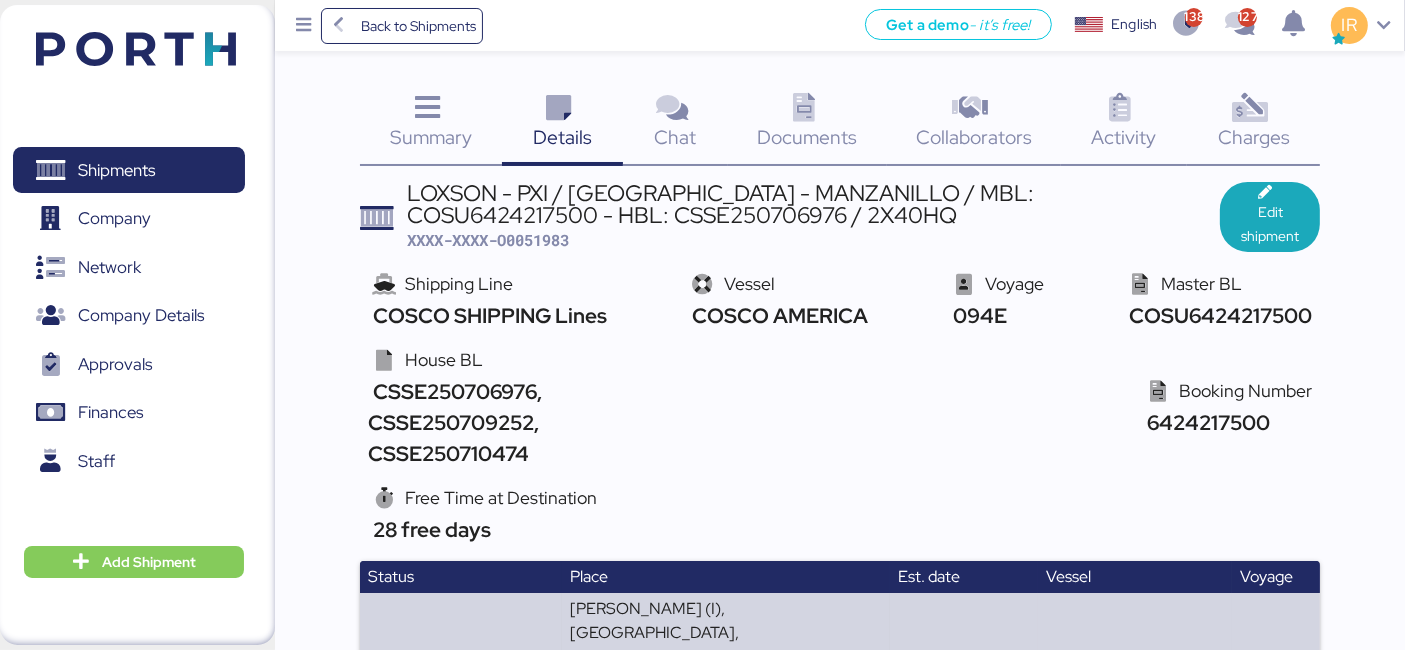 click at bounding box center (1250, 108) 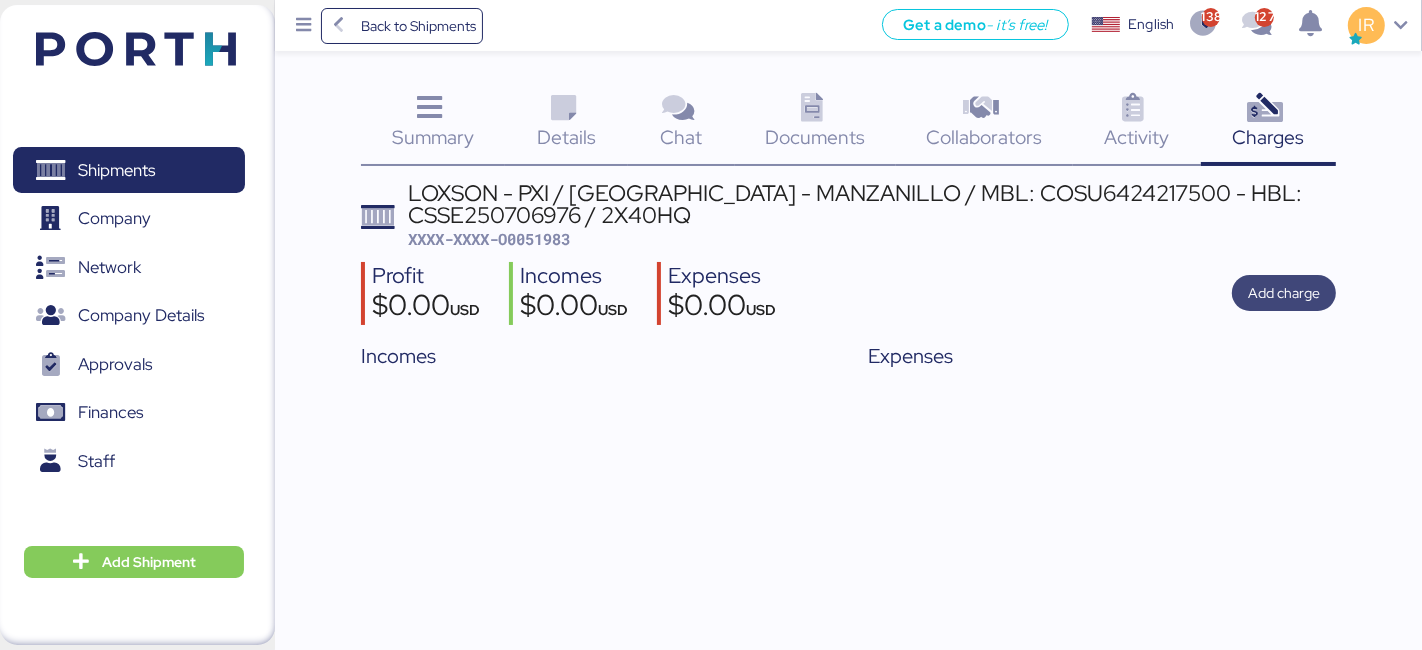 click on "Add charge" at bounding box center (1284, 293) 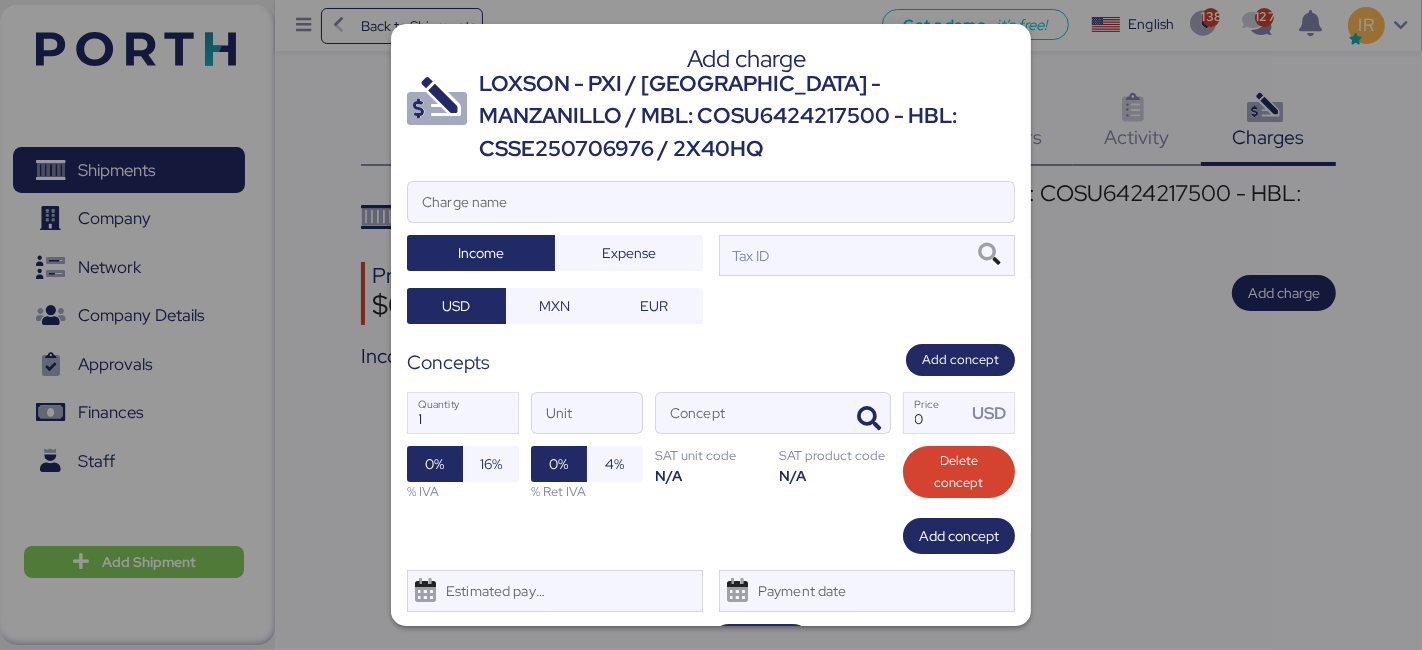 click on "LOXSON - PXI / [GEOGRAPHIC_DATA] - MANZANILLO / MBL: COSU6424217500 - HBL: CSSE250706976 / 2X40HQ" at bounding box center [747, 116] 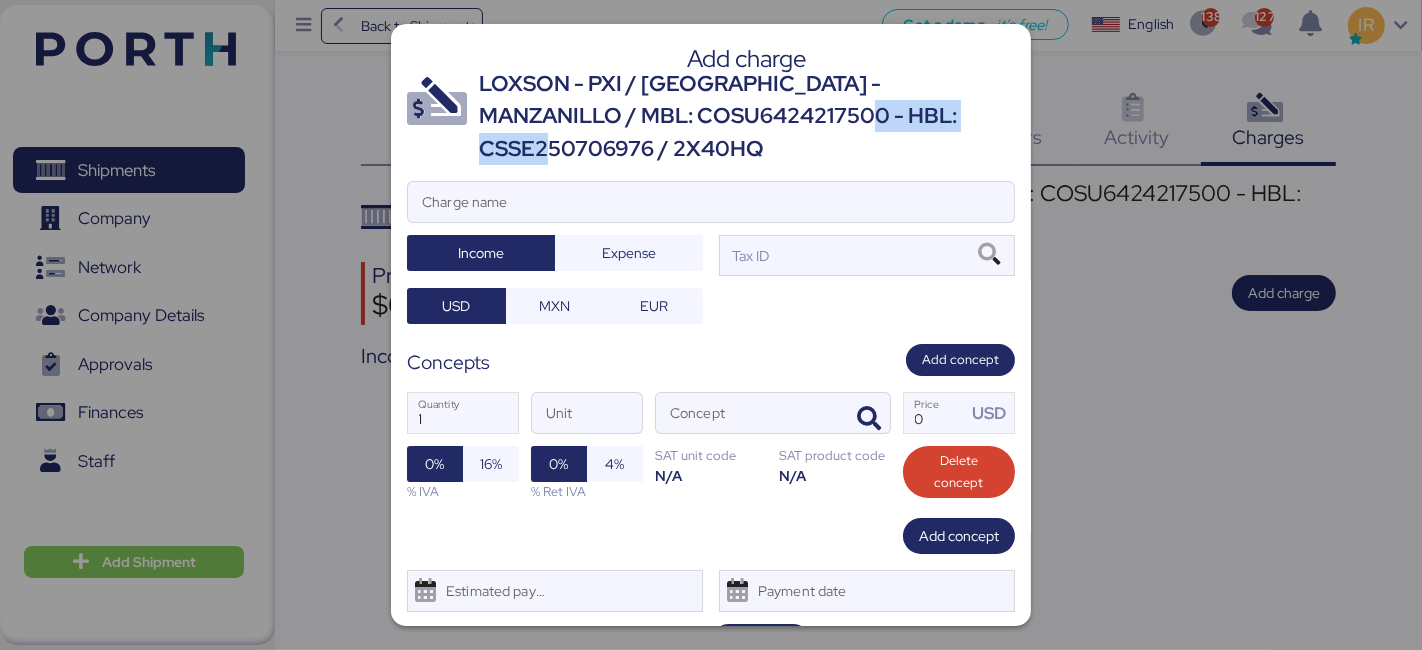 click on "LOXSON - PXI / [GEOGRAPHIC_DATA] - MANZANILLO / MBL: COSU6424217500 - HBL: CSSE250706976 / 2X40HQ" at bounding box center [747, 116] 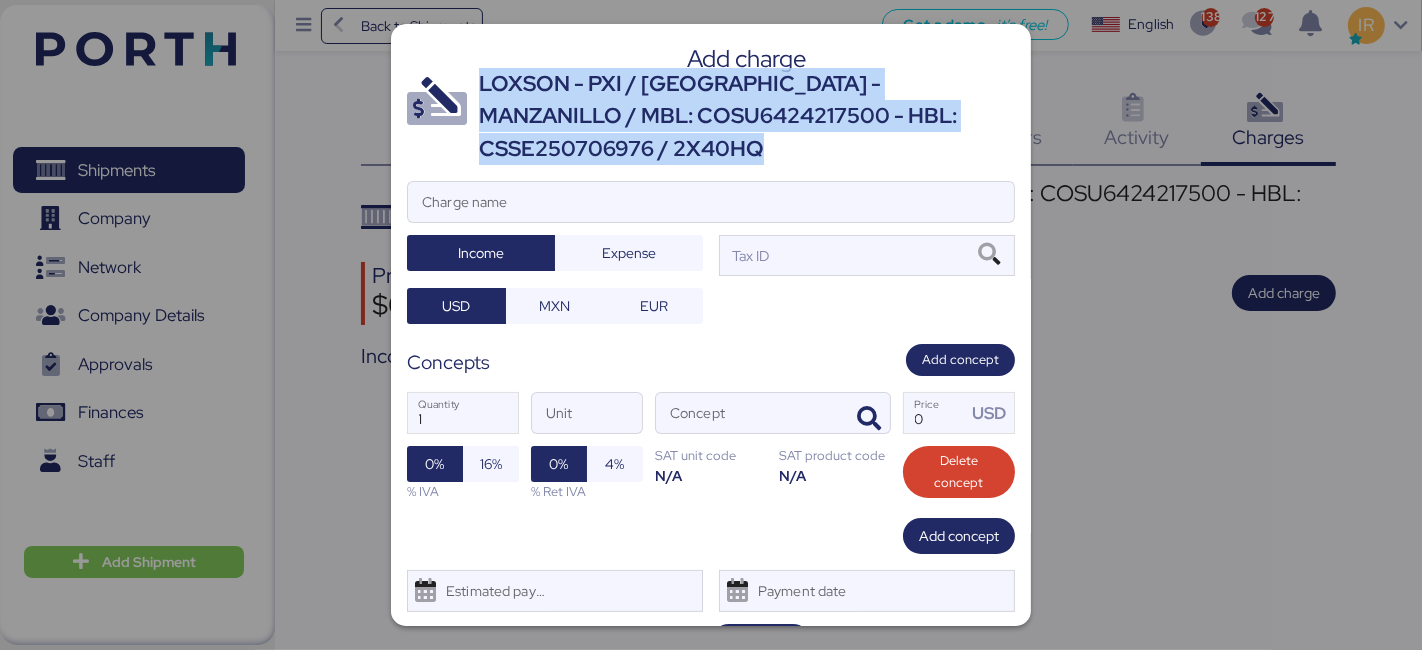 click on "LOXSON - PXI / [GEOGRAPHIC_DATA] - MANZANILLO / MBL: COSU6424217500 - HBL: CSSE250706976 / 2X40HQ" at bounding box center [747, 116] 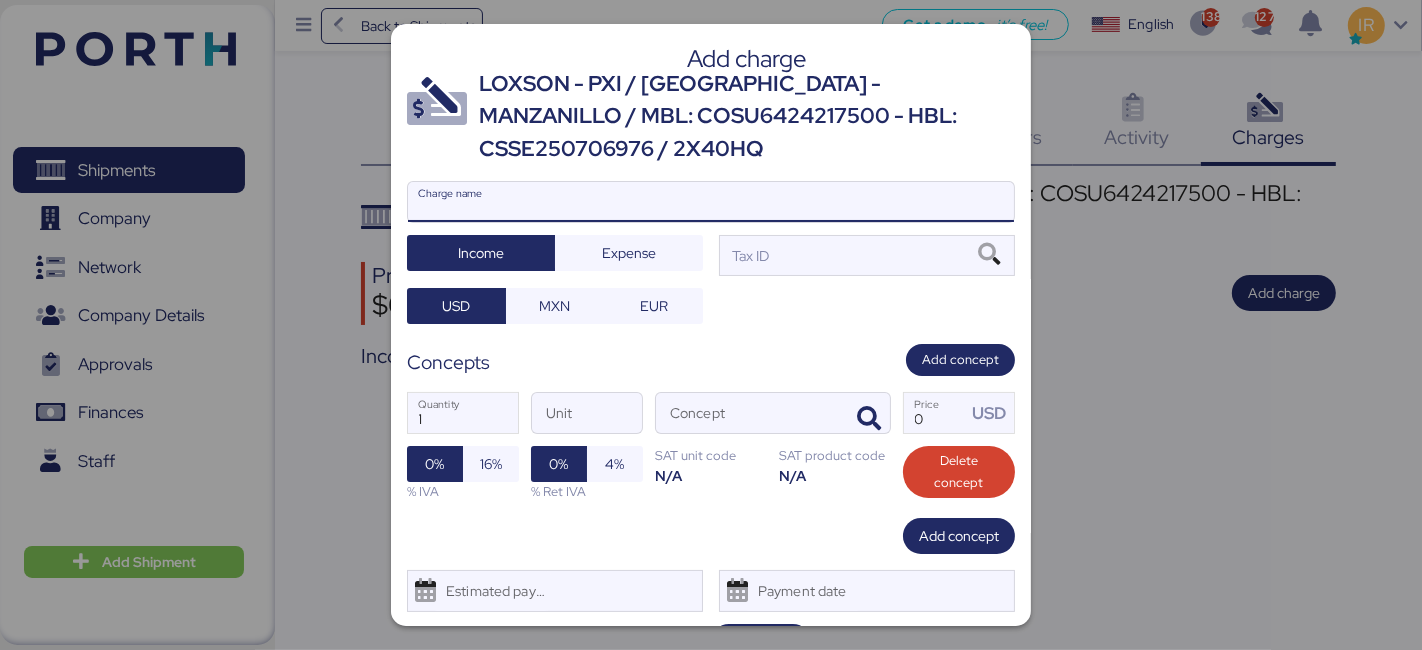 click on "Charge name" at bounding box center [711, 202] 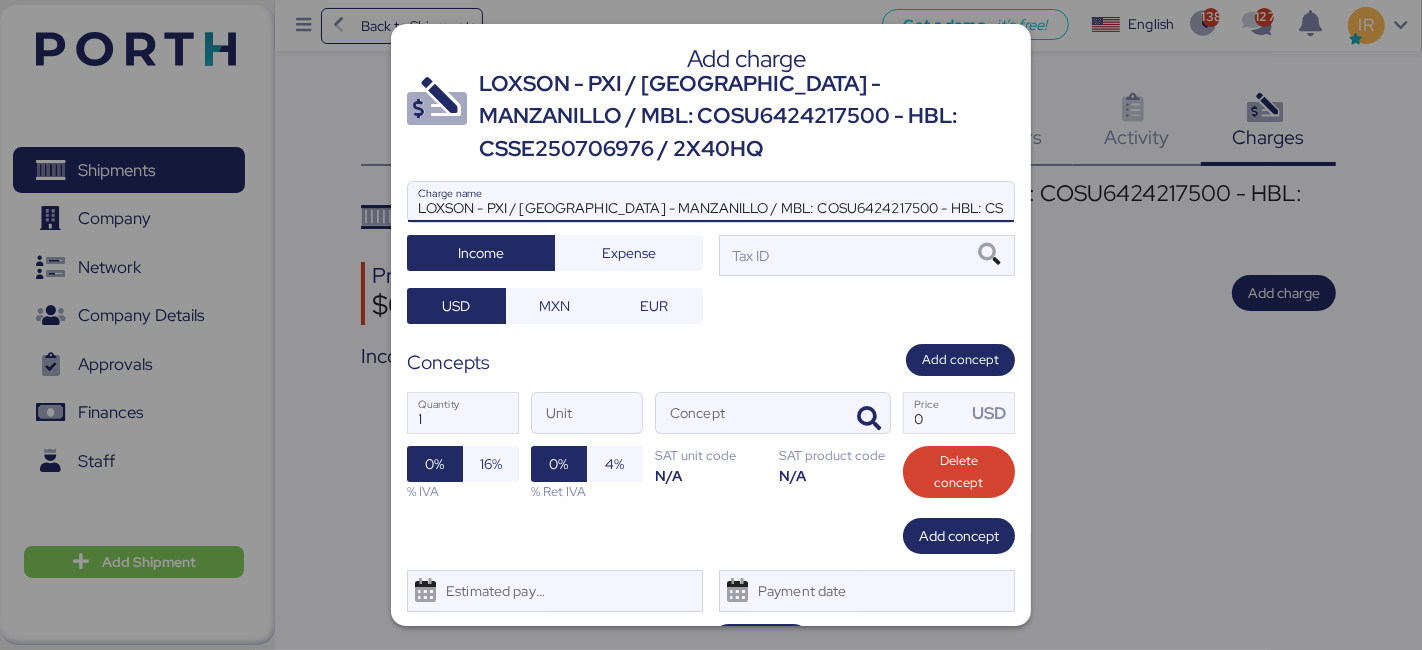 scroll, scrollTop: 0, scrollLeft: 114, axis: horizontal 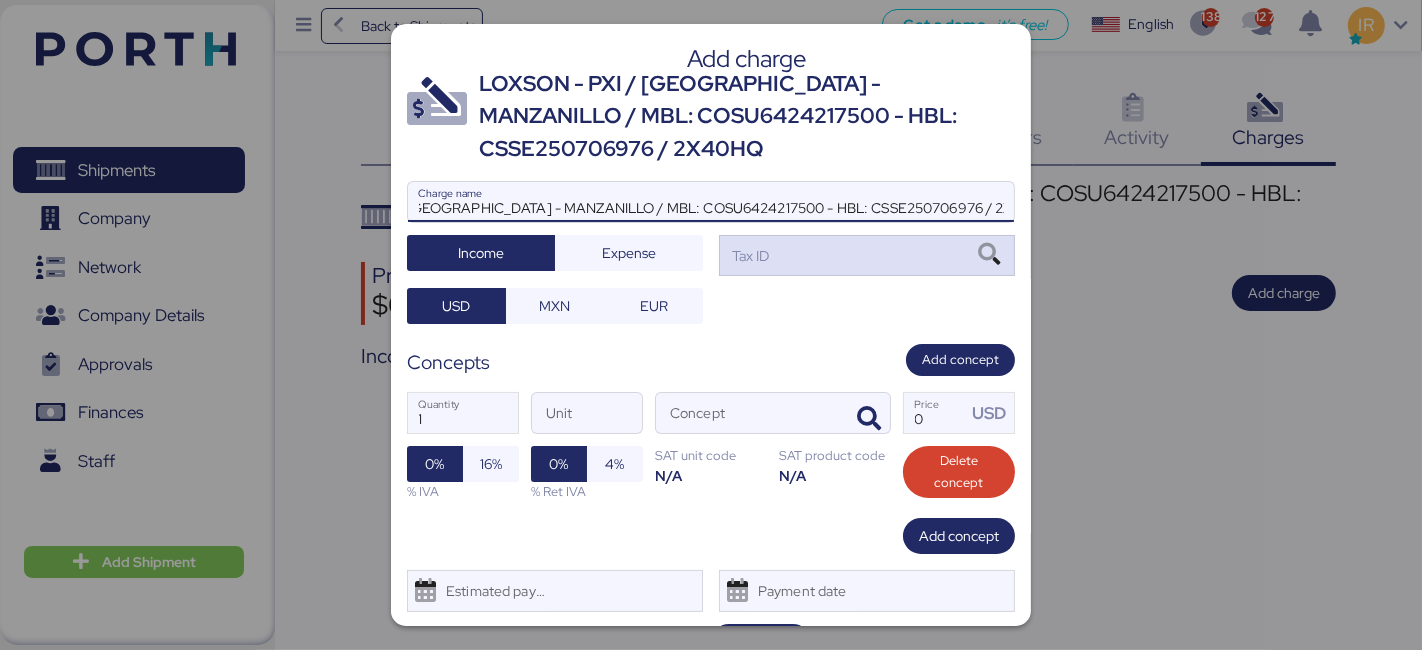 type on "LOXSON - PXI / [GEOGRAPHIC_DATA] - MANZANILLO / MBL: COSU6424217500 - HBL: CSSE250706976 / 2X40HQ" 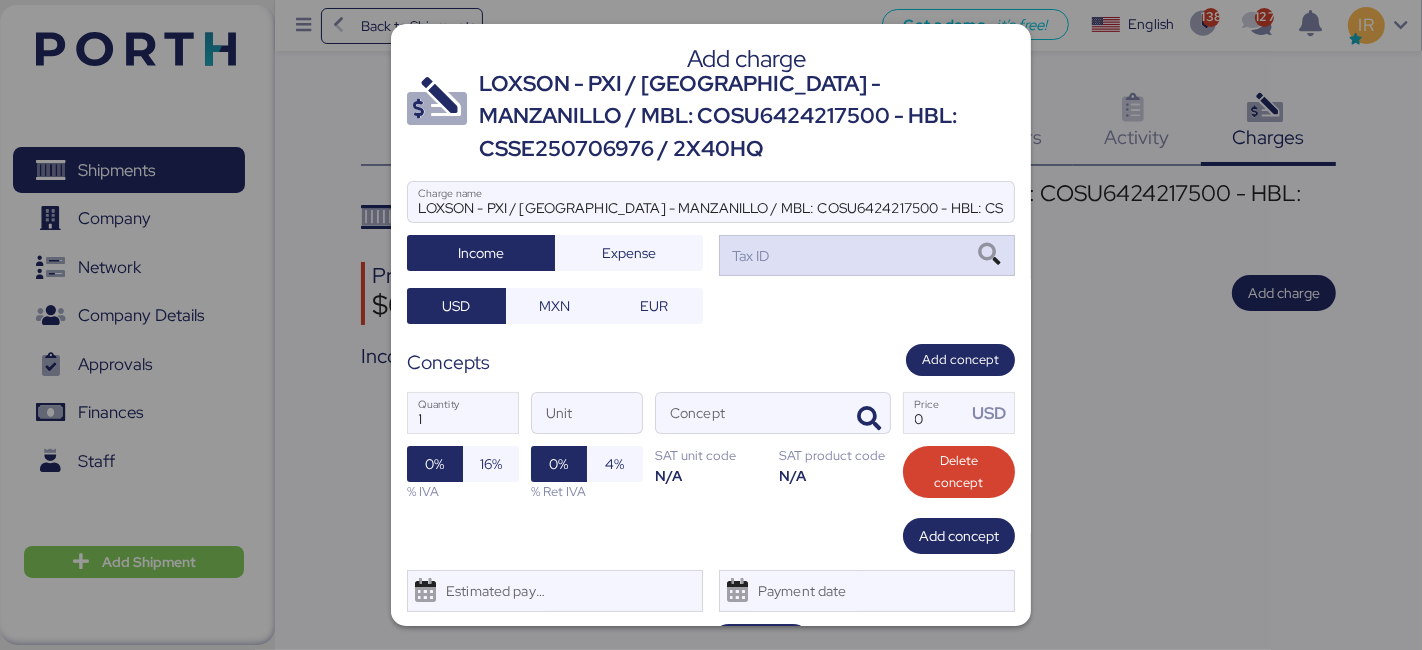 click on "Tax ID" at bounding box center [867, 255] 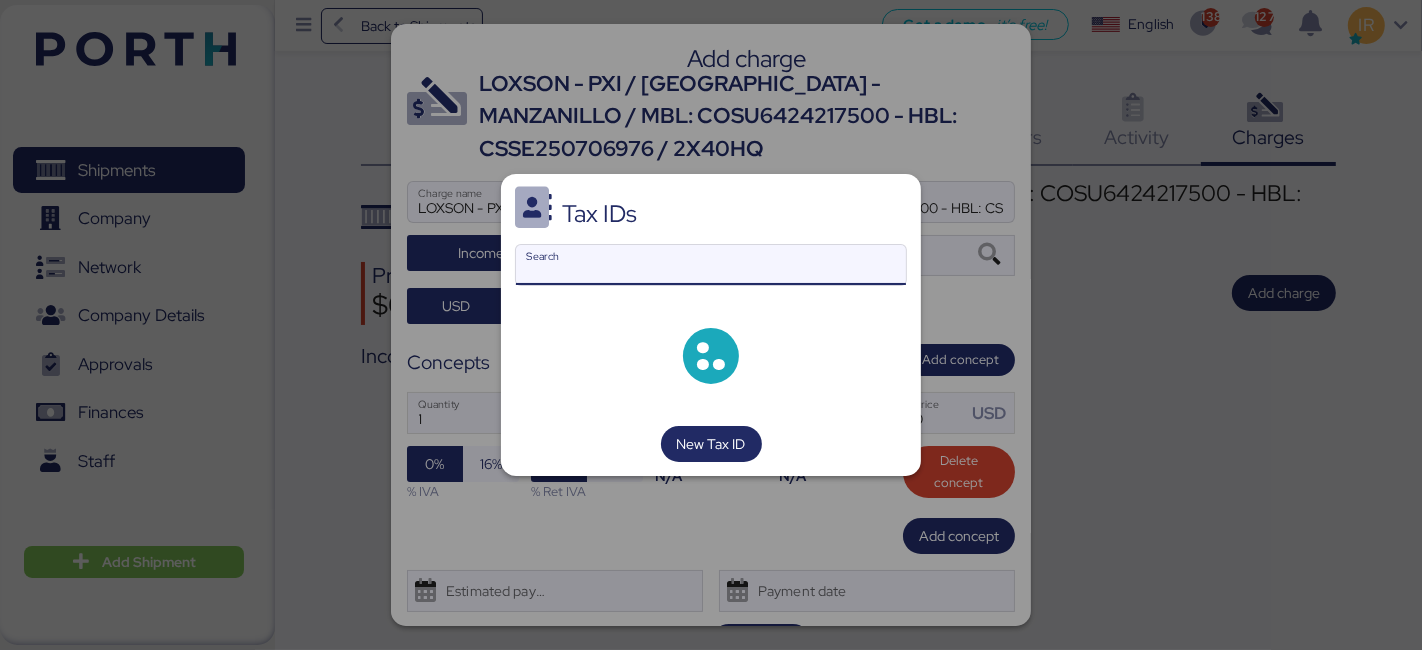 click on "Search" at bounding box center (711, 265) 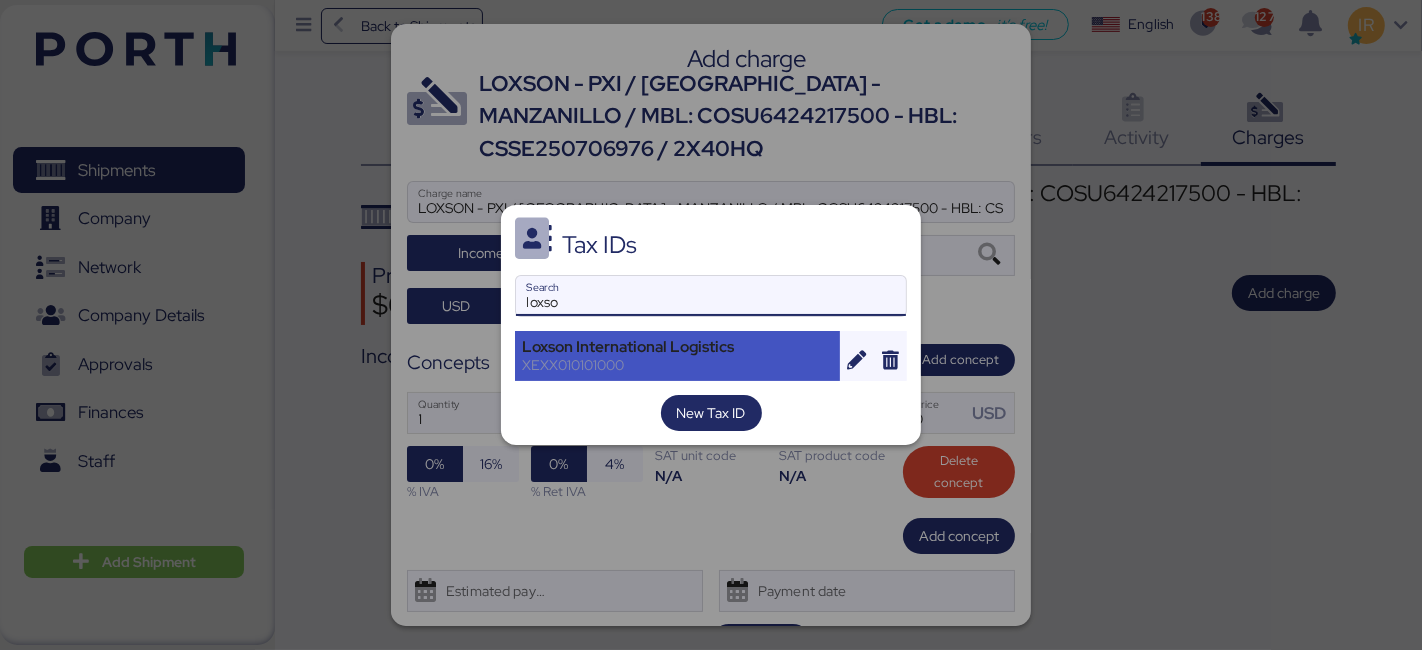 type on "loxso" 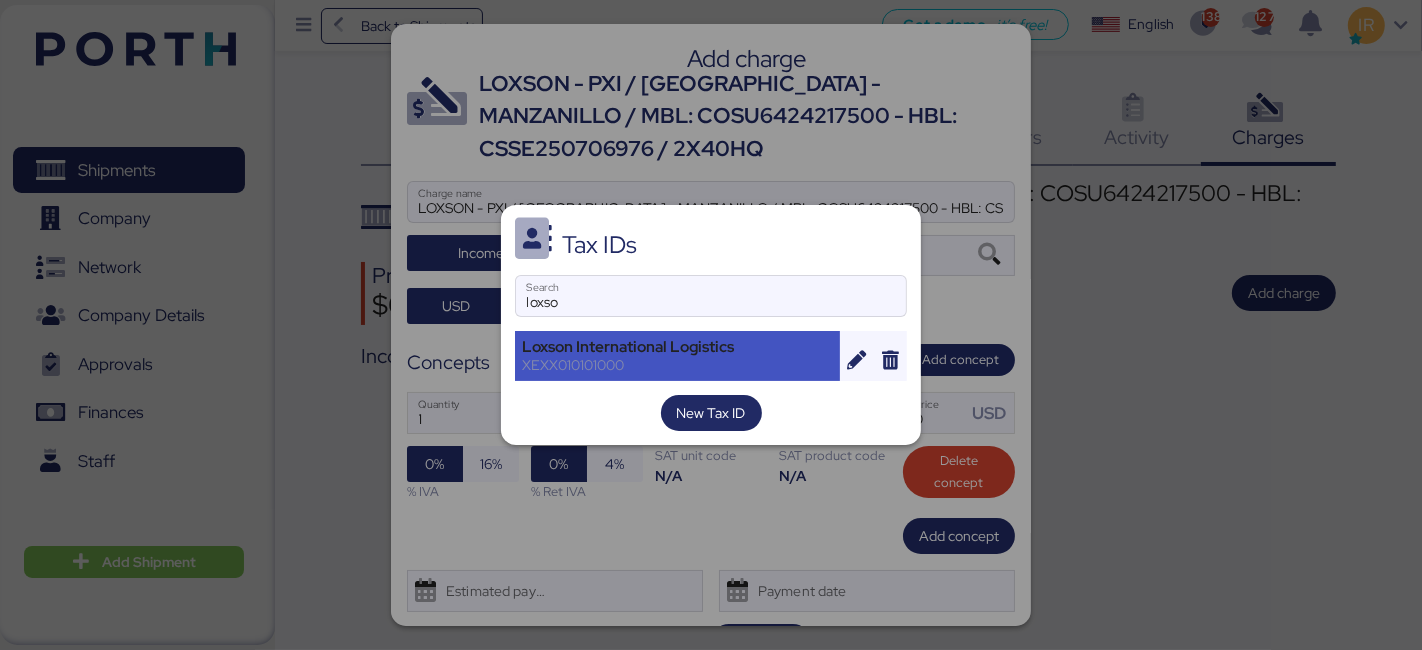 click on "Loxson International Logistics" at bounding box center (677, 347) 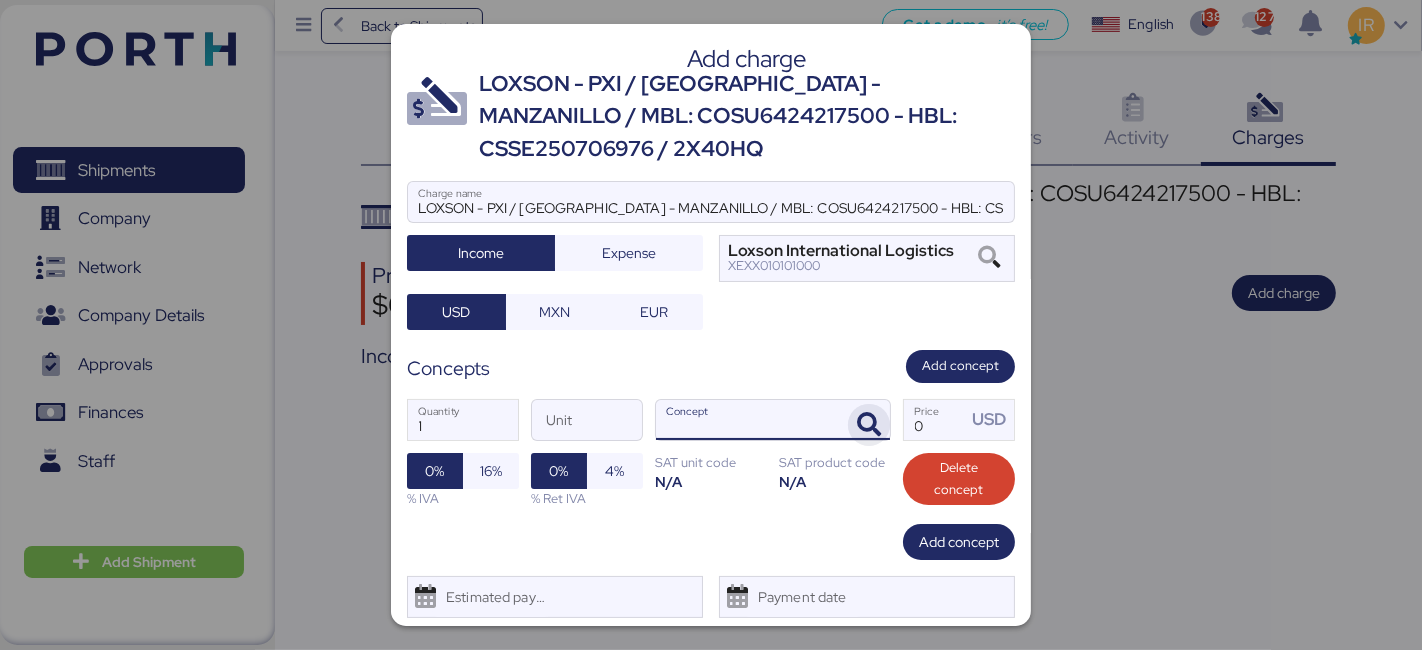 click at bounding box center (869, 425) 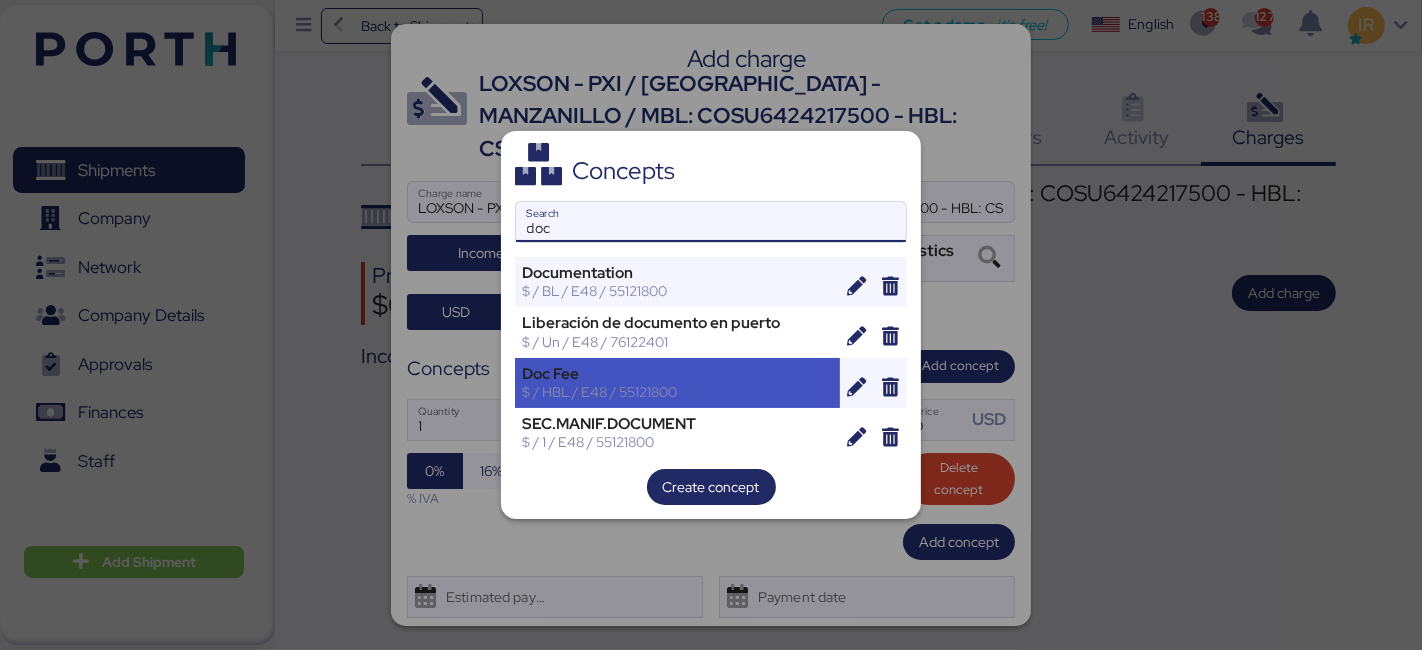 type on "doc" 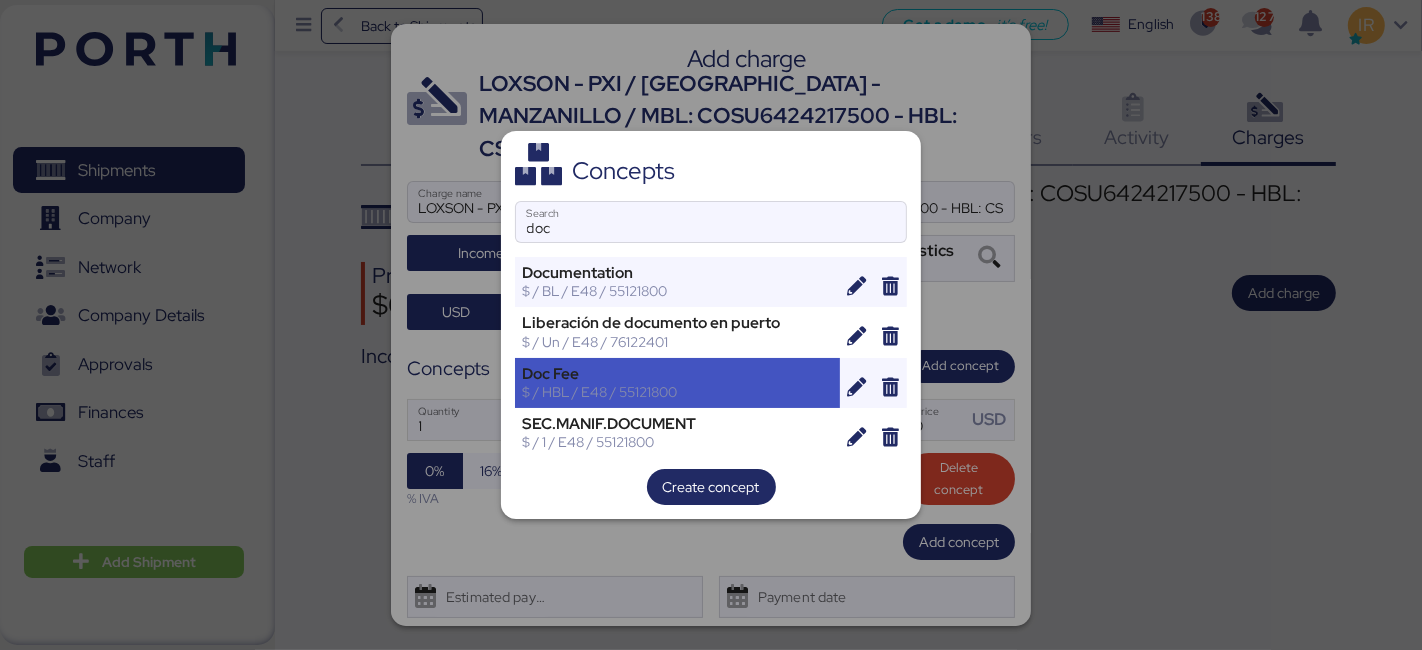 click on "Doc Fee" at bounding box center [677, 374] 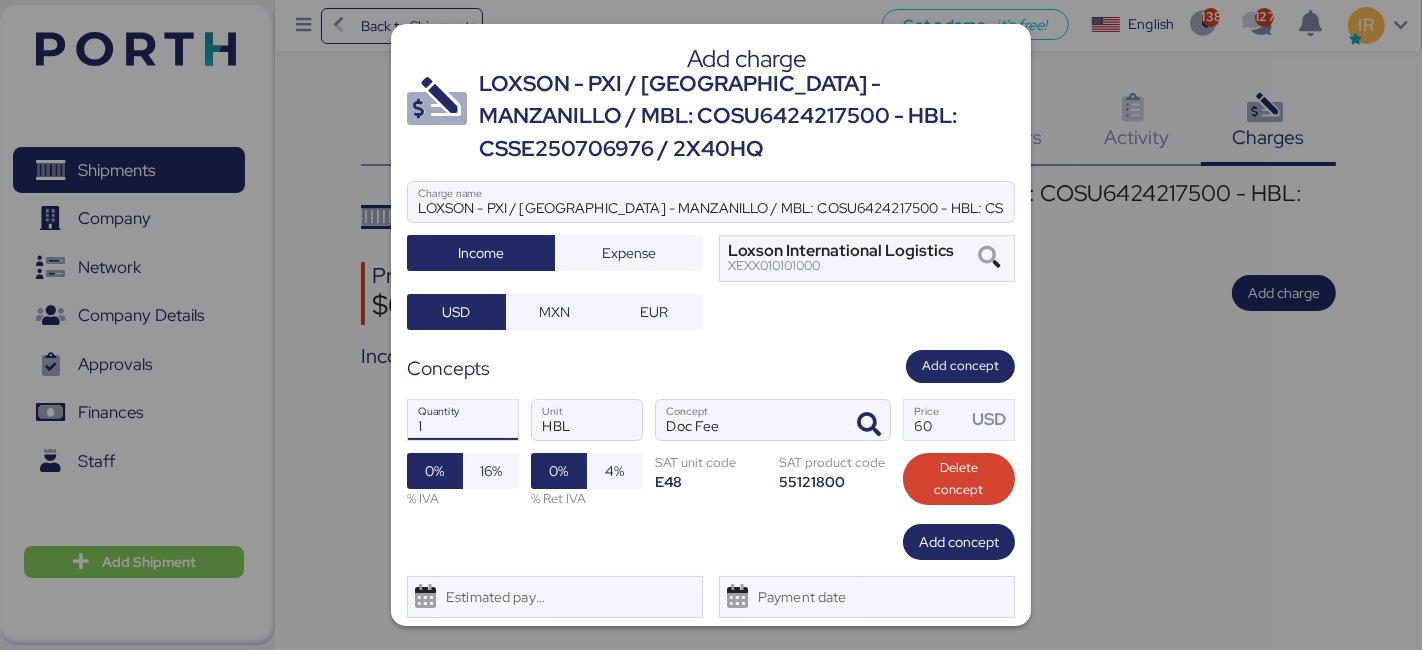 drag, startPoint x: 479, startPoint y: 419, endPoint x: 337, endPoint y: 406, distance: 142.59383 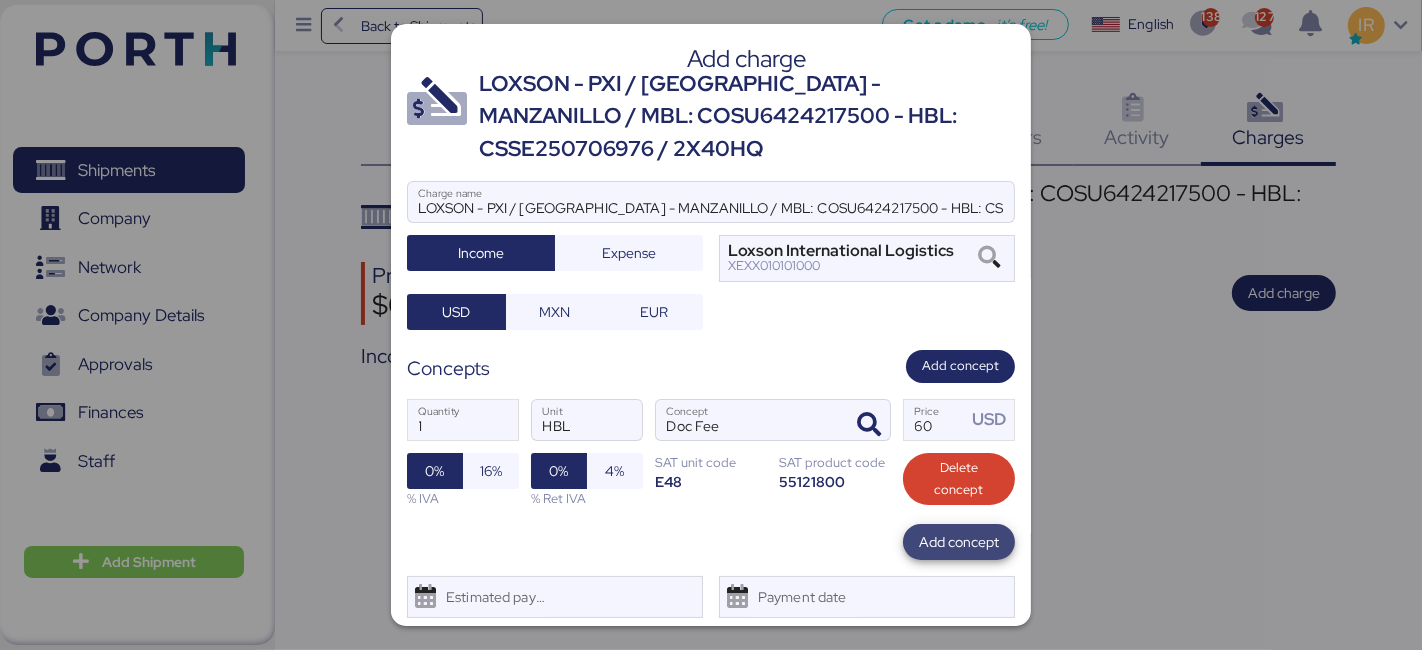 click on "Add concept" at bounding box center (959, 542) 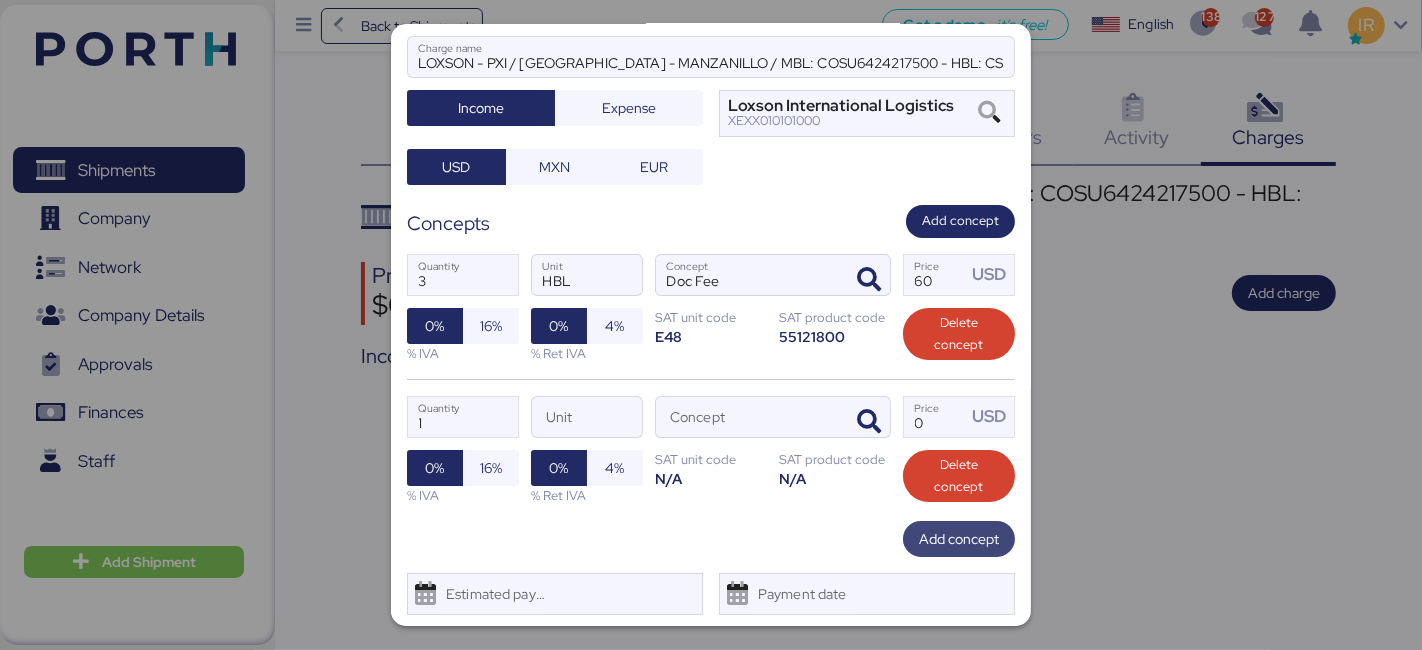 scroll, scrollTop: 148, scrollLeft: 0, axis: vertical 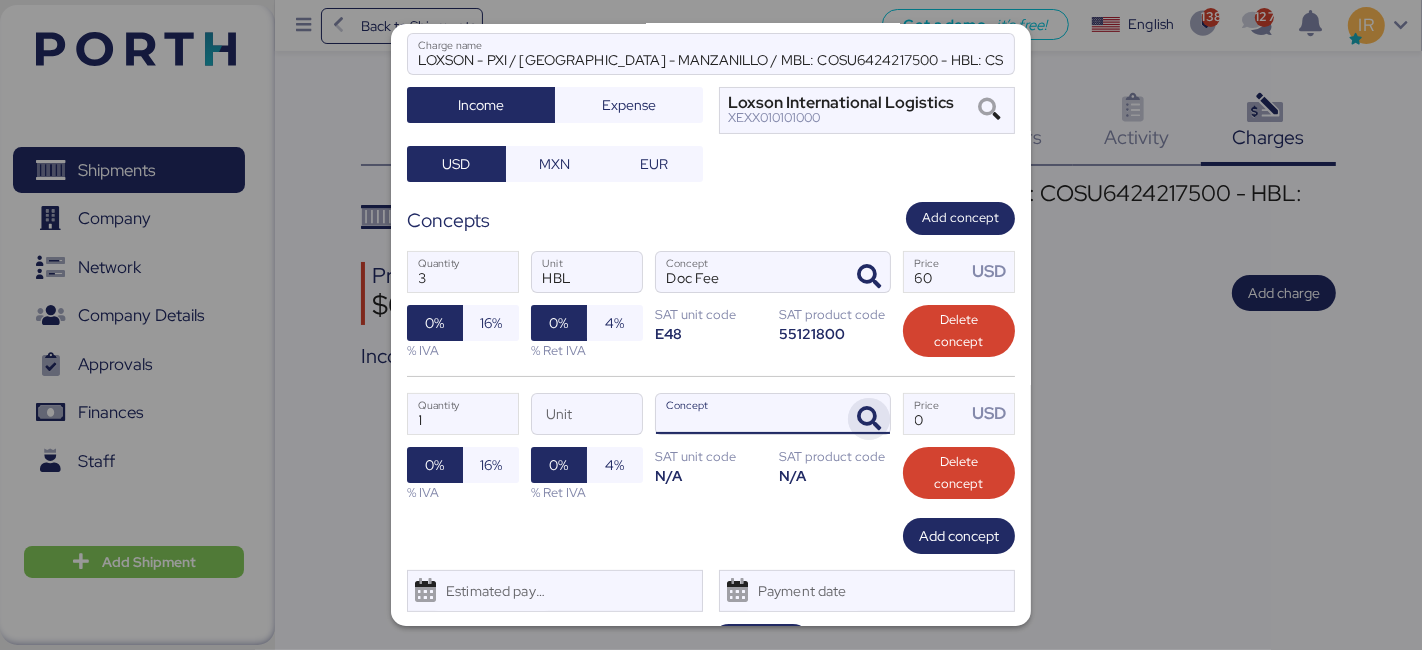 click at bounding box center [869, 419] 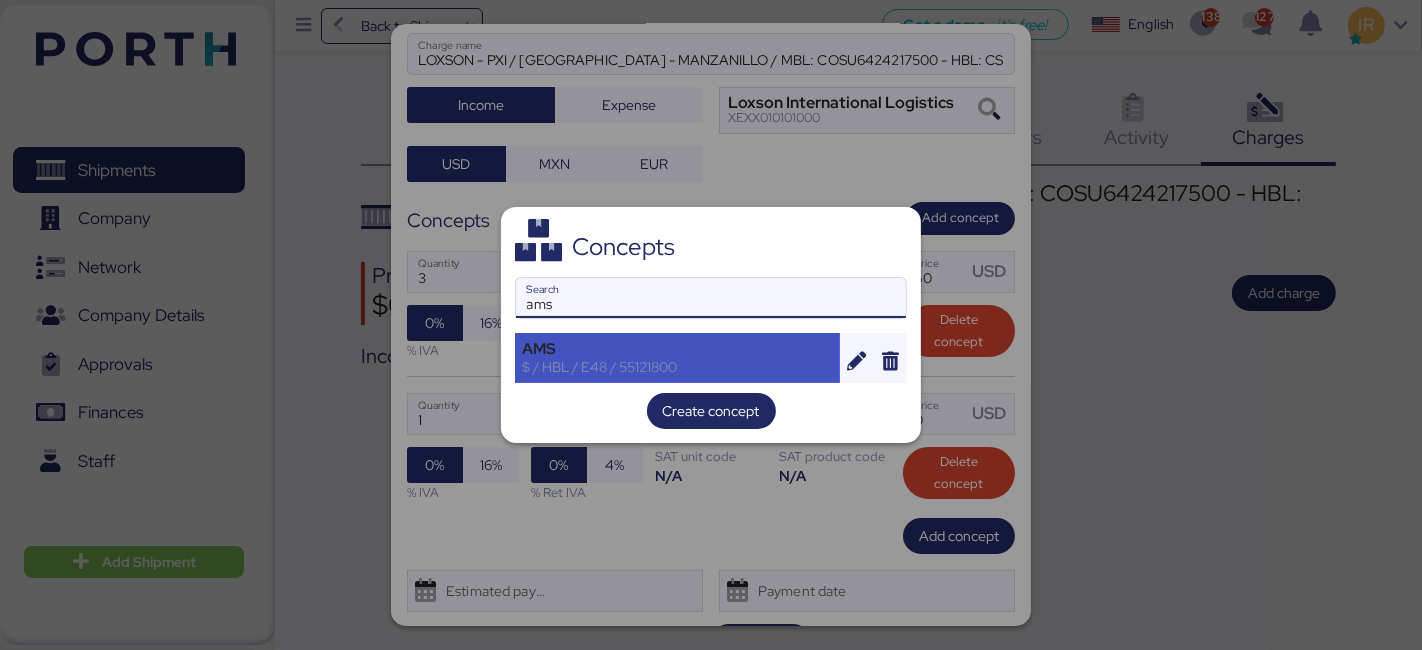 type on "ams" 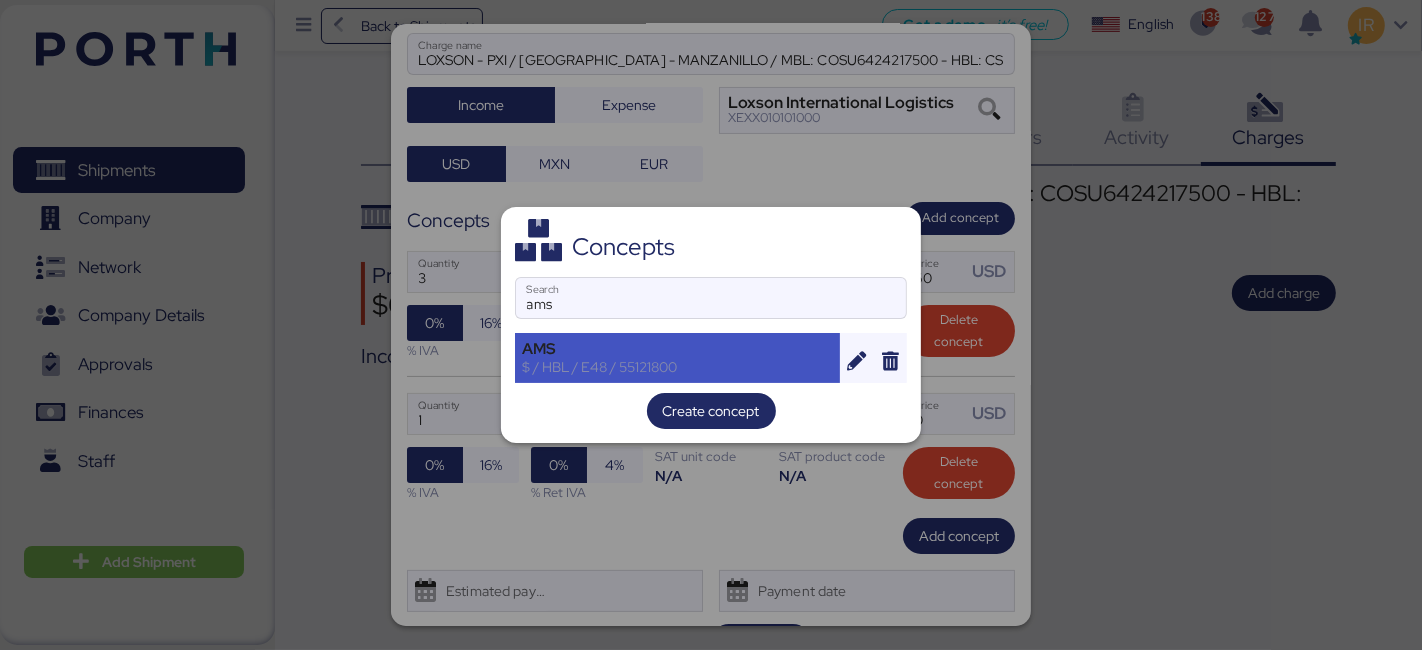 click on "AMS" at bounding box center [677, 349] 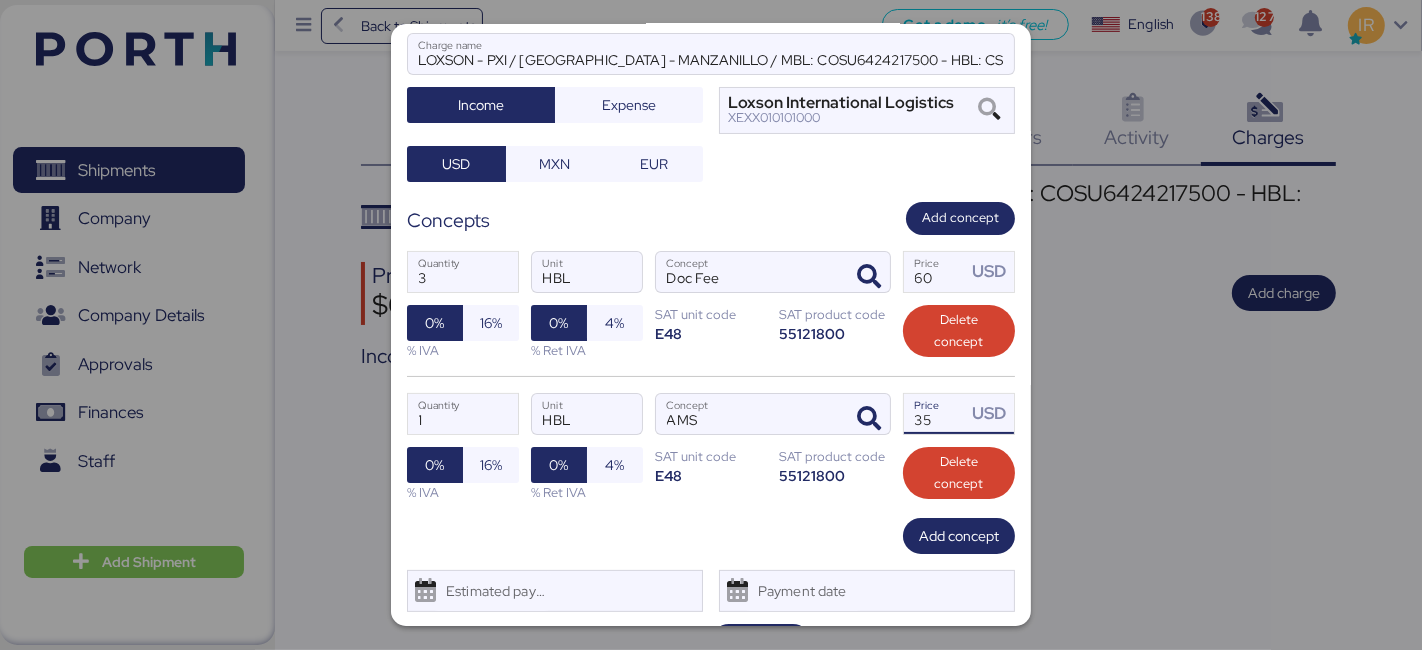 drag, startPoint x: 917, startPoint y: 410, endPoint x: 886, endPoint y: 408, distance: 31.06445 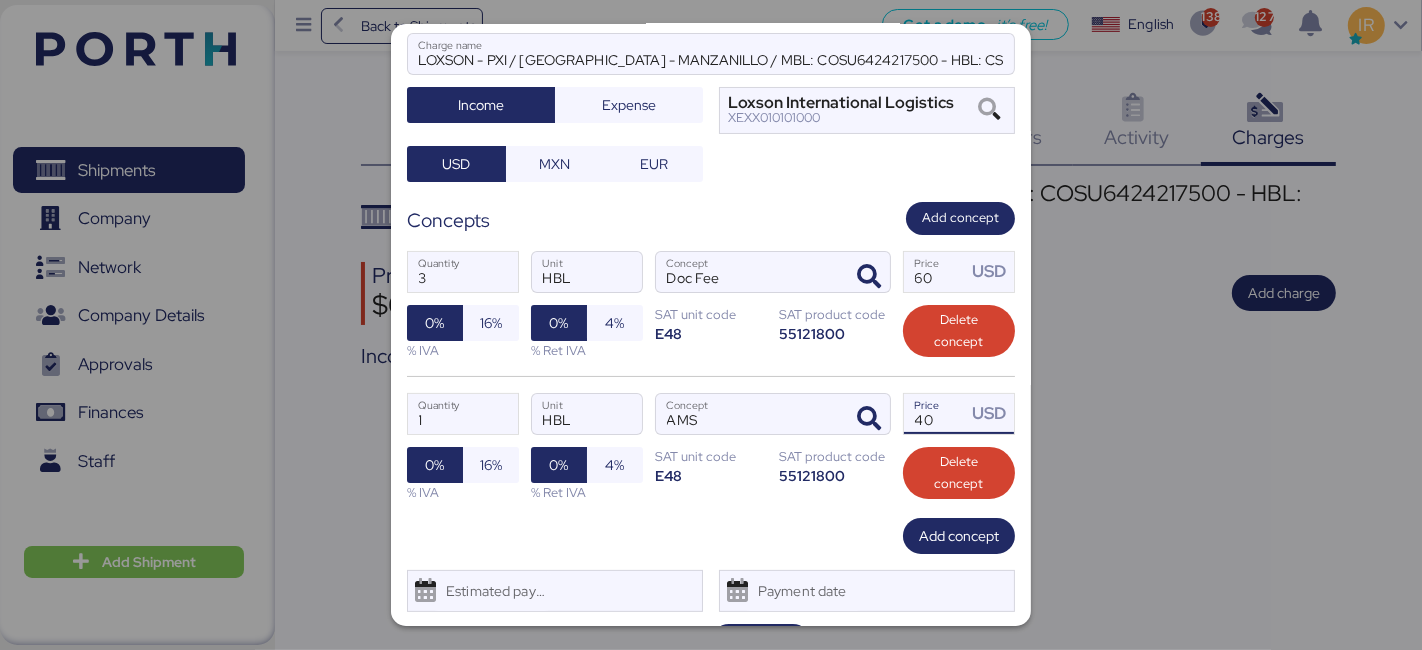 scroll, scrollTop: 194, scrollLeft: 0, axis: vertical 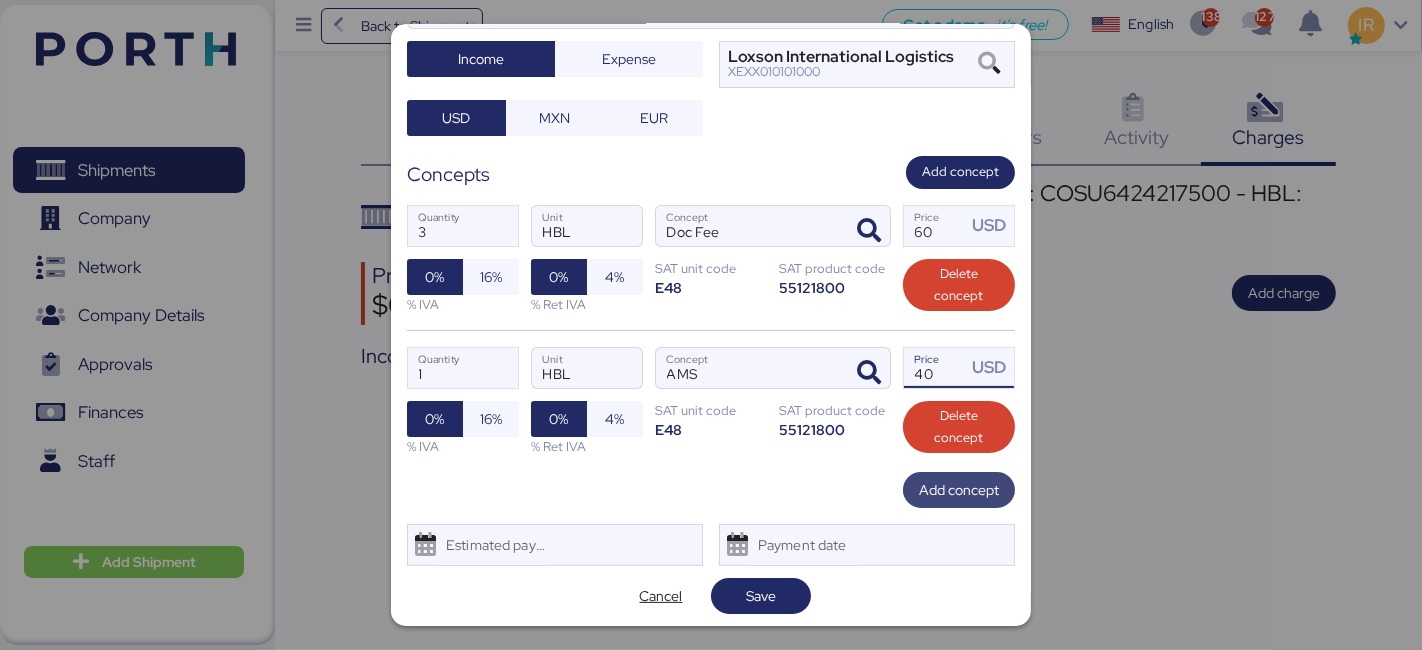 type on "40" 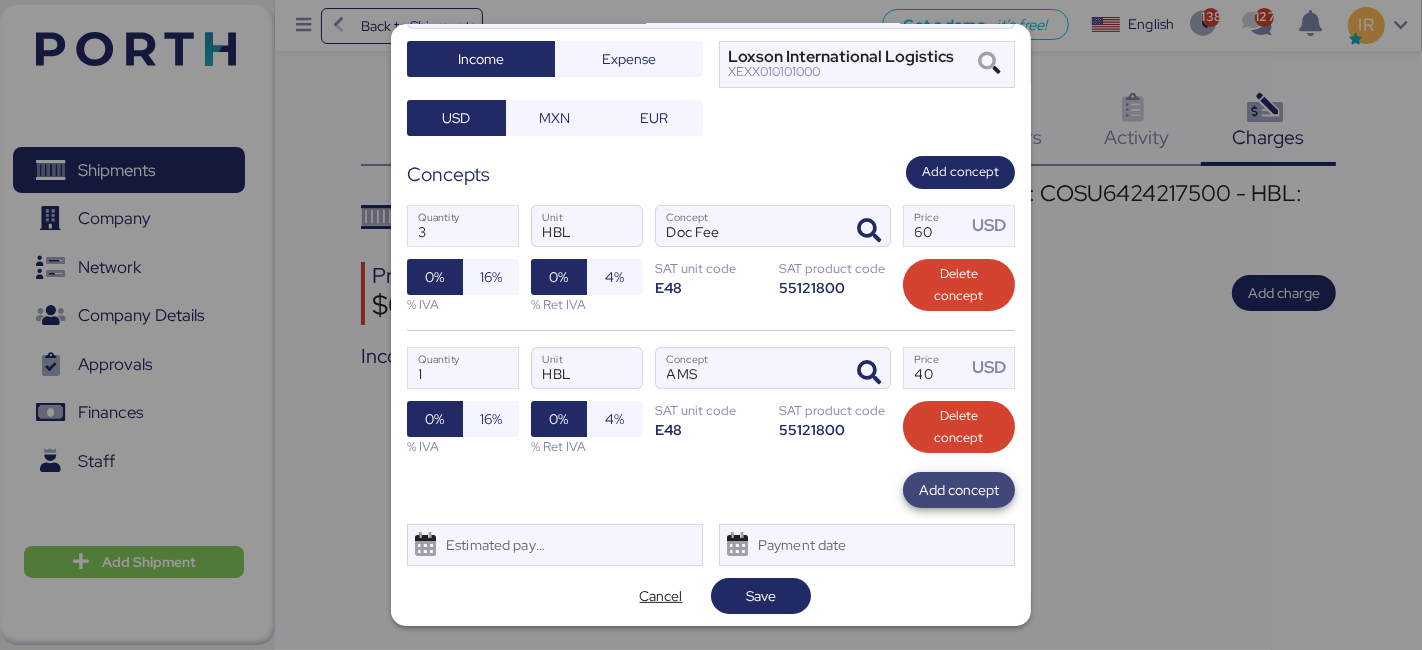 click on "Add concept" at bounding box center (959, 490) 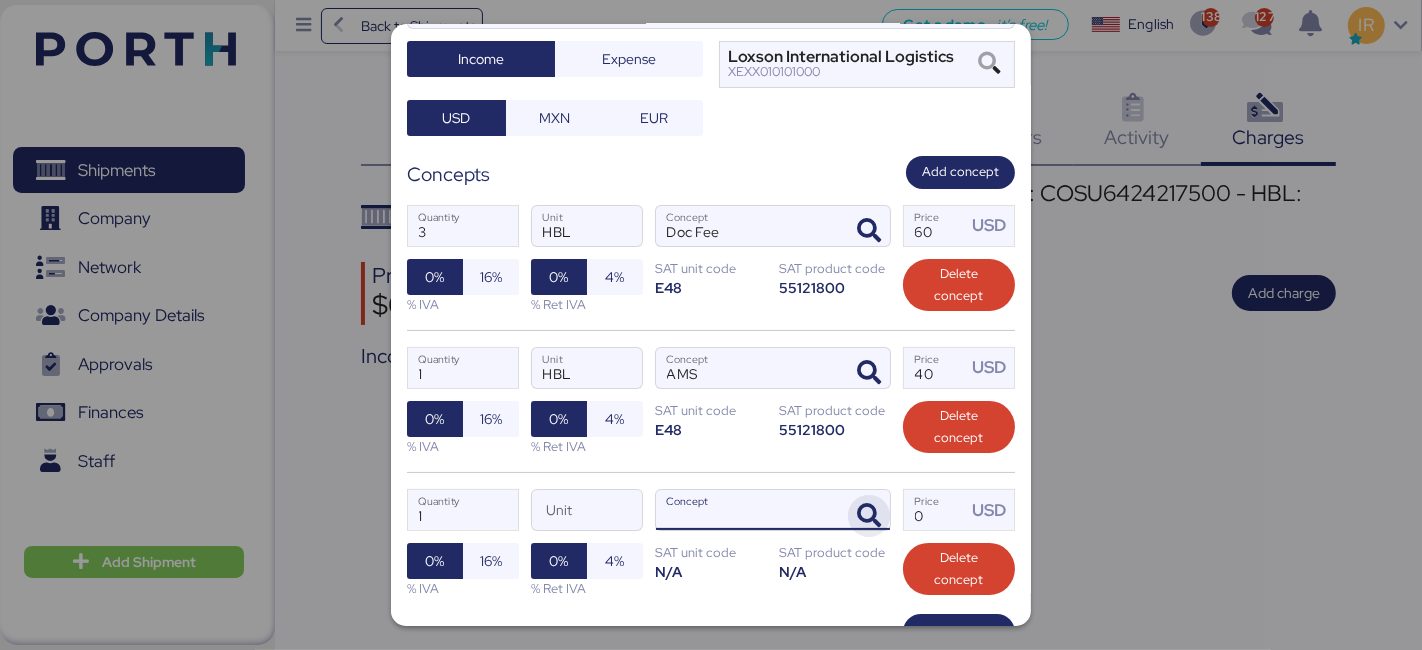 click at bounding box center (869, 516) 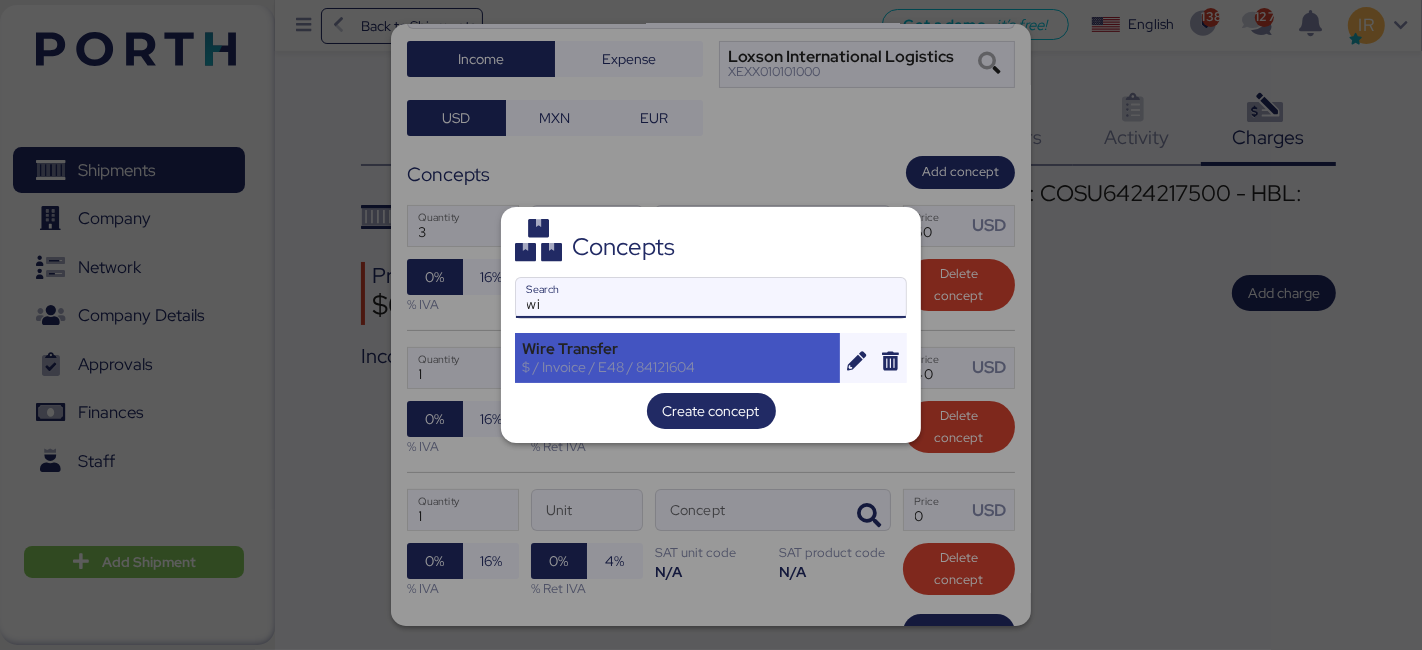 type on "wi" 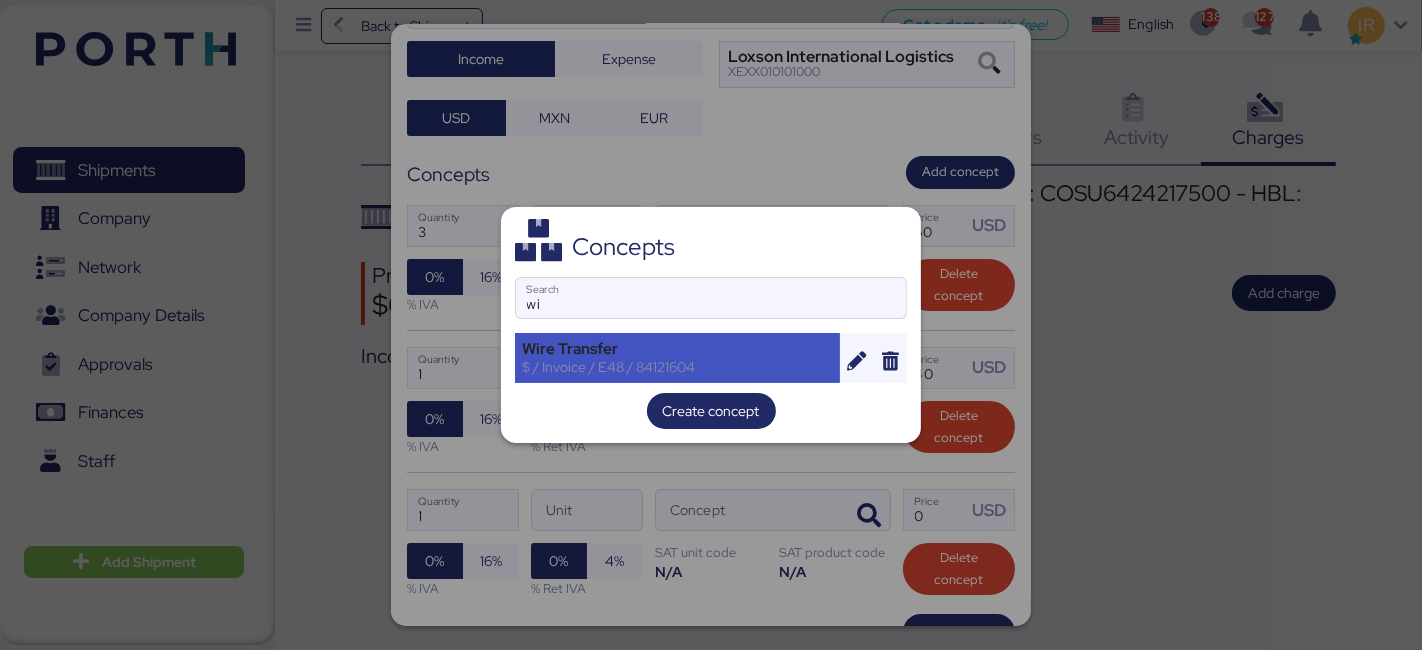 click on "$ / Invoice /
E48 / 84121604" at bounding box center [677, 367] 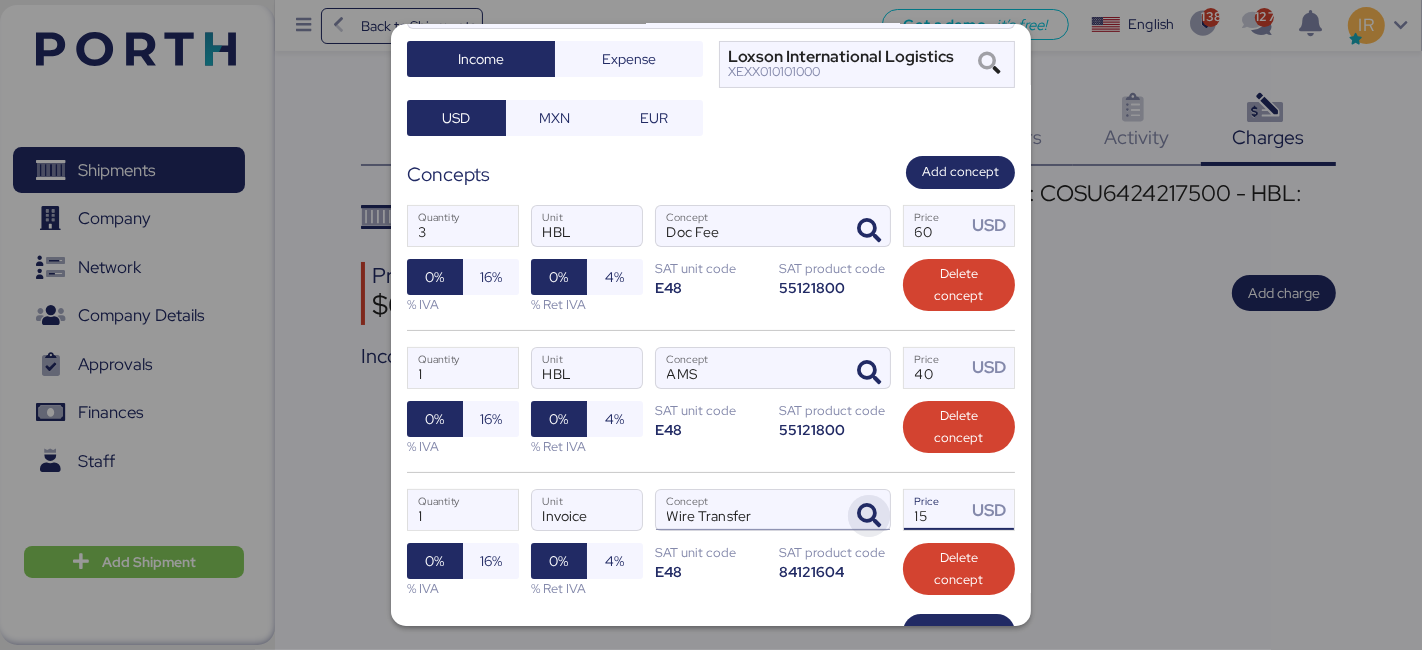 drag, startPoint x: 914, startPoint y: 506, endPoint x: 865, endPoint y: 499, distance: 49.497475 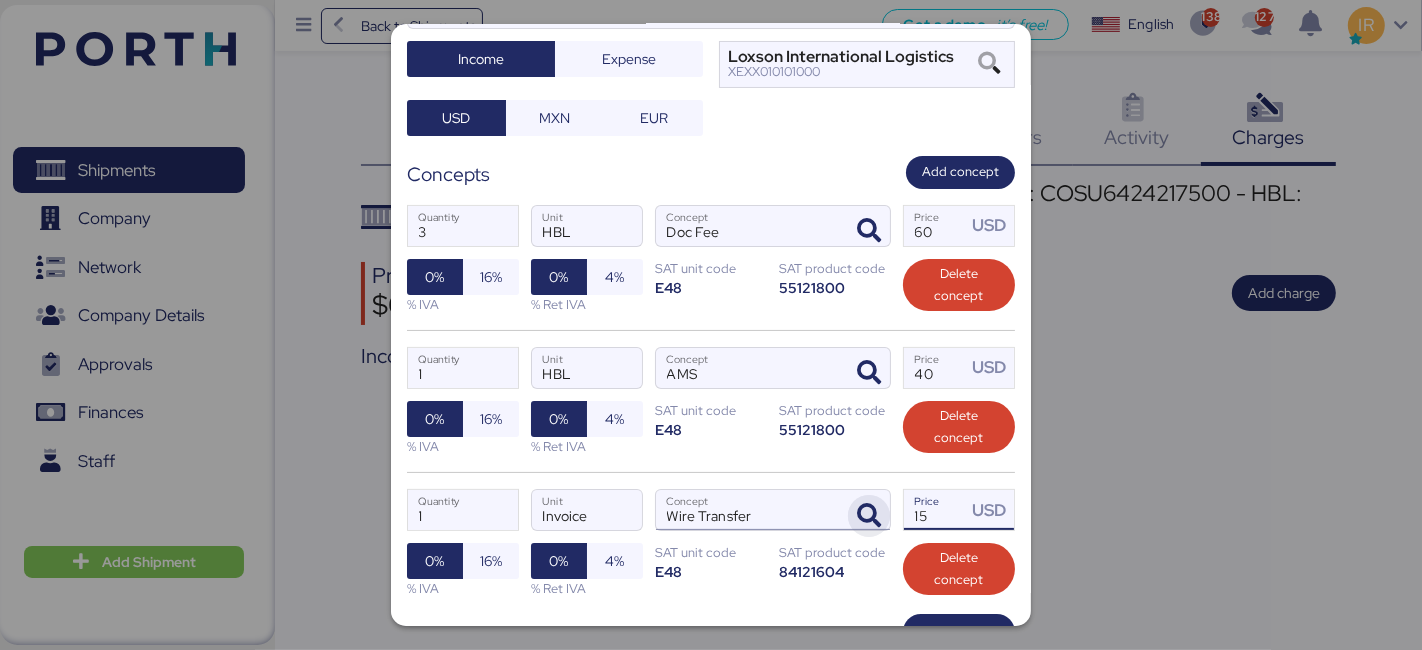 click on "1 Quantity Invoice Unit Wire Transfer Concept   15 Price USD 0% 16% % IVA 0% 4% % Ret IVA SAT unit code E48 SAT product code 84121604 Delete concept" at bounding box center [711, 543] 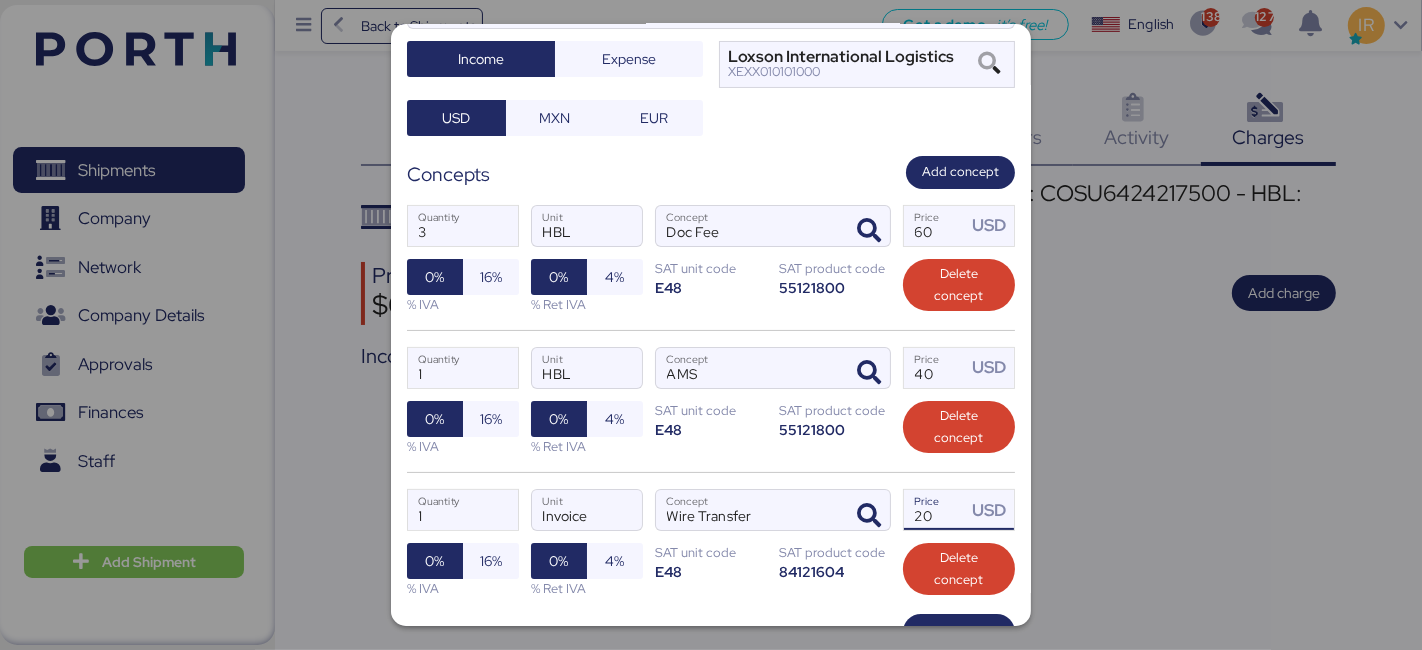 type on "20" 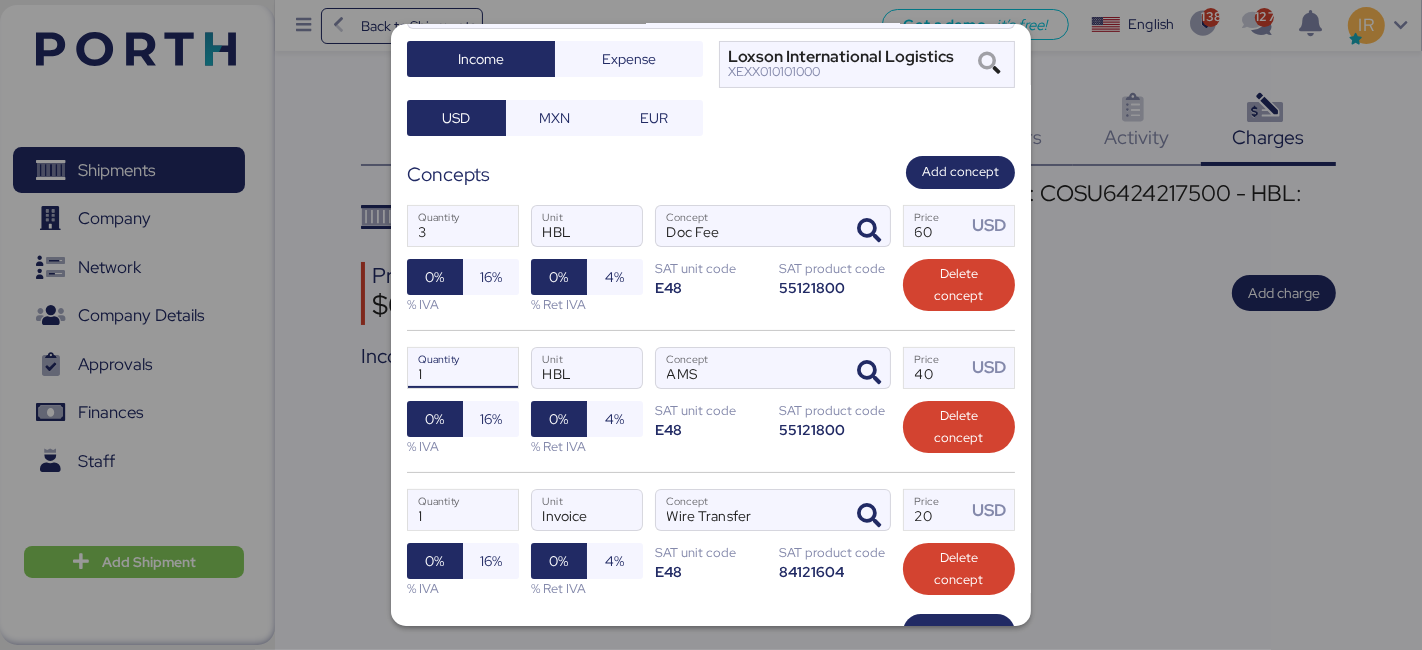 drag, startPoint x: 428, startPoint y: 356, endPoint x: 376, endPoint y: 357, distance: 52.009613 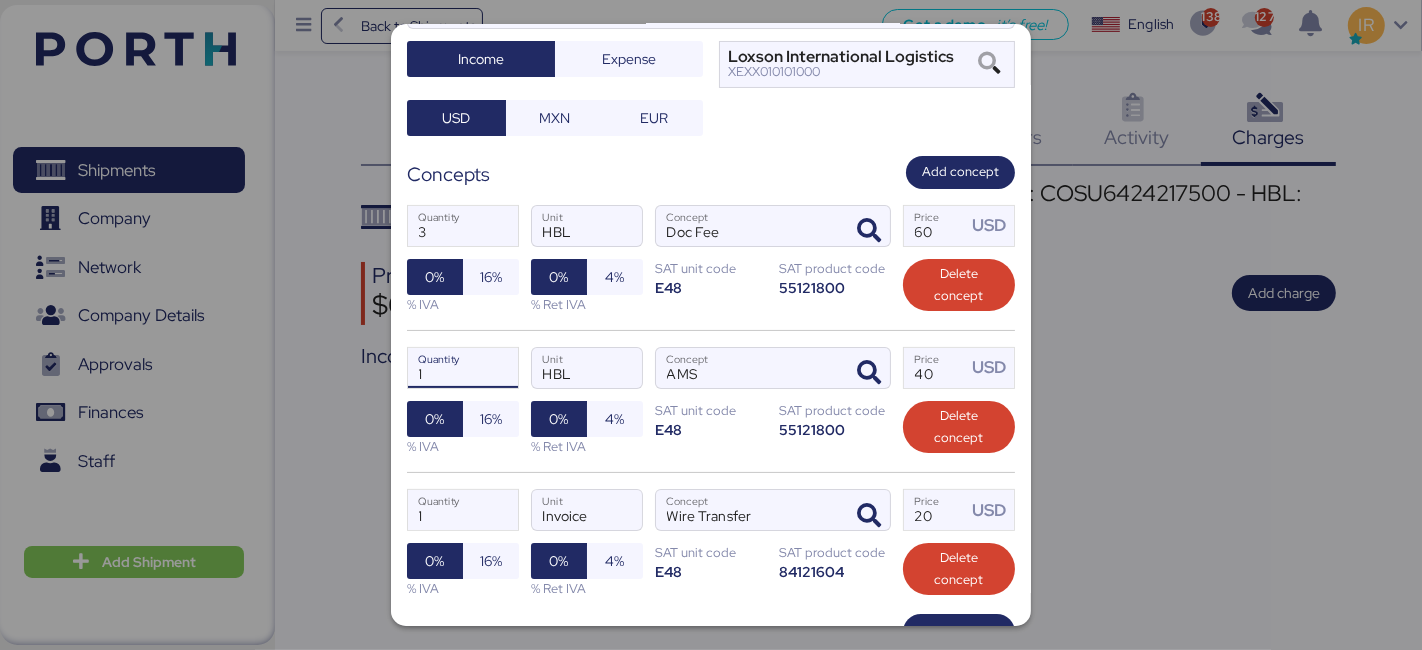click on "Add charge LOXSON - PXI / SHANGHAI - MANZANILLO / MBL: COSU6424217500 - HBL: CSSE250706976 / 2X40HQ LOXSON - PXI / [GEOGRAPHIC_DATA] - MANZANILLO / MBL: COSU6424217500 - HBL: CSSE250706976 / 2X40HQ Charge name Income Expense Loxson International Logistics  XEXX010101000   USD MXN EUR Concepts Add concept 3 Quantity HBL Unit Doc Fee Concept   60 Price USD 0% 16% % IVA 0% 4% % Ret IVA SAT unit code E48 SAT product code 55121800 Delete concept 1 Quantity HBL Unit AMS Concept   40 Price USD 0% 16% % IVA 0% 4% % Ret IVA SAT unit code E48 SAT product code 55121800 Delete concept 1 Quantity Invoice Unit Wire Transfer Concept   20 Price USD 0% 16% % IVA 0% 4% % Ret IVA SAT unit code E48 SAT product code 84121604 Delete concept Add concept   Estimated payment date   Payment date Cancel Save" at bounding box center (711, 325) 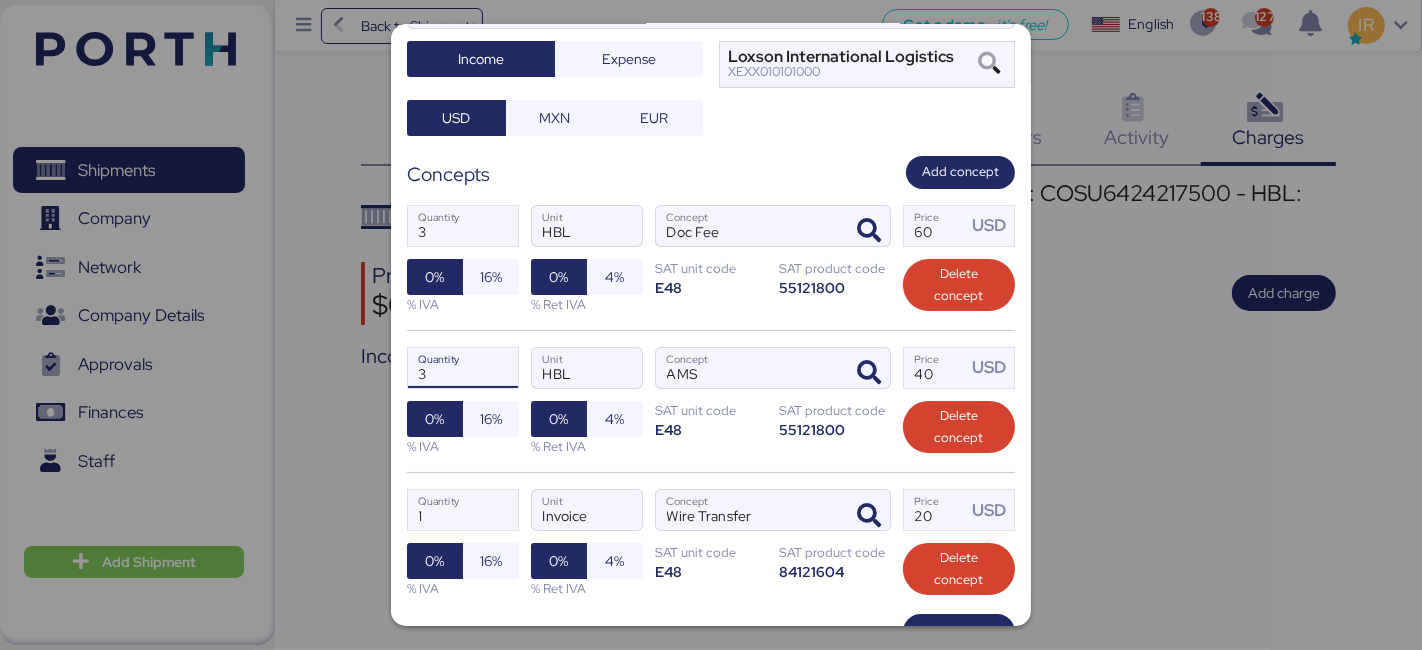 type on "1" 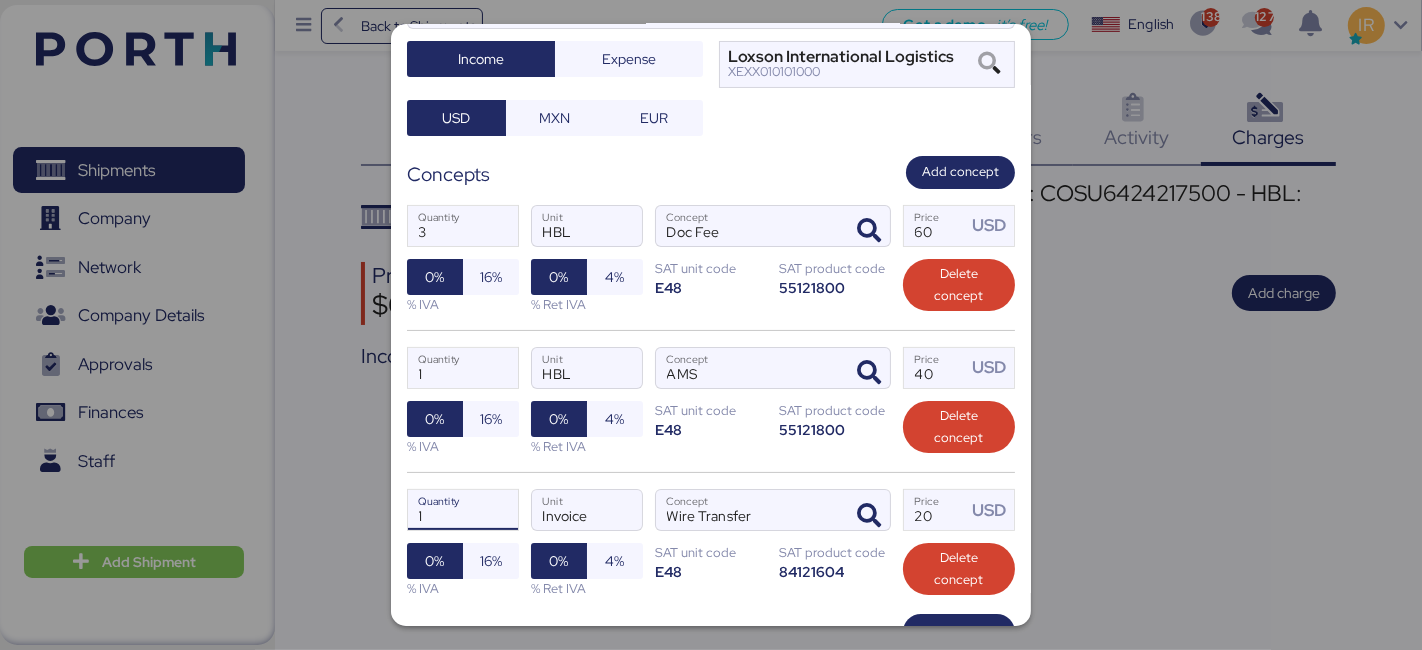 drag, startPoint x: 432, startPoint y: 513, endPoint x: 385, endPoint y: 516, distance: 47.095646 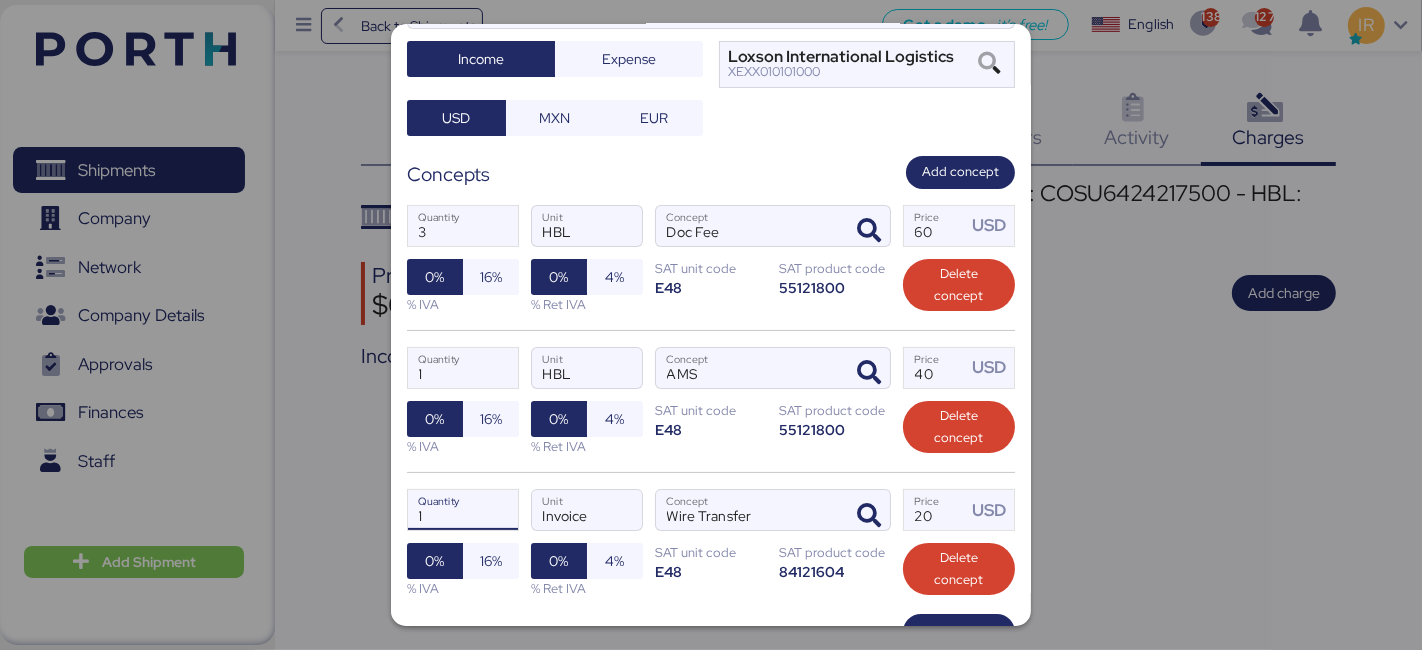 click on "Add charge LOXSON - PXI / SHANGHAI - MANZANILLO / MBL: COSU6424217500 - HBL: CSSE250706976 / 2X40HQ LOXSON - PXI / [GEOGRAPHIC_DATA] - MANZANILLO / MBL: COSU6424217500 - HBL: CSSE250706976 / 2X40HQ Charge name Income Expense Loxson International Logistics  XEXX010101000   USD MXN EUR Concepts Add concept 3 Quantity HBL Unit Doc Fee Concept   60 Price USD 0% 16% % IVA 0% 4% % Ret IVA SAT unit code E48 SAT product code 55121800 Delete concept 1 Quantity HBL Unit AMS Concept   40 Price USD 0% 16% % IVA 0% 4% % Ret IVA SAT unit code E48 SAT product code 55121800 Delete concept 1 Quantity Invoice Unit Wire Transfer Concept   20 Price USD 0% 16% % IVA 0% 4% % Ret IVA SAT unit code E48 SAT product code 84121604 Delete concept Add concept   Estimated payment date   Payment date Cancel Save" at bounding box center [711, 325] 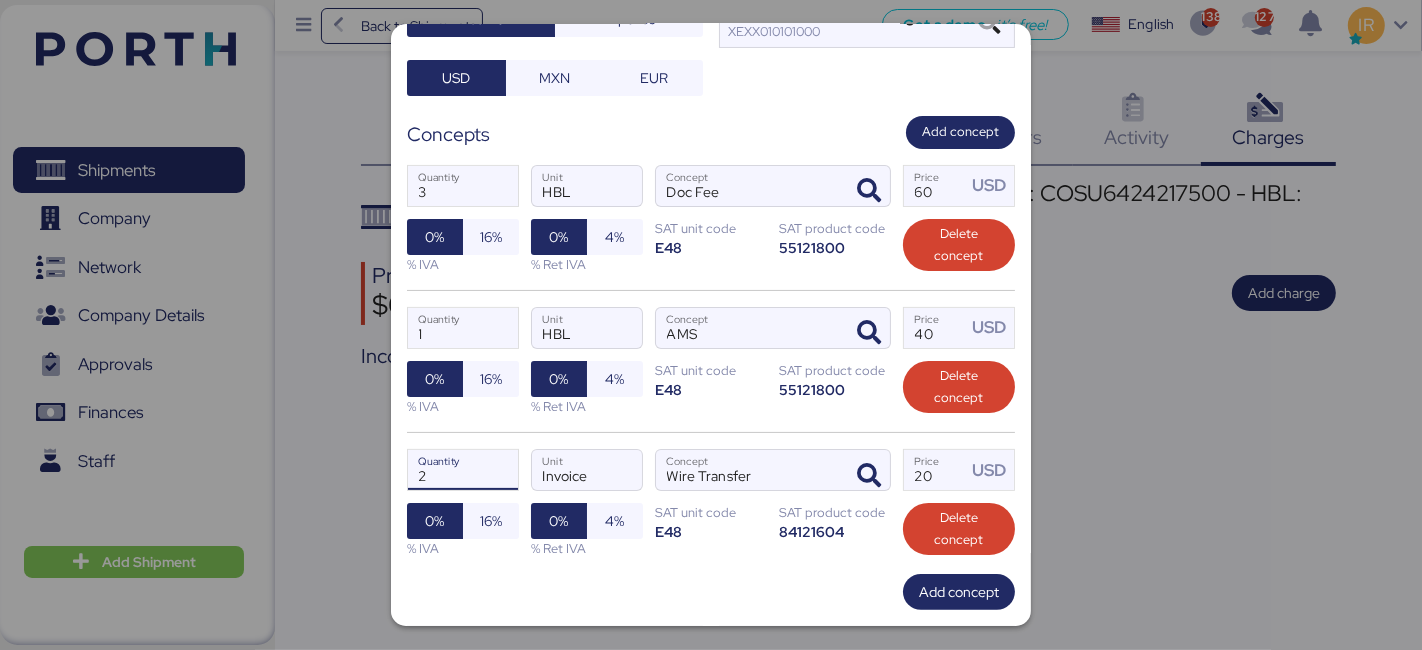 scroll, scrollTop: 236, scrollLeft: 0, axis: vertical 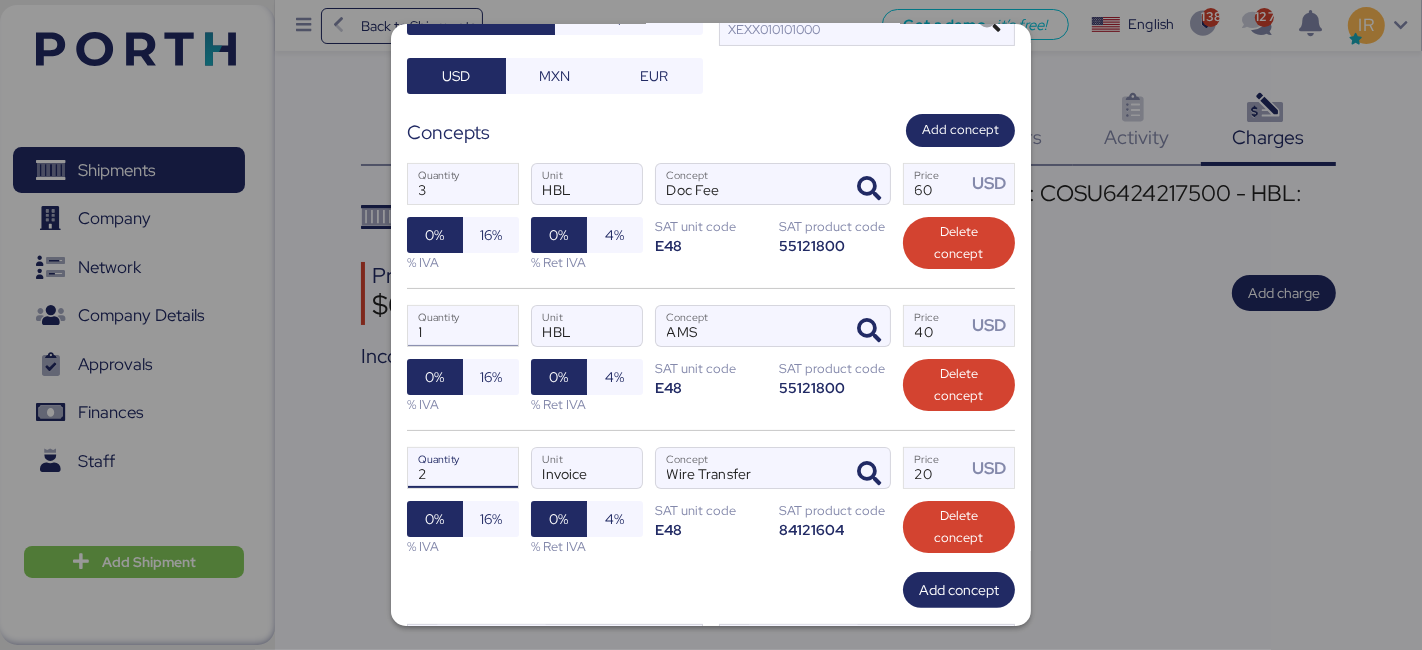 type on "1" 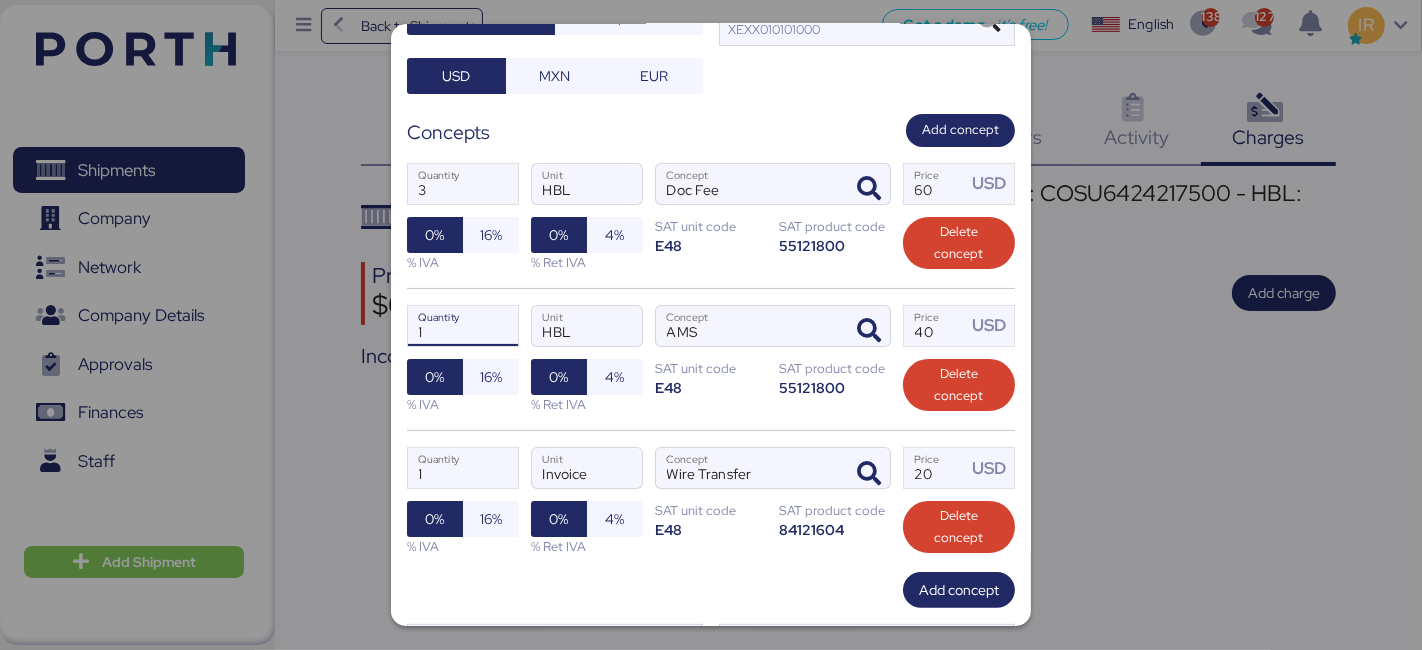 click on "1" at bounding box center (463, 326) 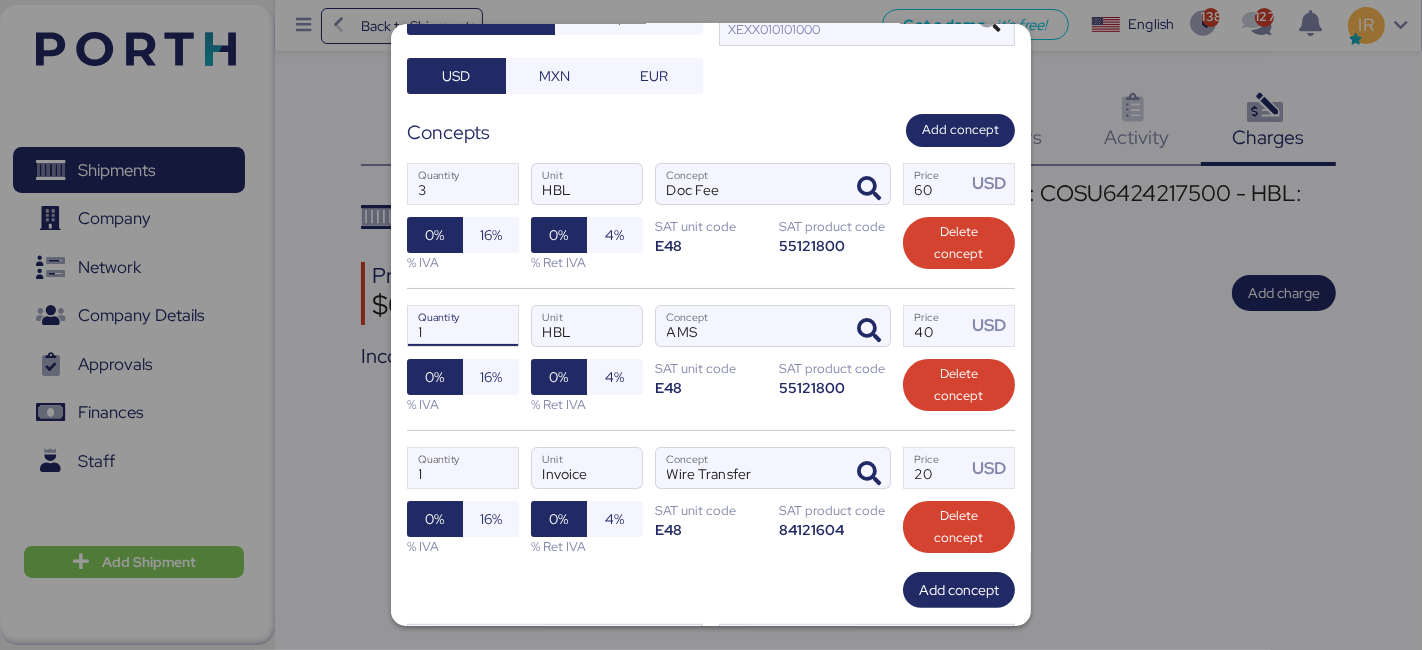 drag, startPoint x: 457, startPoint y: 318, endPoint x: 395, endPoint y: 311, distance: 62.39391 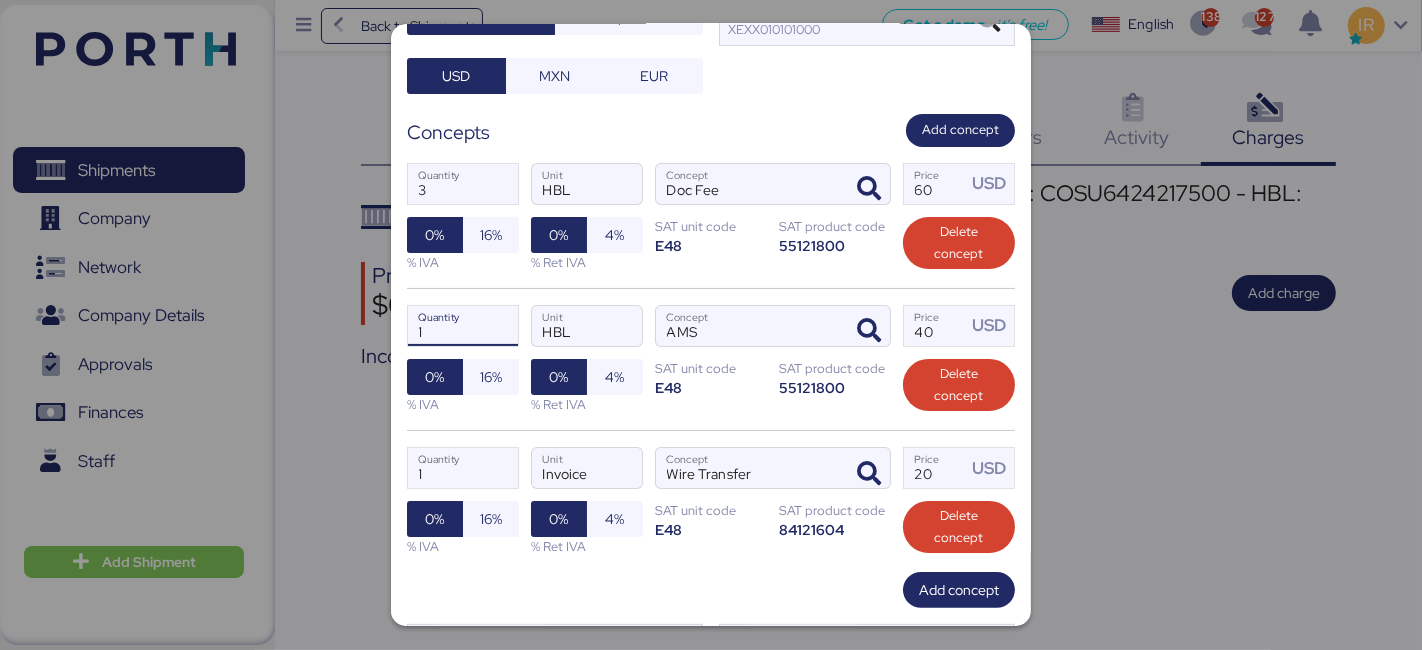 click on "Add charge LOXSON - PXI / SHANGHAI - MANZANILLO / MBL: COSU6424217500 - HBL: CSSE250706976 / 2X40HQ LOXSON - PXI / [GEOGRAPHIC_DATA] - MANZANILLO / MBL: COSU6424217500 - HBL: CSSE250706976 / 2X40HQ Charge name Income Expense Loxson International Logistics  XEXX010101000   USD MXN EUR Concepts Add concept 3 Quantity HBL Unit Doc Fee Concept   60 Price USD 0% 16% % IVA 0% 4% % Ret IVA SAT unit code E48 SAT product code 55121800 Delete concept 1 Quantity HBL Unit AMS Concept   40 Price USD 0% 16% % IVA 0% 4% % Ret IVA SAT unit code E48 SAT product code 55121800 Delete concept 1 Quantity Invoice Unit Wire Transfer Concept   20 Price USD 0% 16% % IVA 0% 4% % Ret IVA SAT unit code E48 SAT product code 84121604 Delete concept Add concept   Estimated payment date   Payment date Cancel Save" at bounding box center [711, 325] 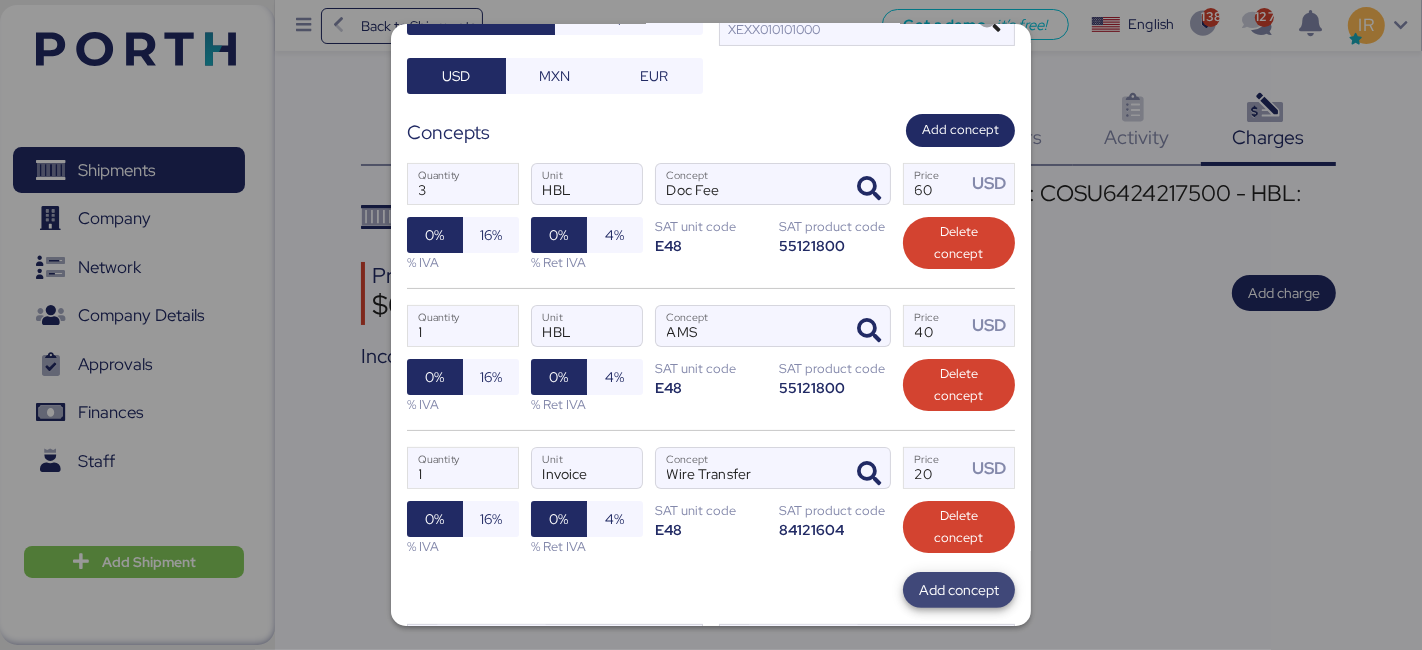 click on "Add concept" at bounding box center (959, 590) 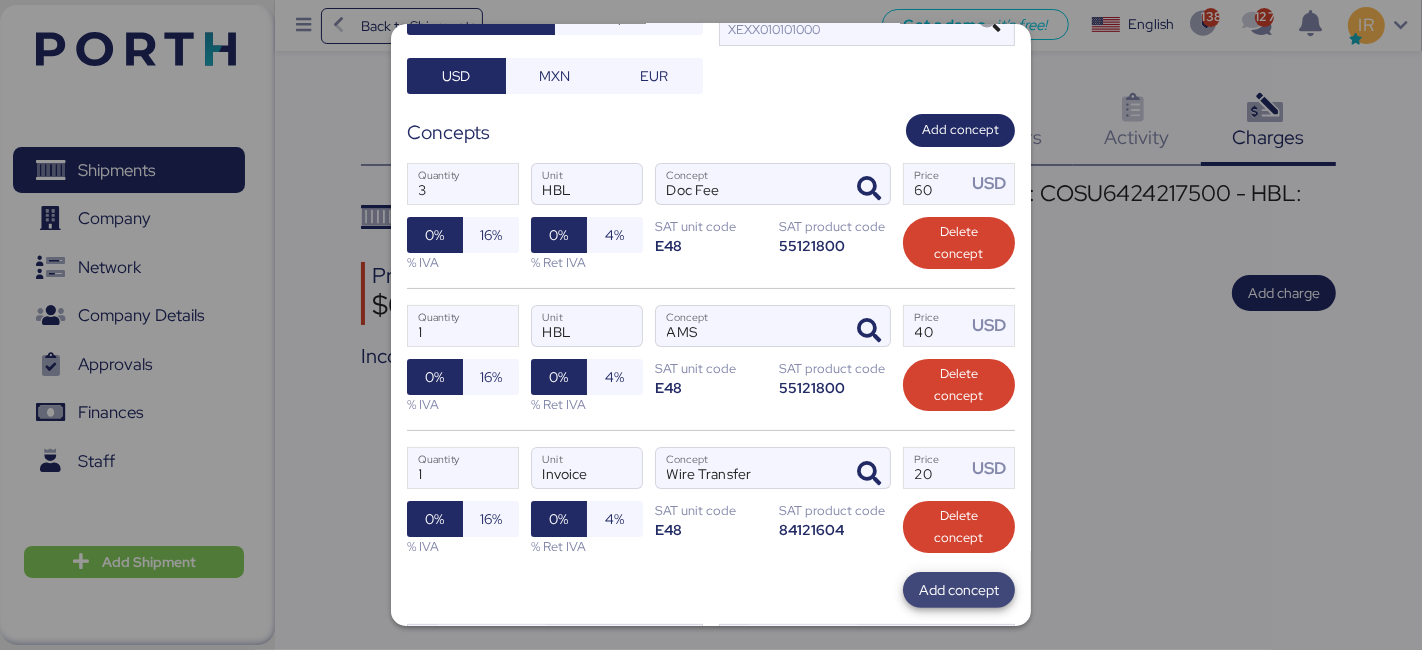 type on "3" 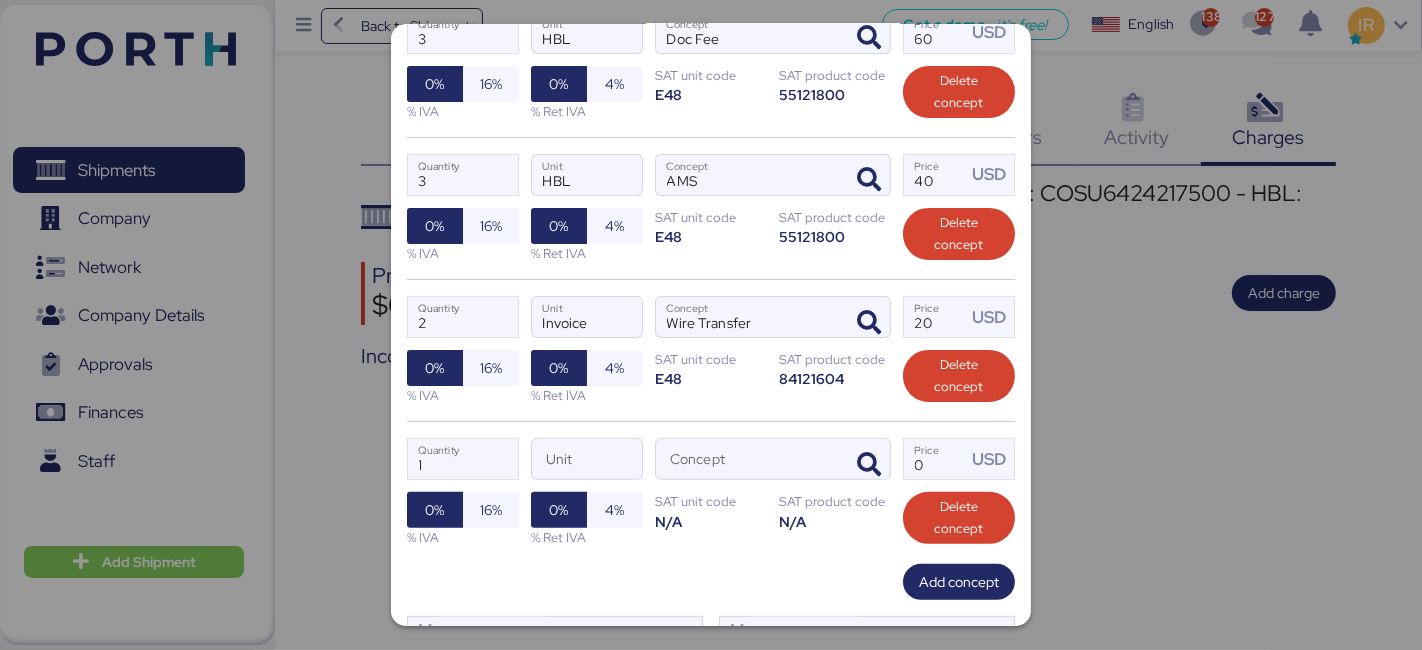 scroll, scrollTop: 398, scrollLeft: 0, axis: vertical 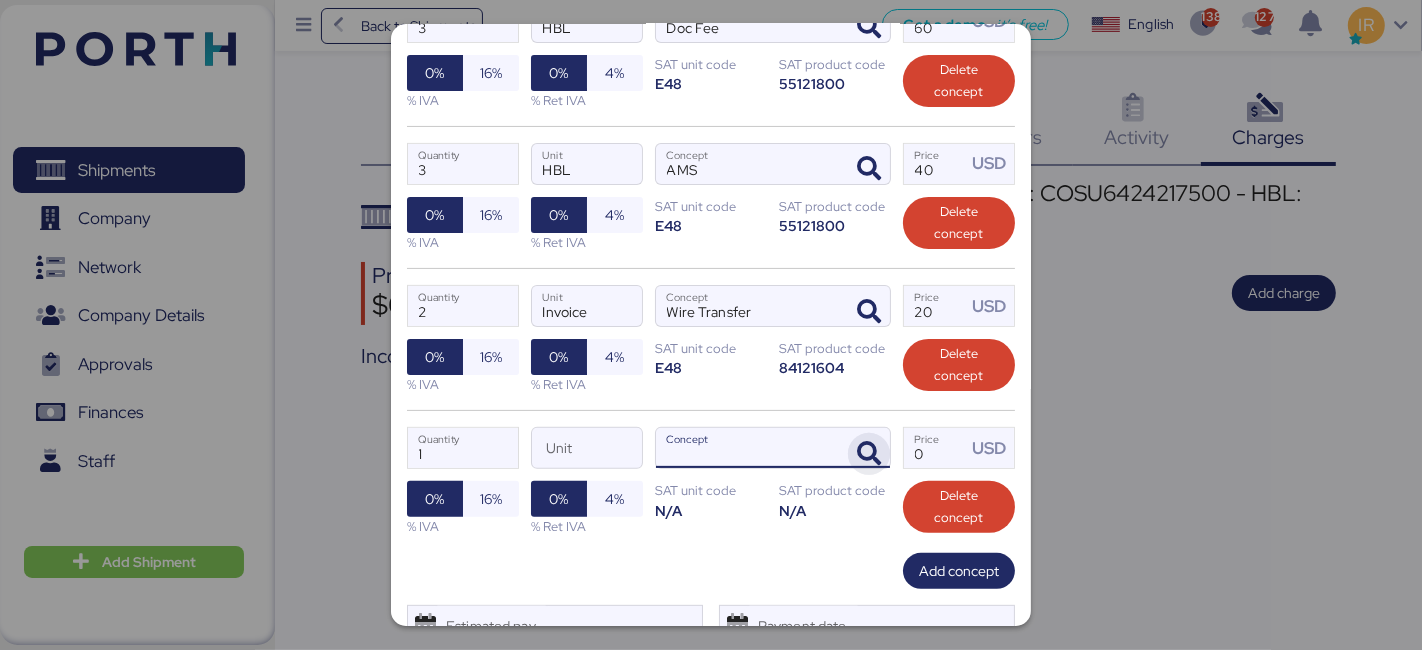 click at bounding box center (869, 454) 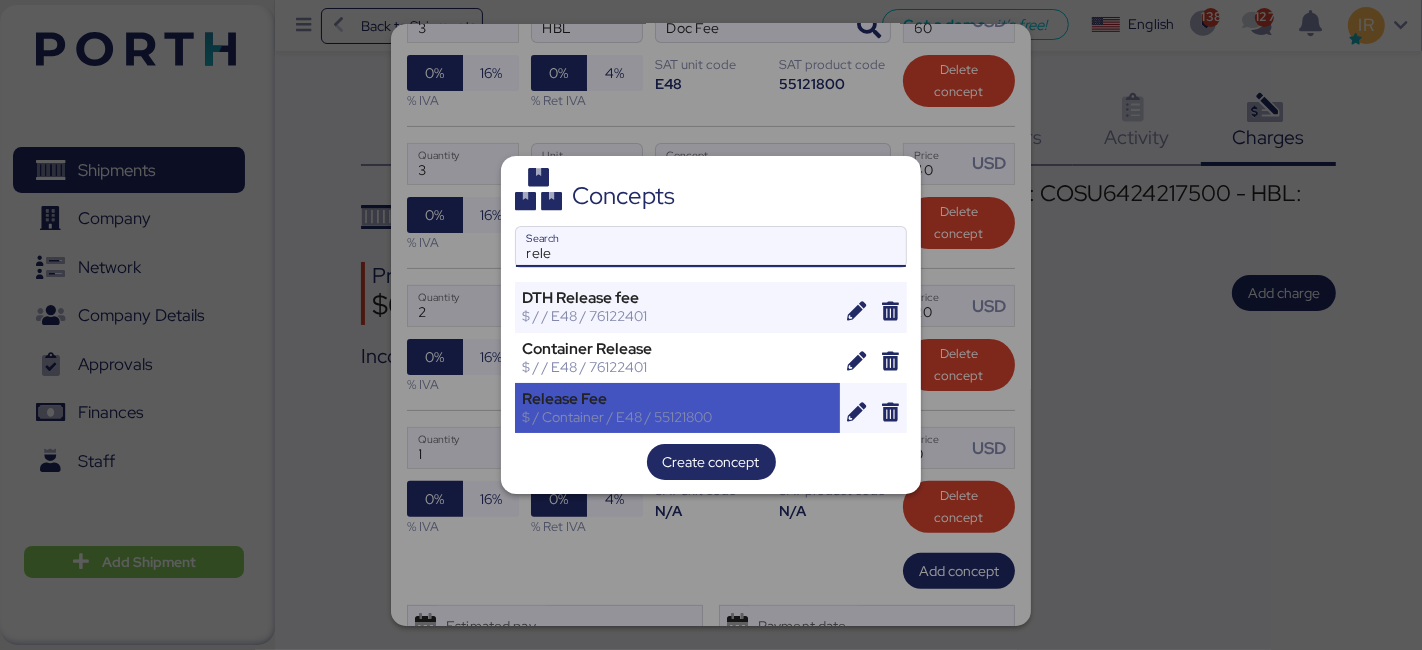 type on "rele" 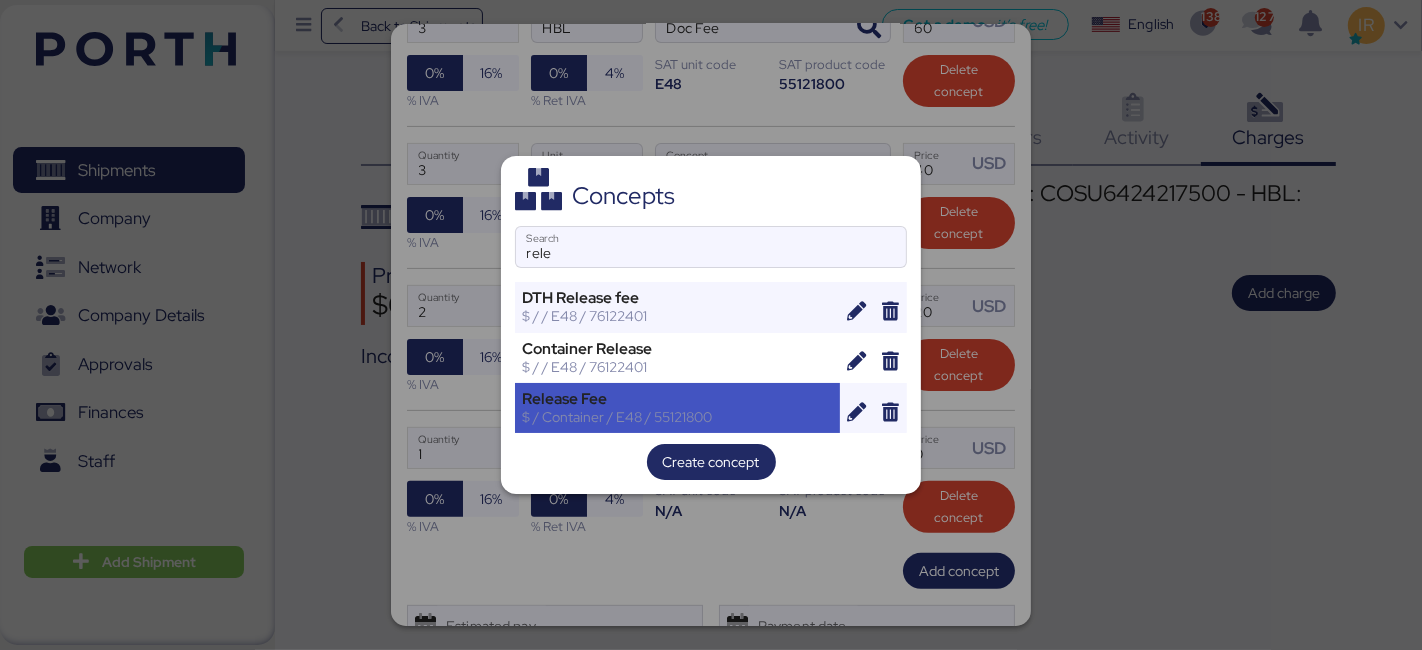 click on "$ / Container /
E48 / 55121800" at bounding box center [677, 417] 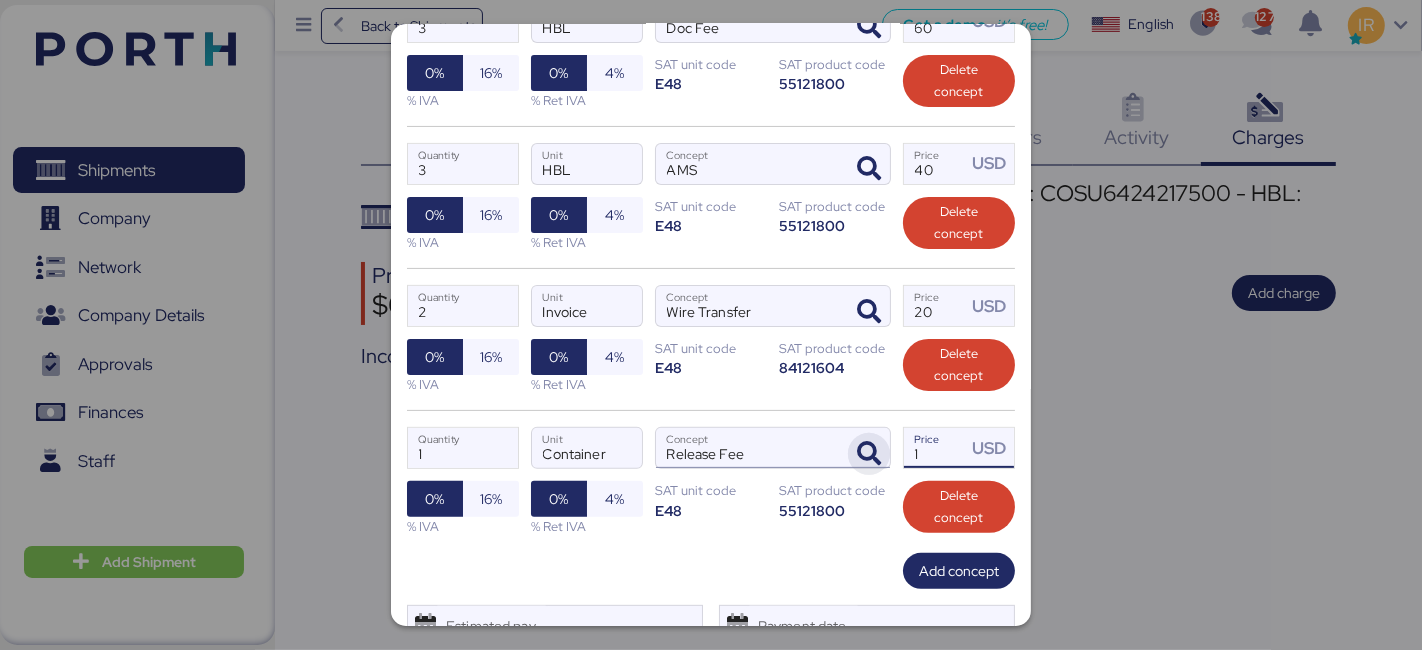 drag, startPoint x: 934, startPoint y: 450, endPoint x: 872, endPoint y: 454, distance: 62.1289 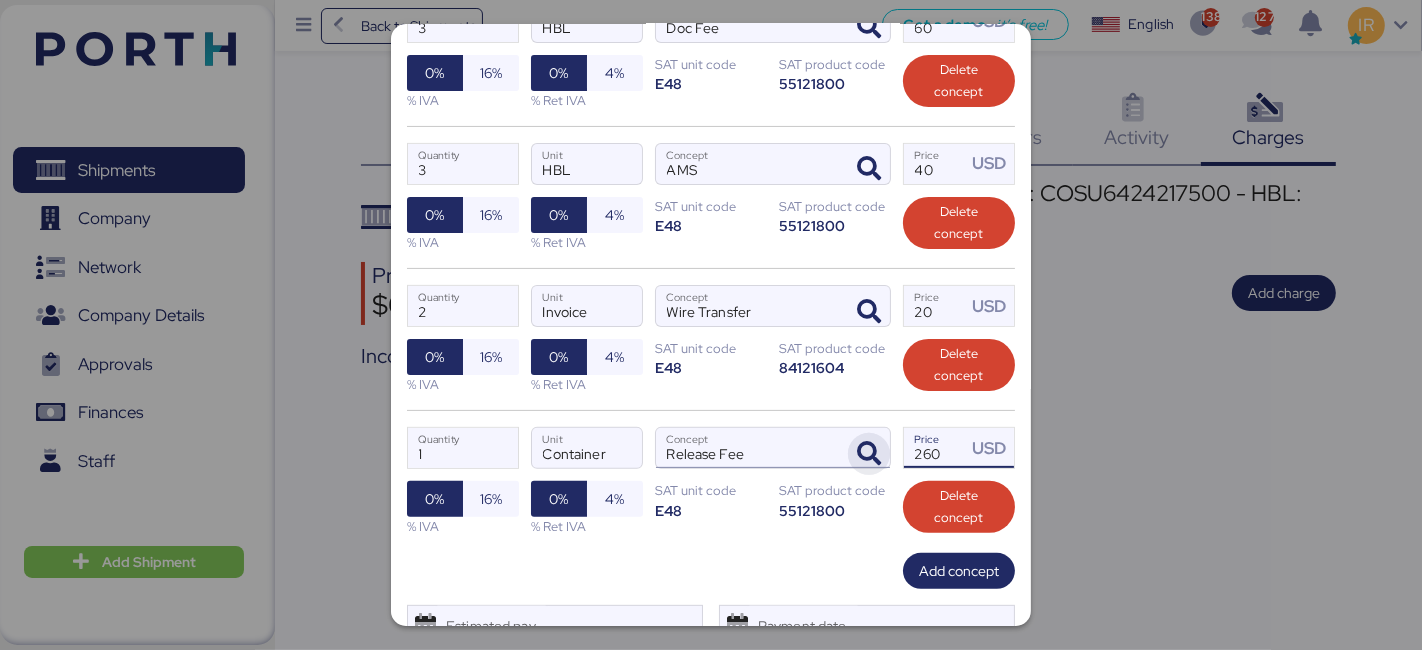 type on "260" 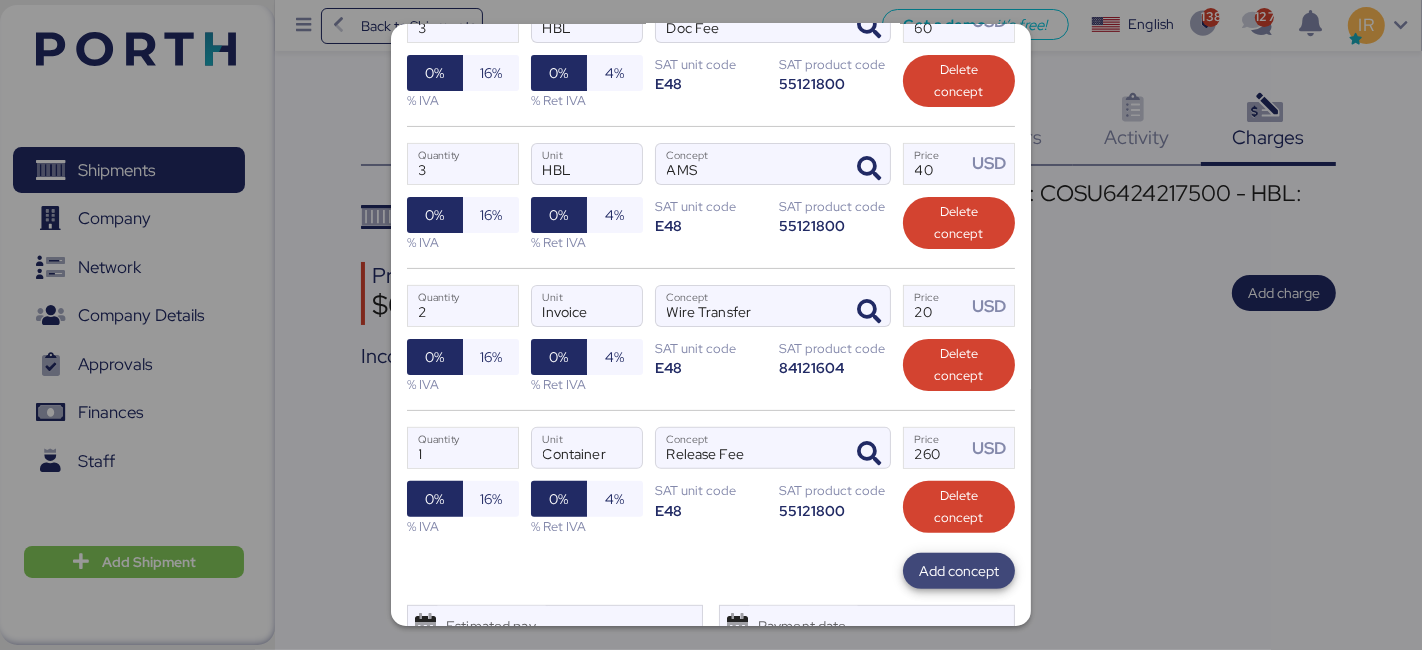 click on "Add concept" at bounding box center [959, 571] 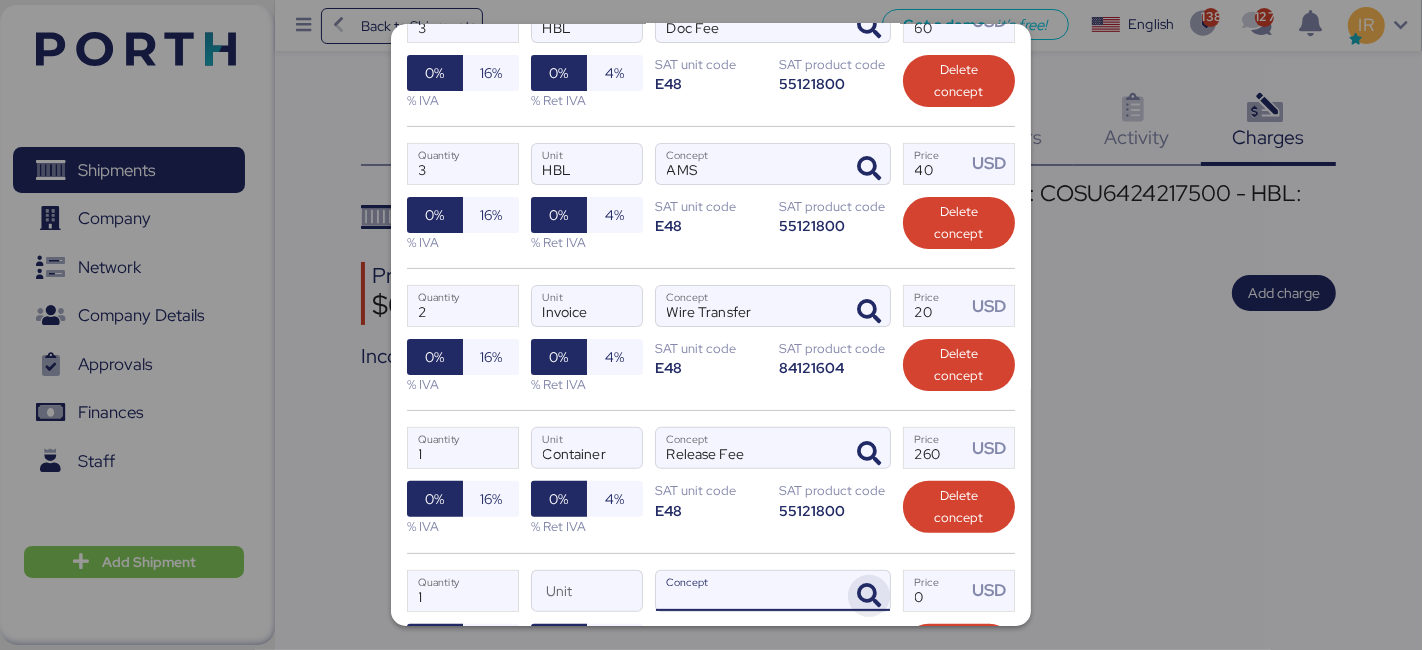 click at bounding box center [869, 596] 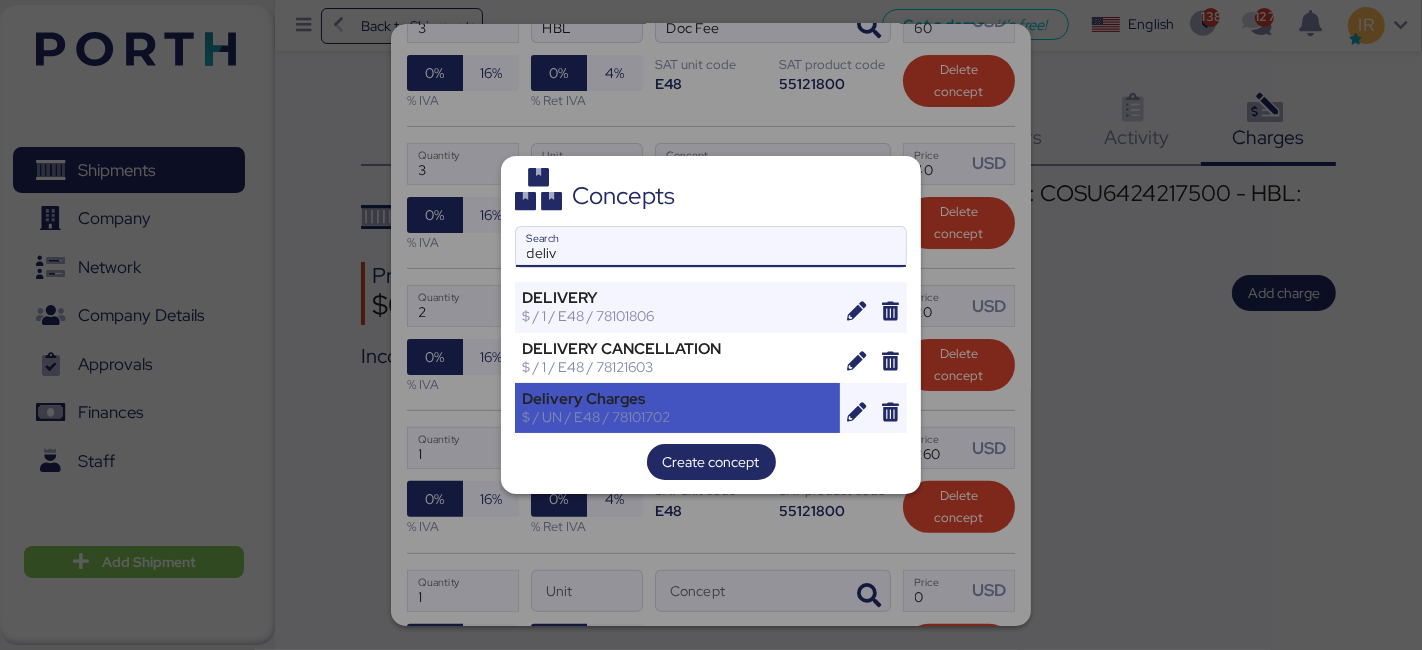 type on "deliv" 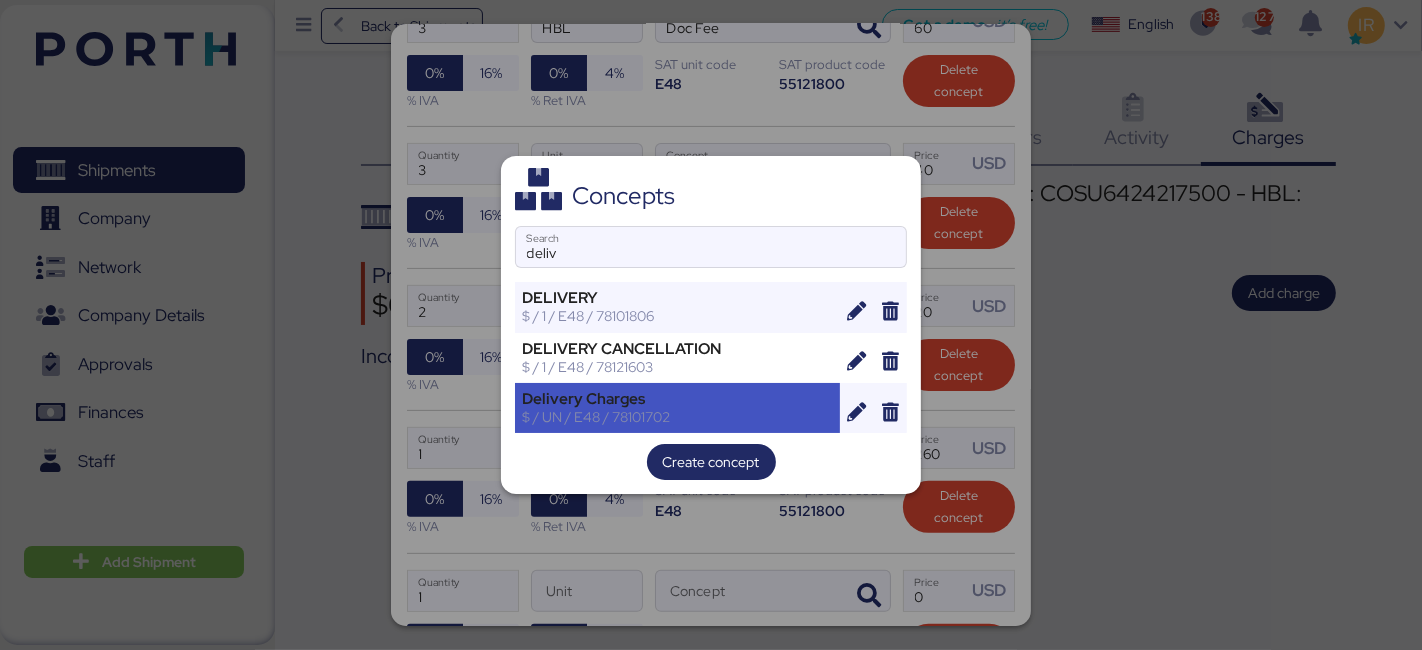 click on "Delivery Charges" at bounding box center (677, 399) 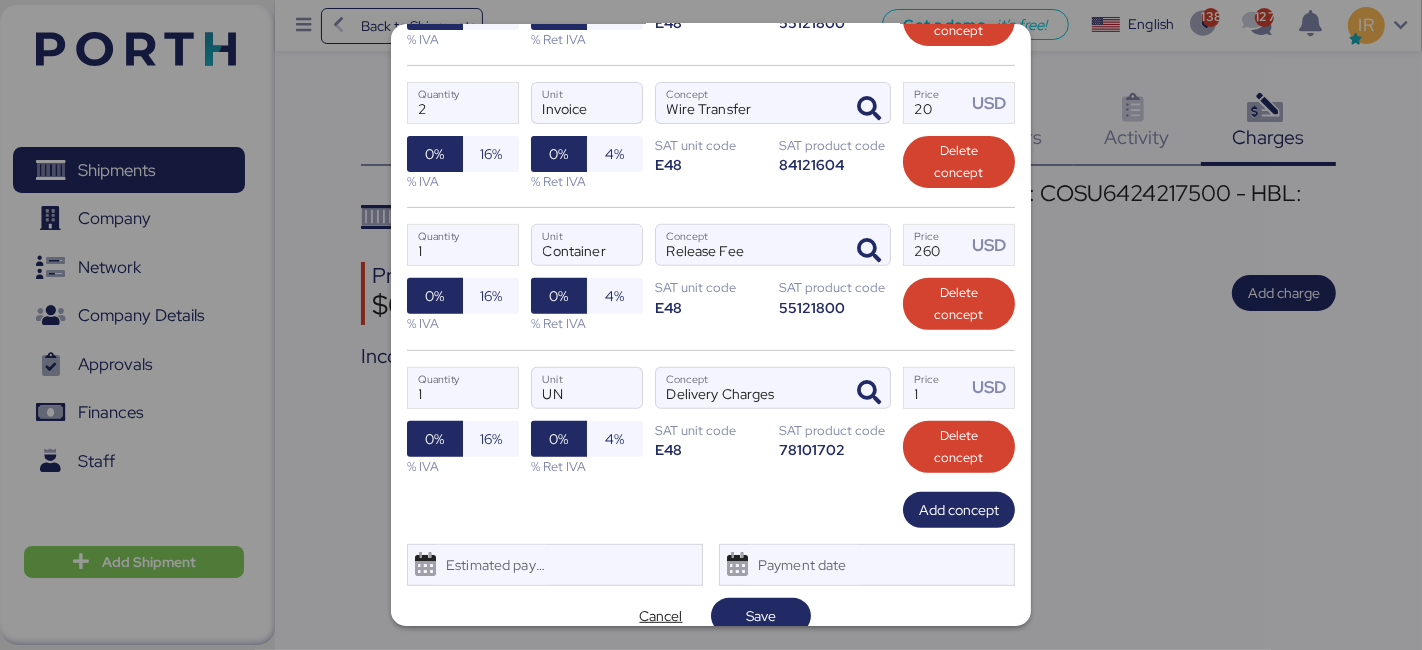 scroll, scrollTop: 602, scrollLeft: 0, axis: vertical 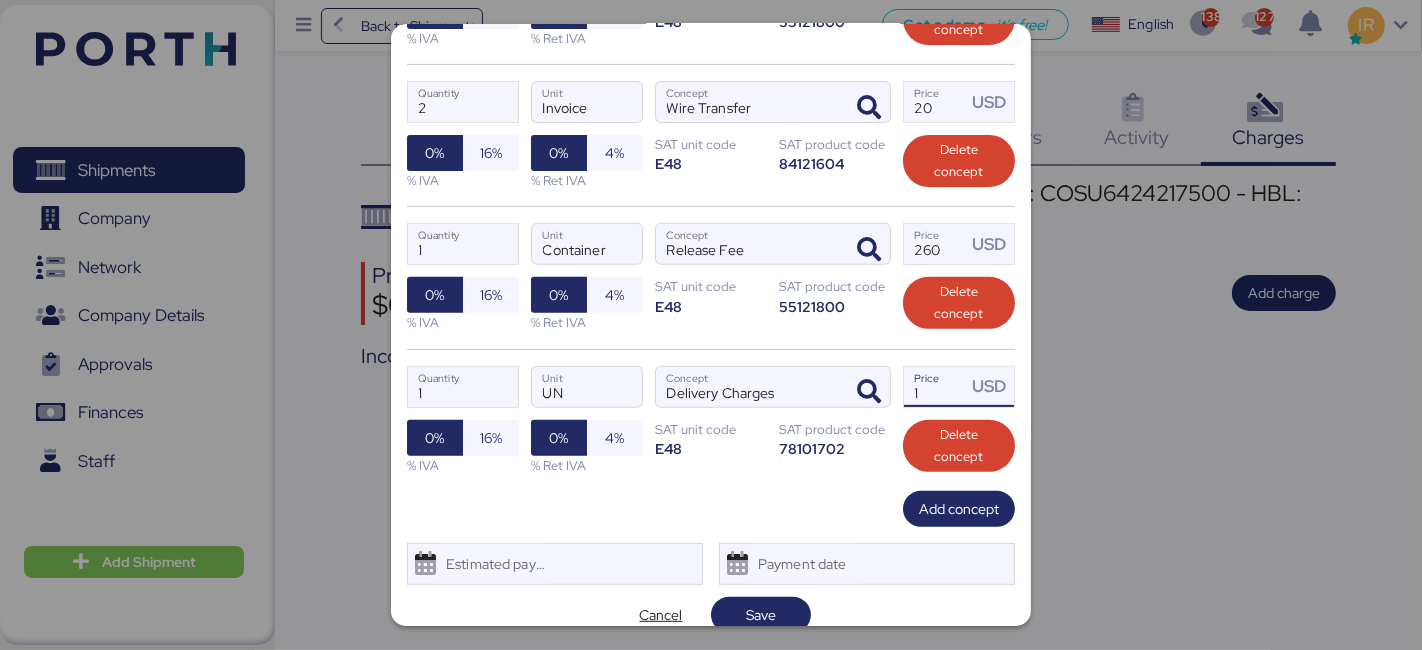 click on "1" at bounding box center (935, 387) 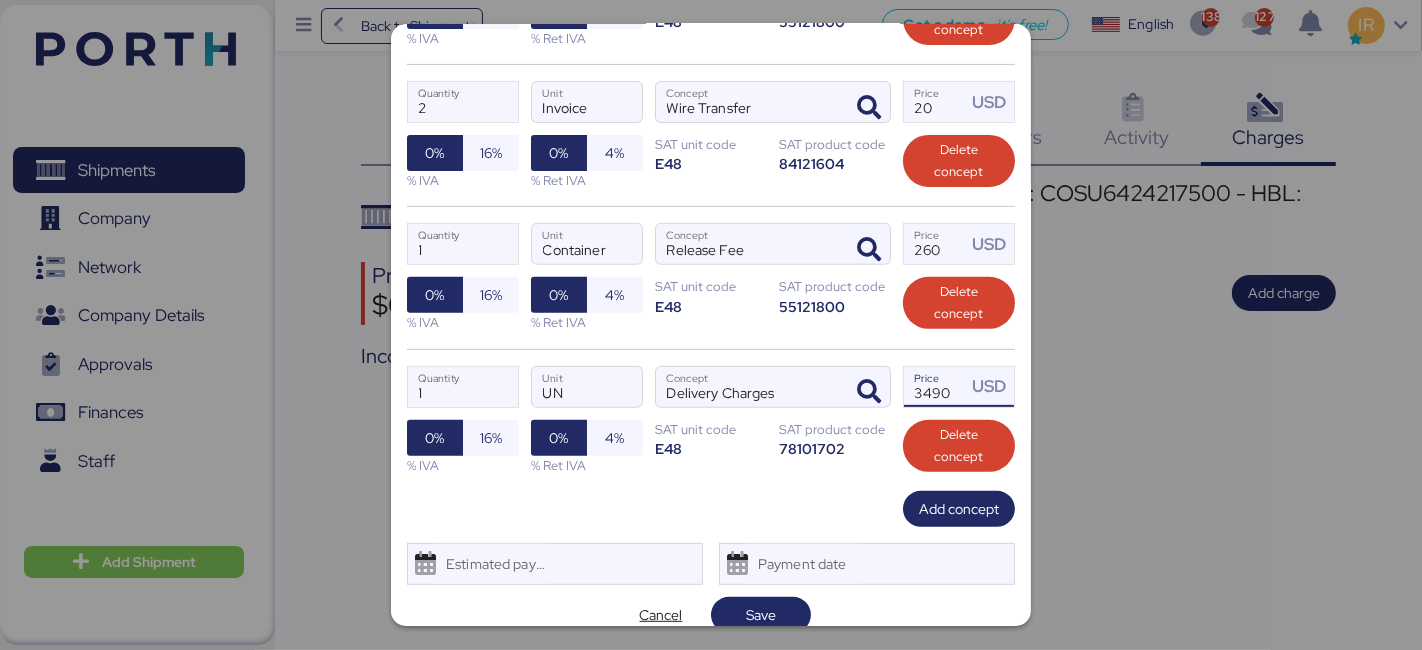 type on "3490" 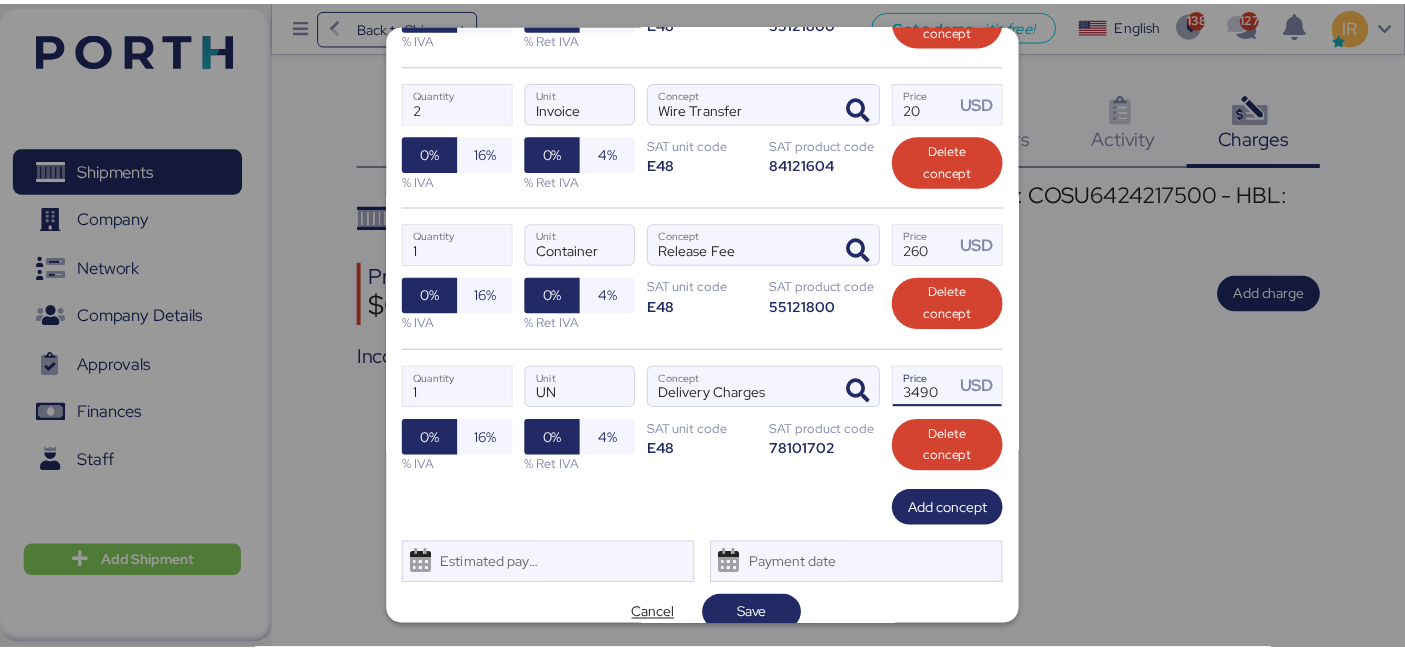 scroll, scrollTop: 618, scrollLeft: 0, axis: vertical 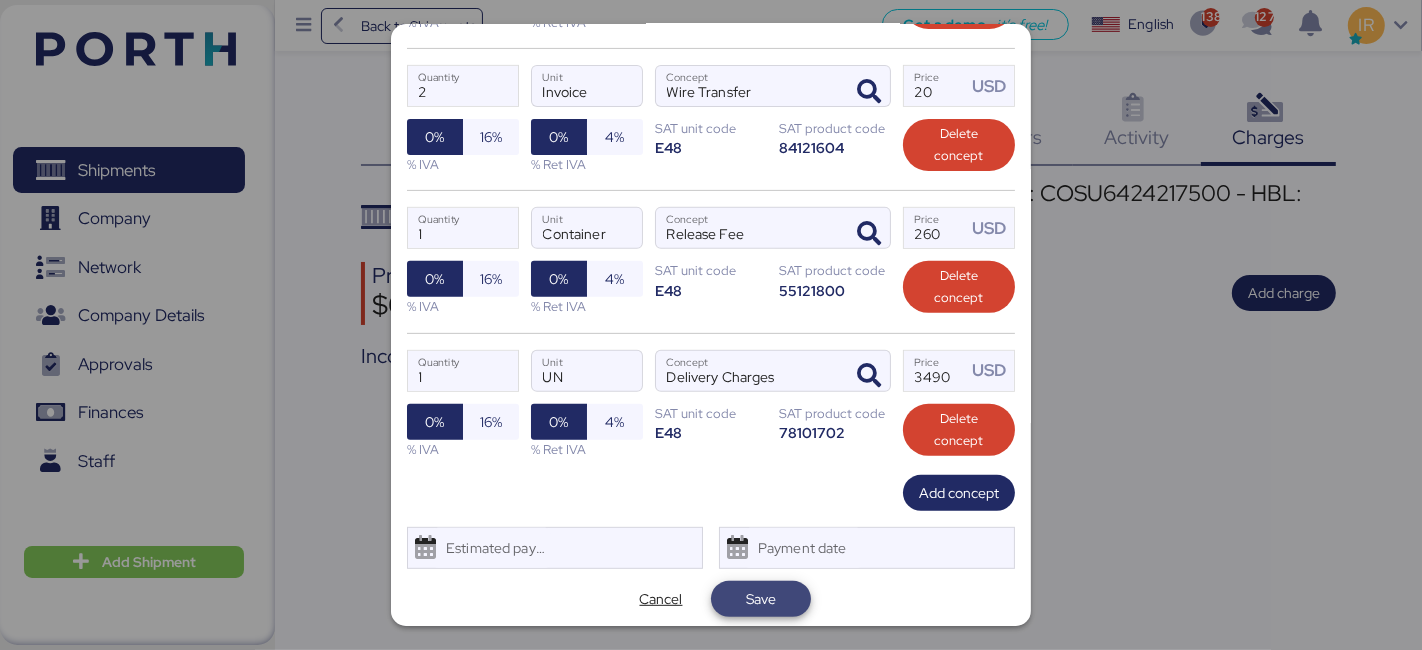 click on "Save" at bounding box center [761, 599] 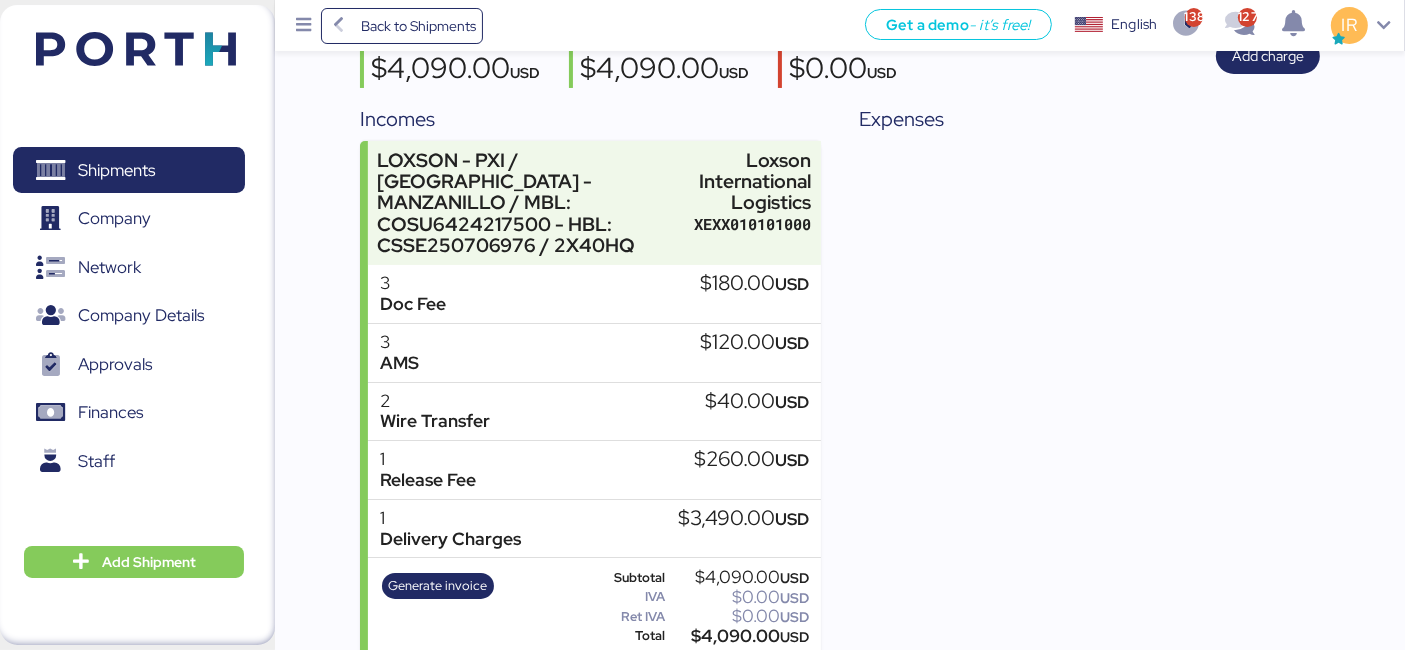 scroll, scrollTop: 0, scrollLeft: 0, axis: both 